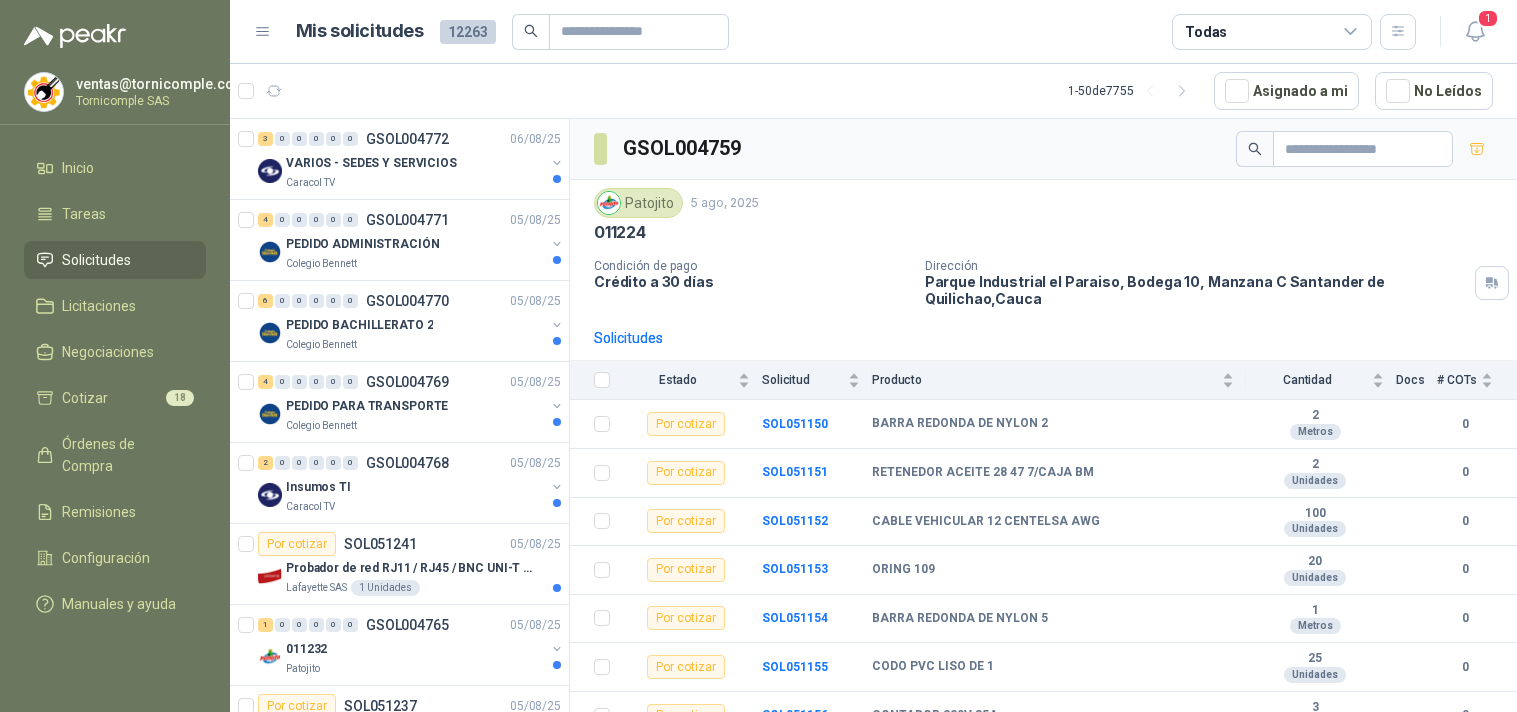 scroll, scrollTop: 0, scrollLeft: 0, axis: both 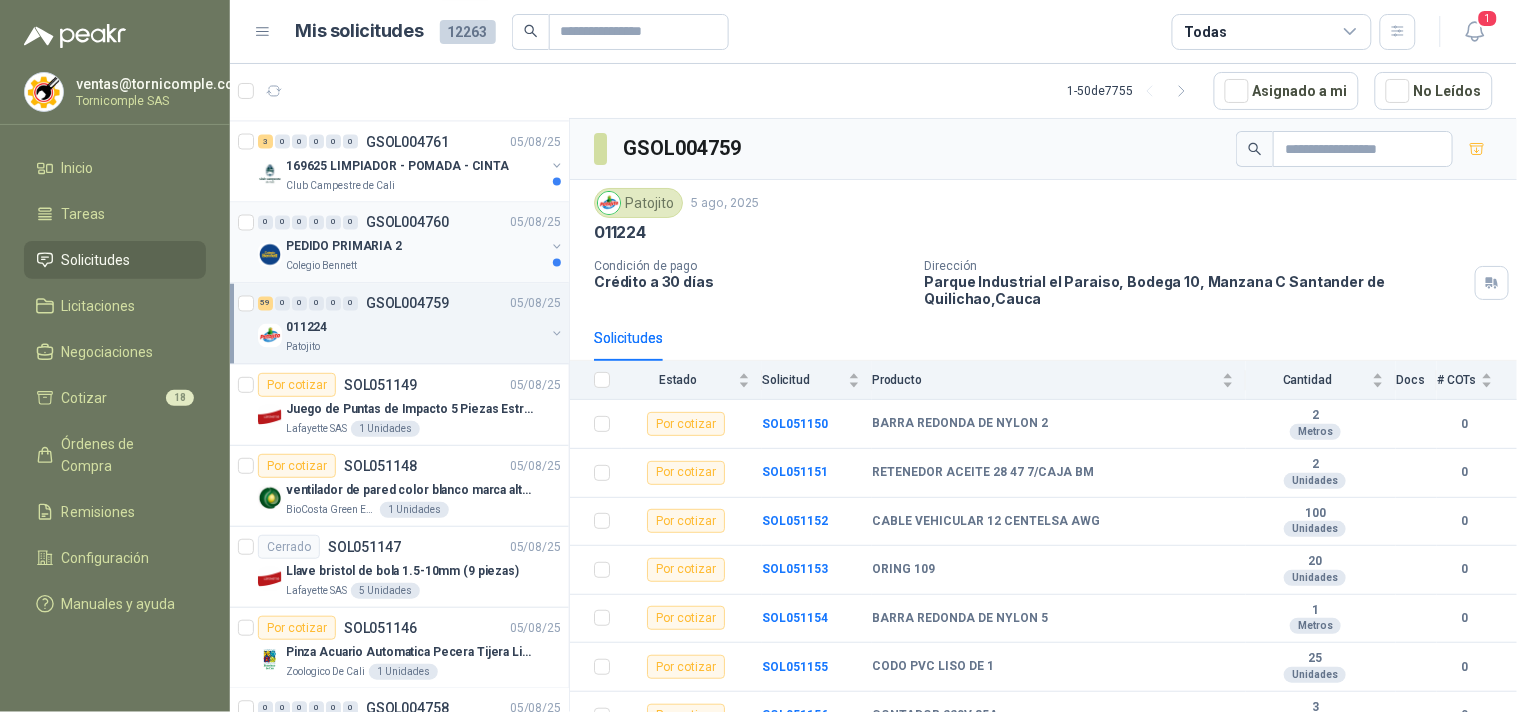 click on "PEDIDO PRIMARIA 2" at bounding box center (415, 247) 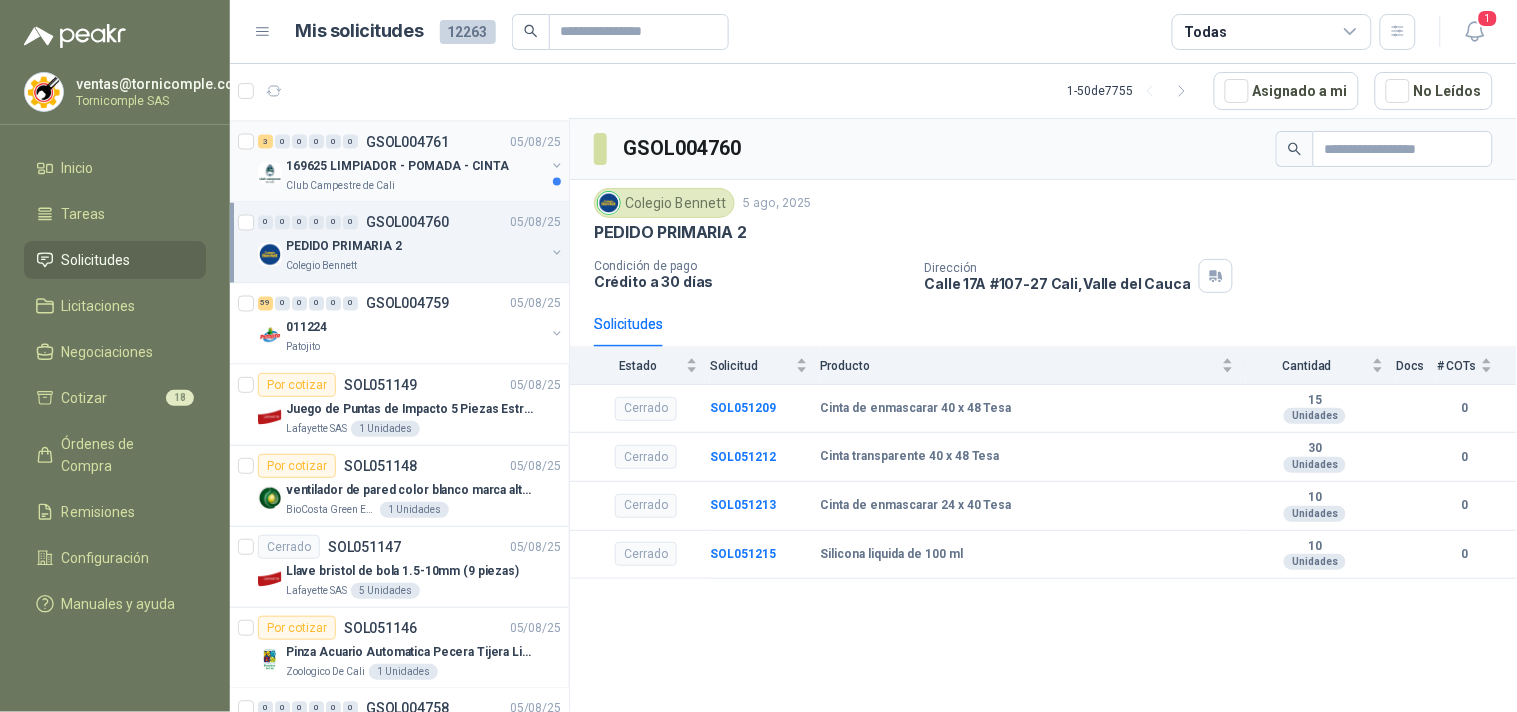 click on "169625 LIMPIADOR - POMADA - CINTA" at bounding box center (415, 166) 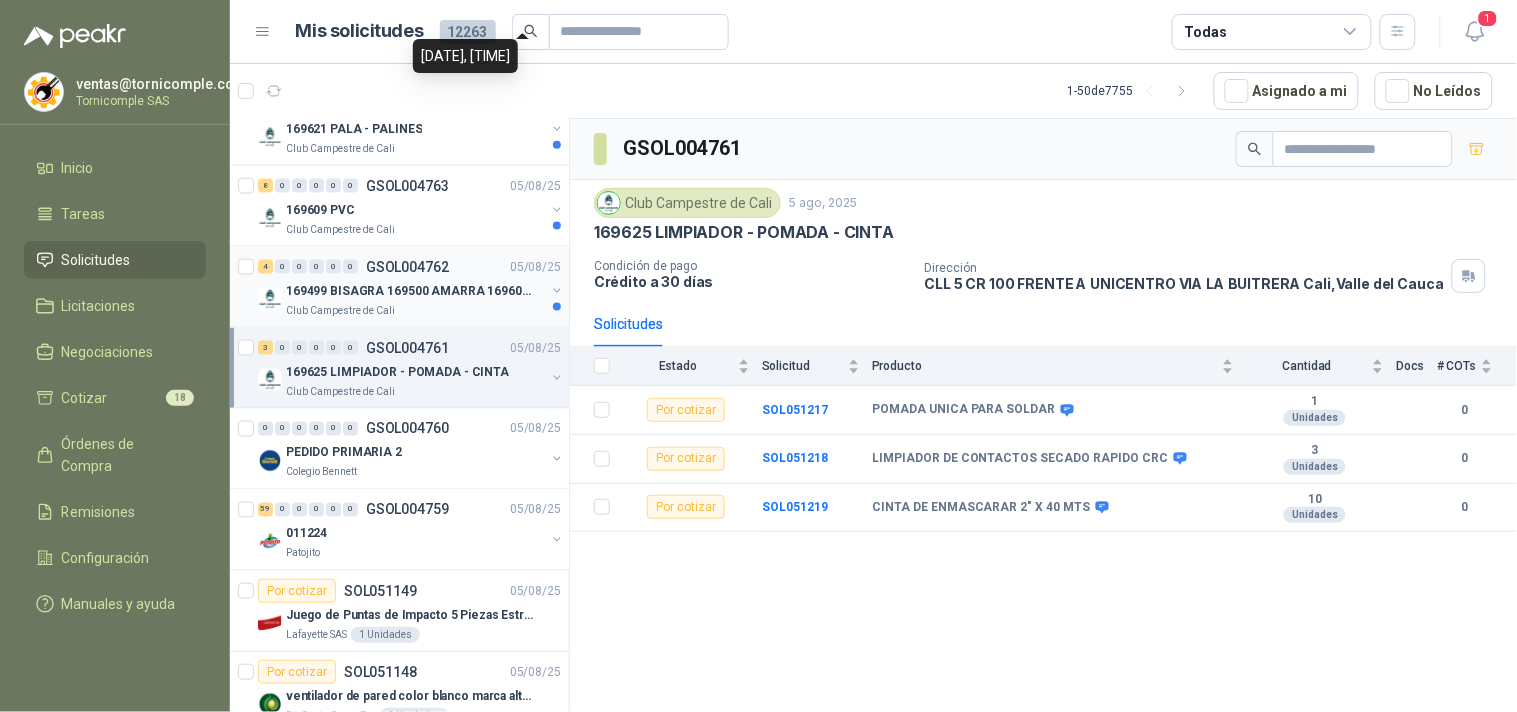 scroll, scrollTop: 666, scrollLeft: 0, axis: vertical 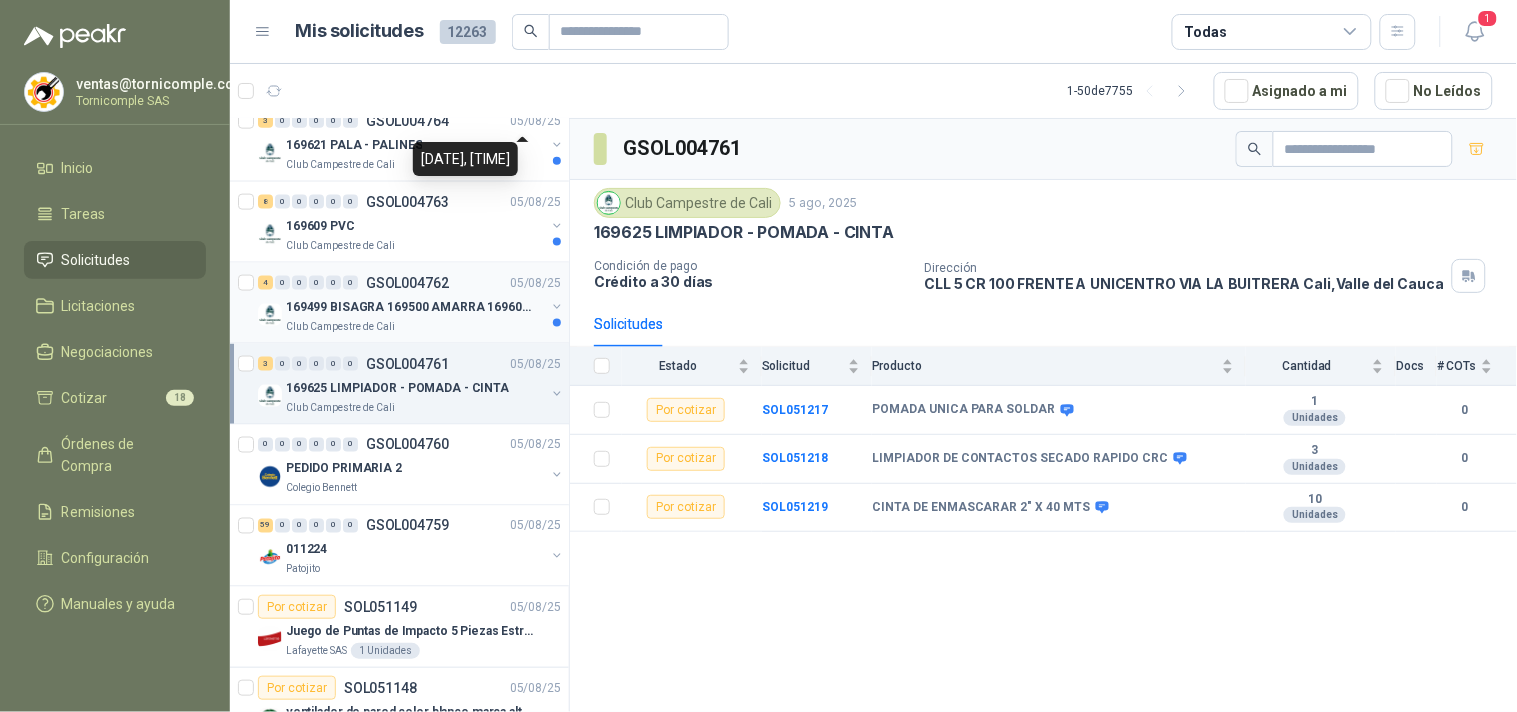 click on "GSOL004762" at bounding box center [407, 283] 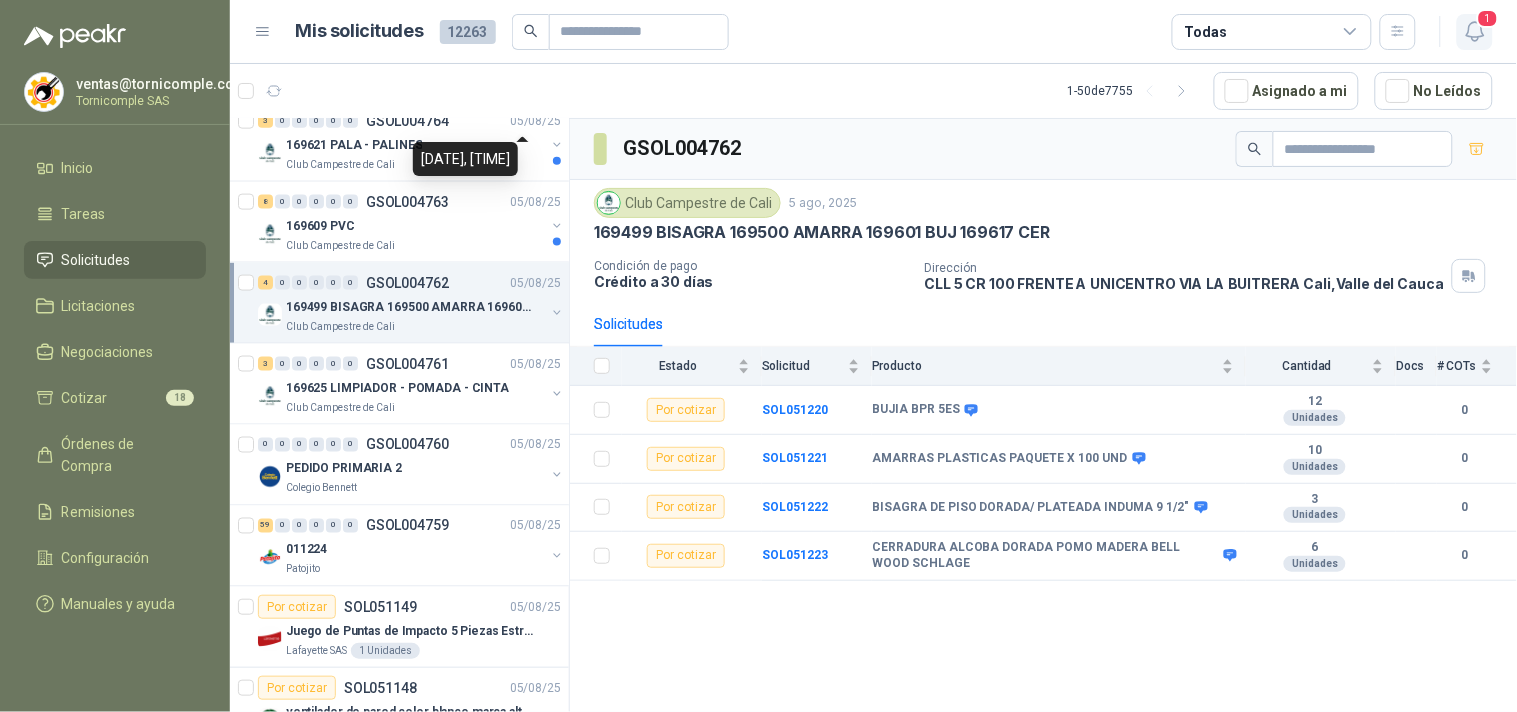 drag, startPoint x: 1445, startPoint y: 17, endPoint x: 1481, endPoint y: 24, distance: 36.67424 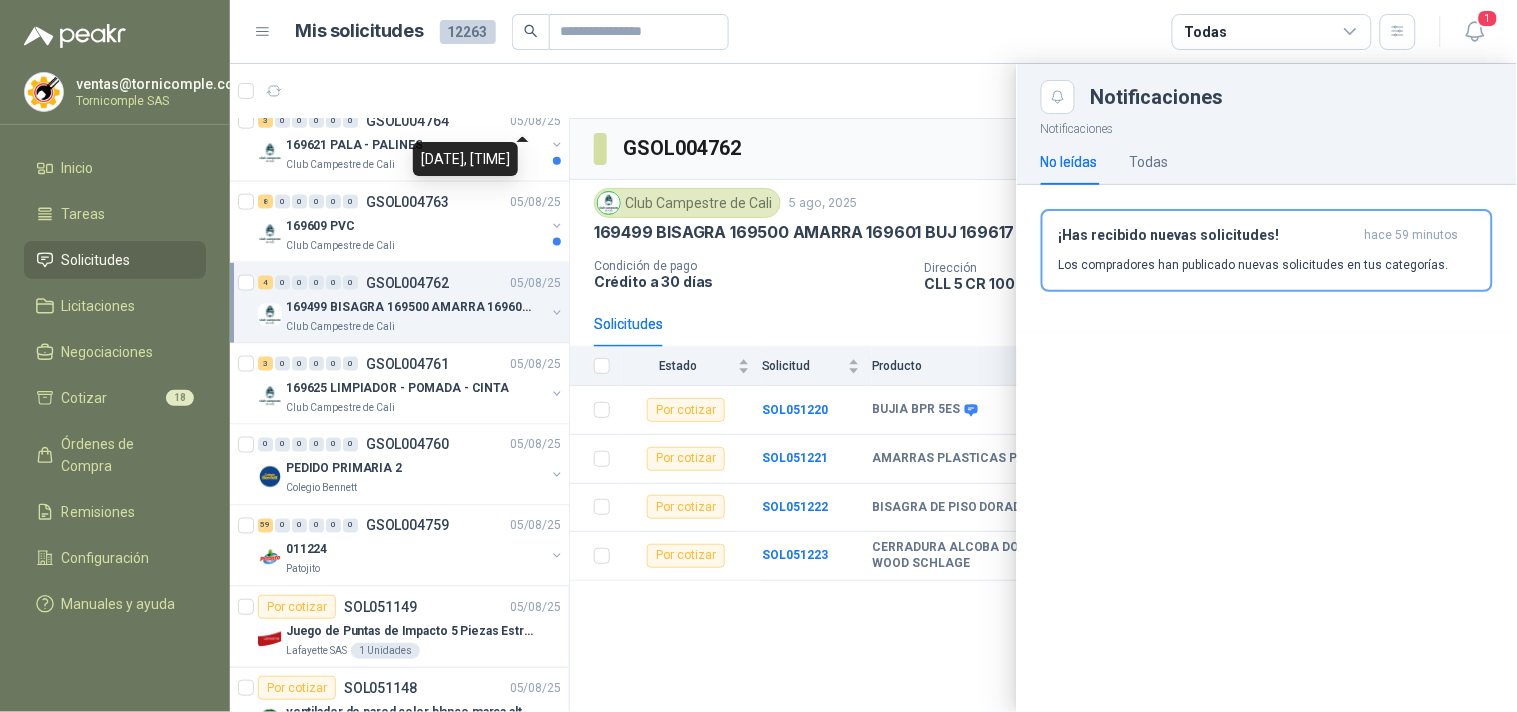 click on "¡Has recibido nuevas solicitudes! hace 59 minutos   Los compradores han publicado nuevas solicitudes en tus categorías." at bounding box center [1267, 250] 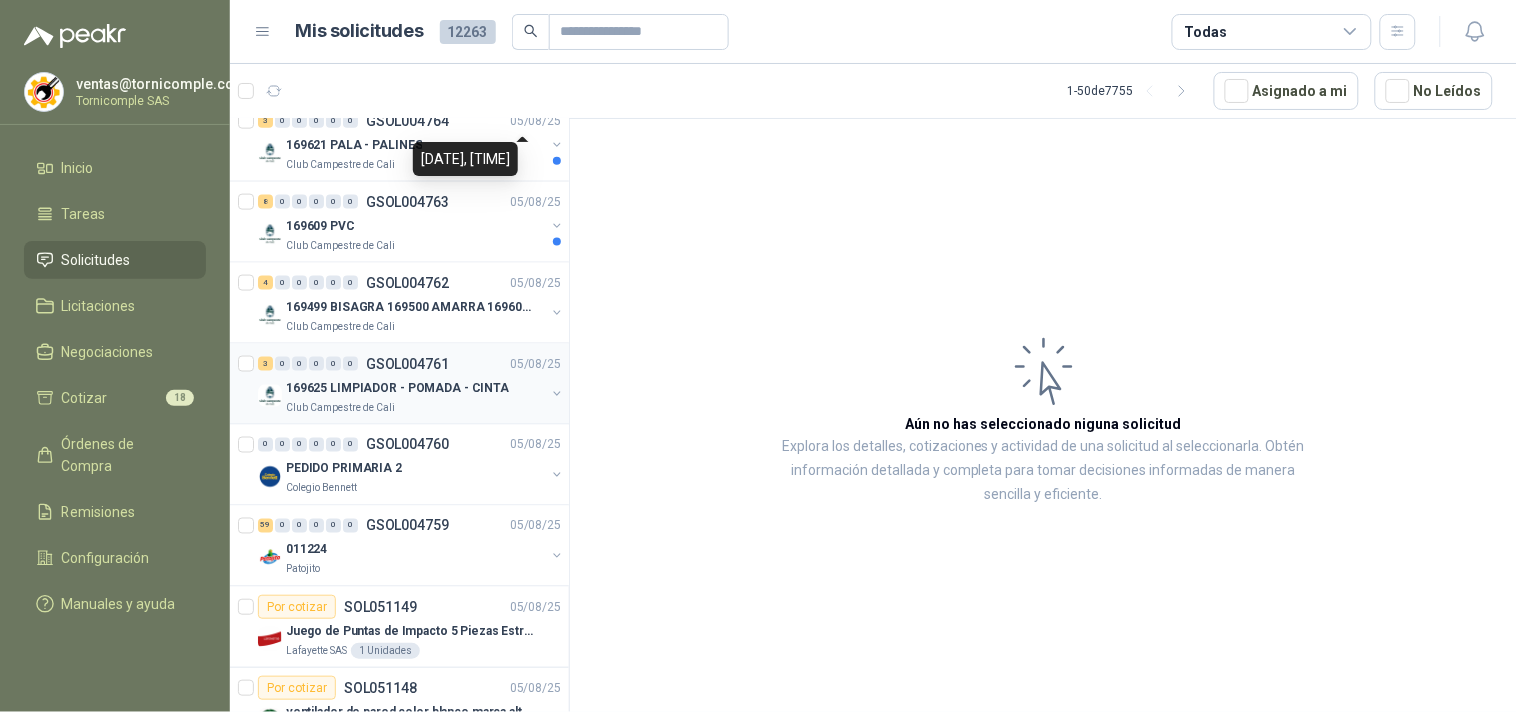 click on "169625 LIMPIADOR - POMADA - CINTA" at bounding box center (397, 388) 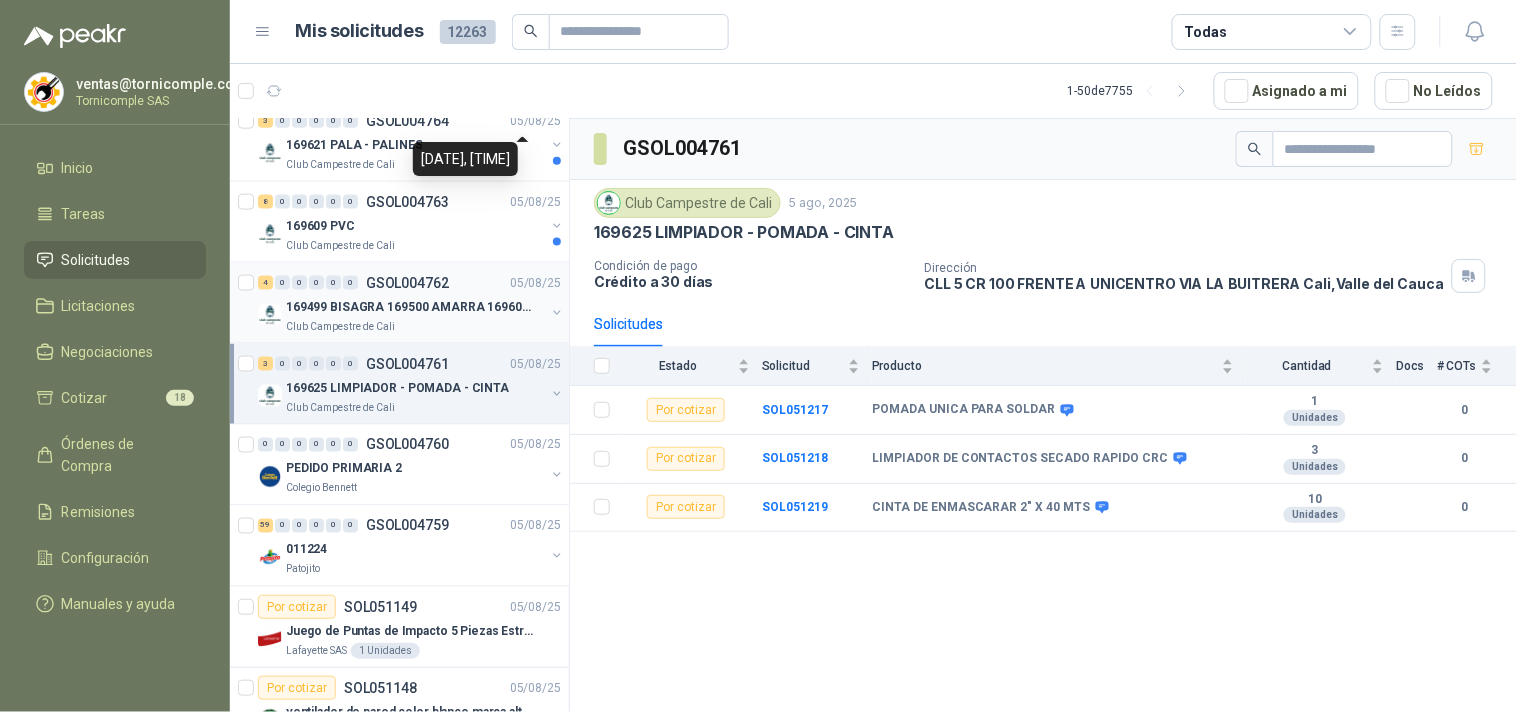 click on "GSOL004762" at bounding box center [407, 283] 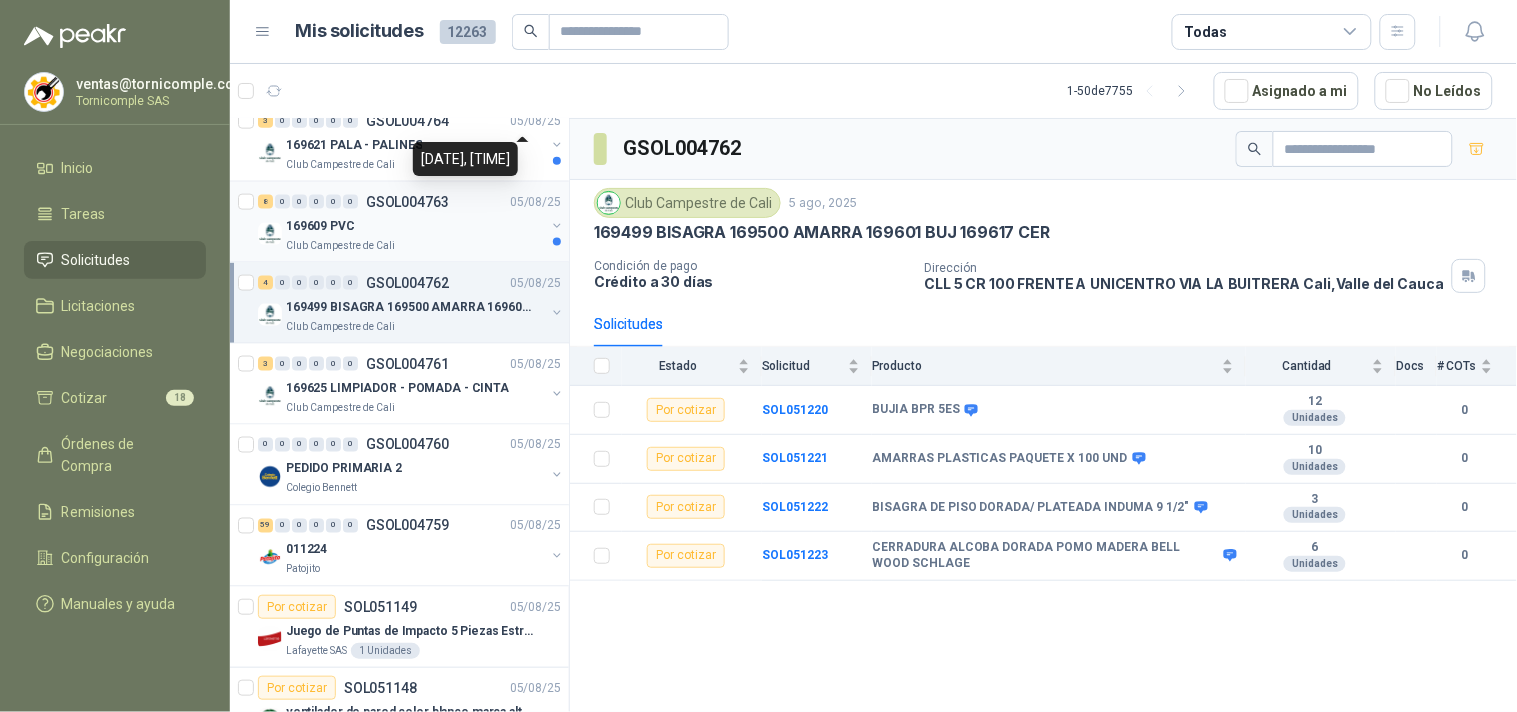 click on "8   0   0   0   0   0   GSOL004763 05/08/25" at bounding box center (411, 202) 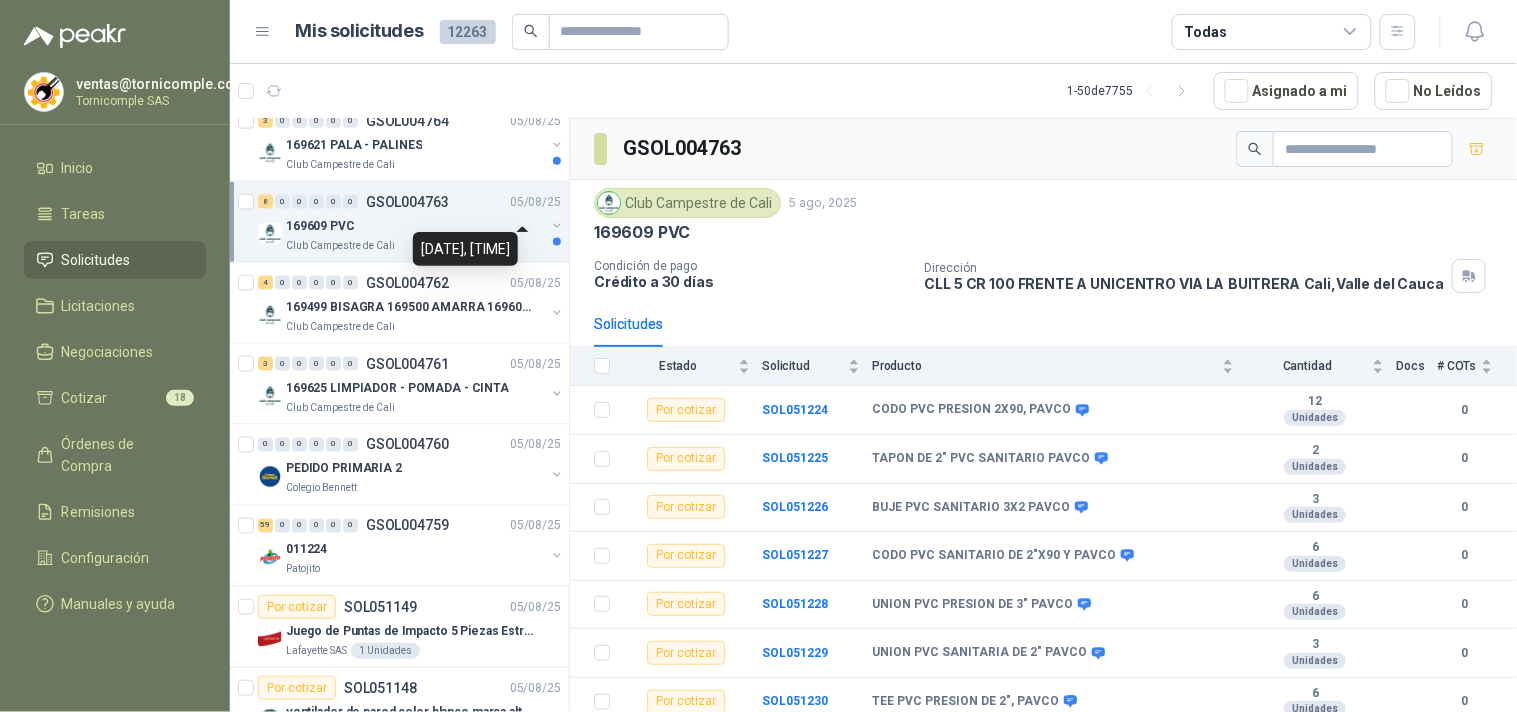 scroll, scrollTop: 555, scrollLeft: 0, axis: vertical 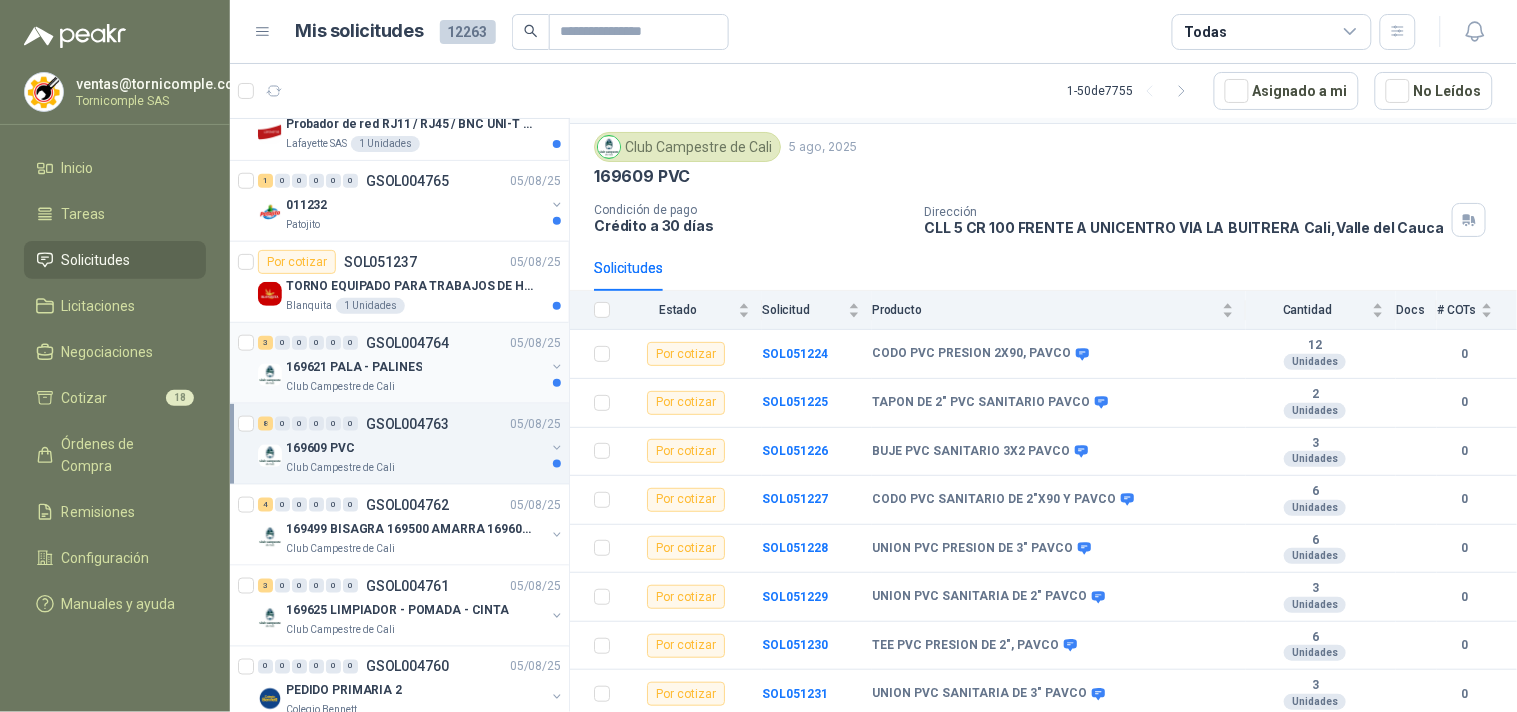click on "169621 PALA - PALINES" at bounding box center (354, 367) 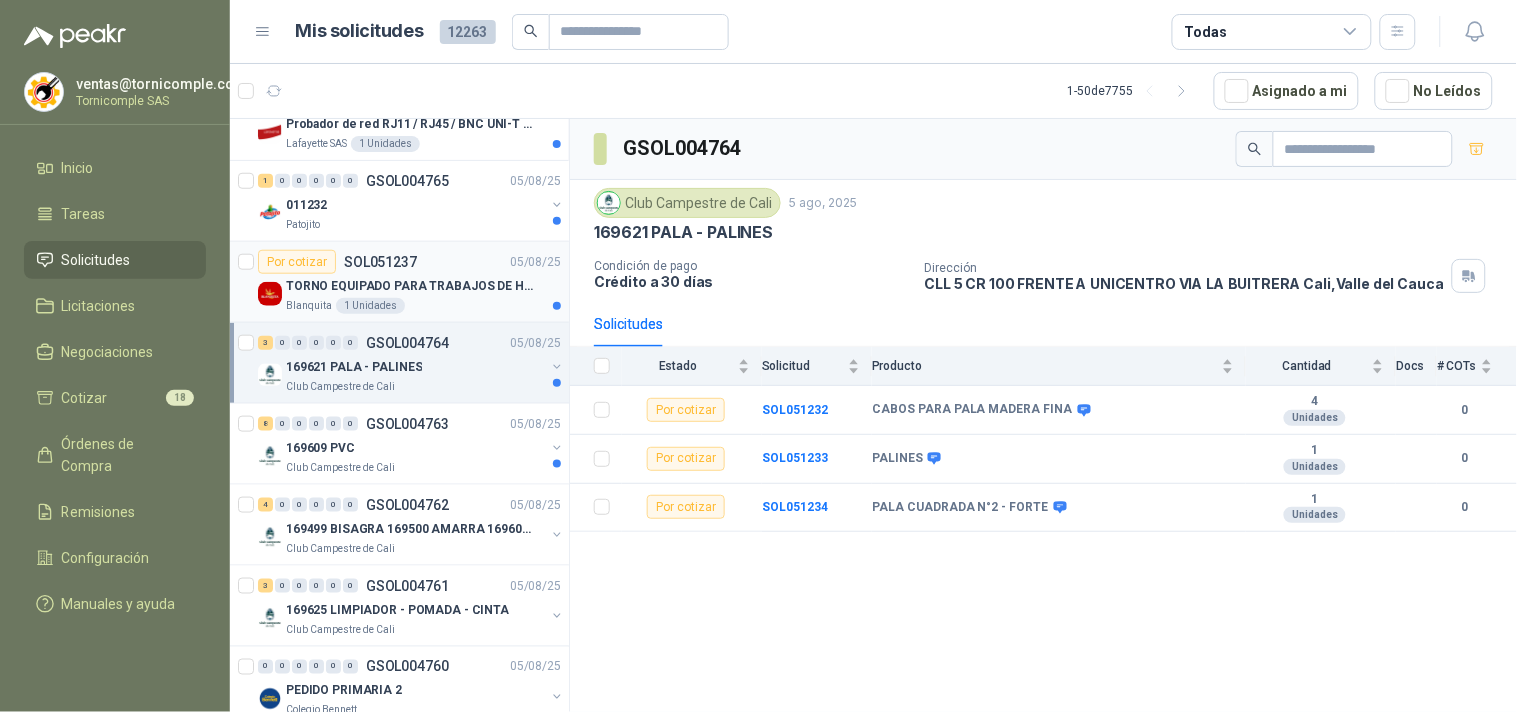 click on "TORNO EQUIPADO PARA TRABAJOS DE HASTA 1 METRO DE PRIMER O SEGUNDA MANO" at bounding box center [410, 286] 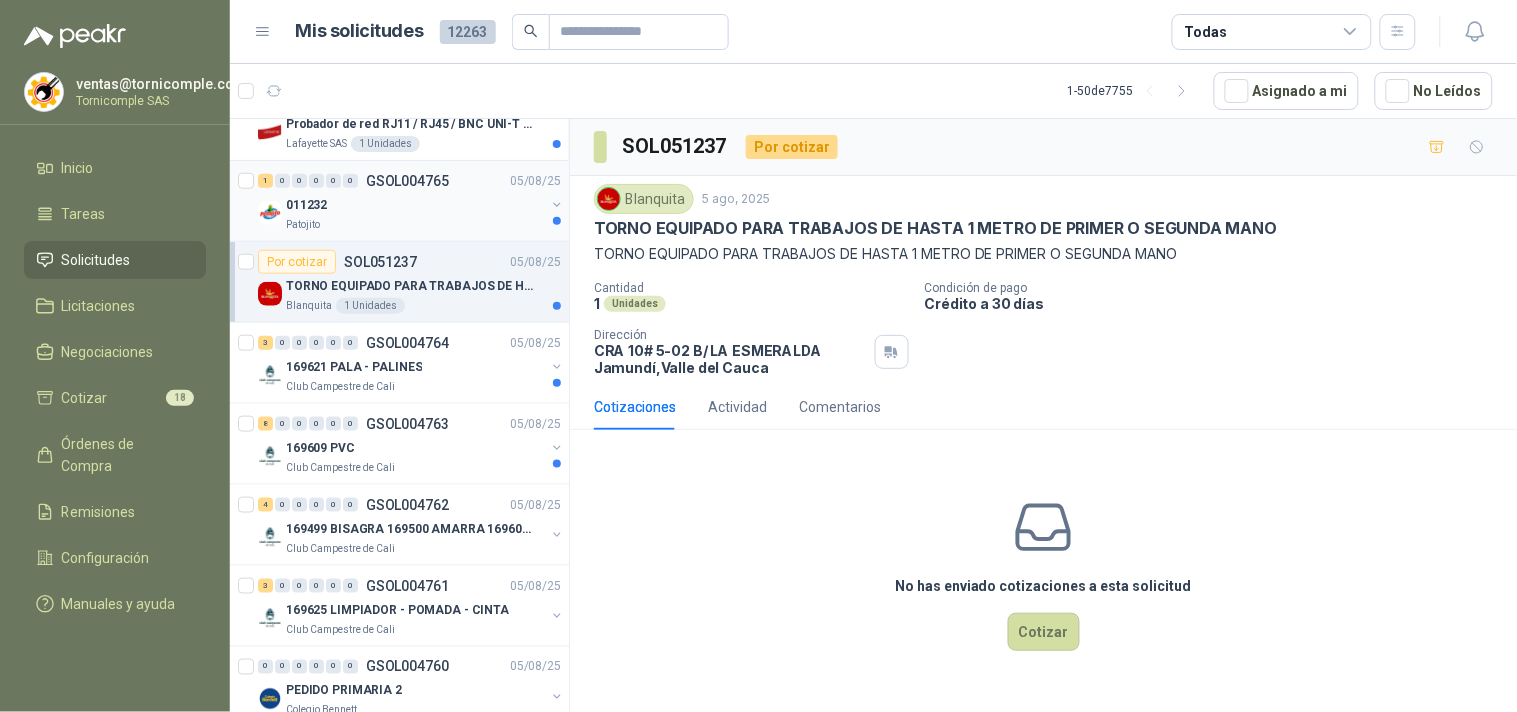 click on "Patojito" at bounding box center [415, 225] 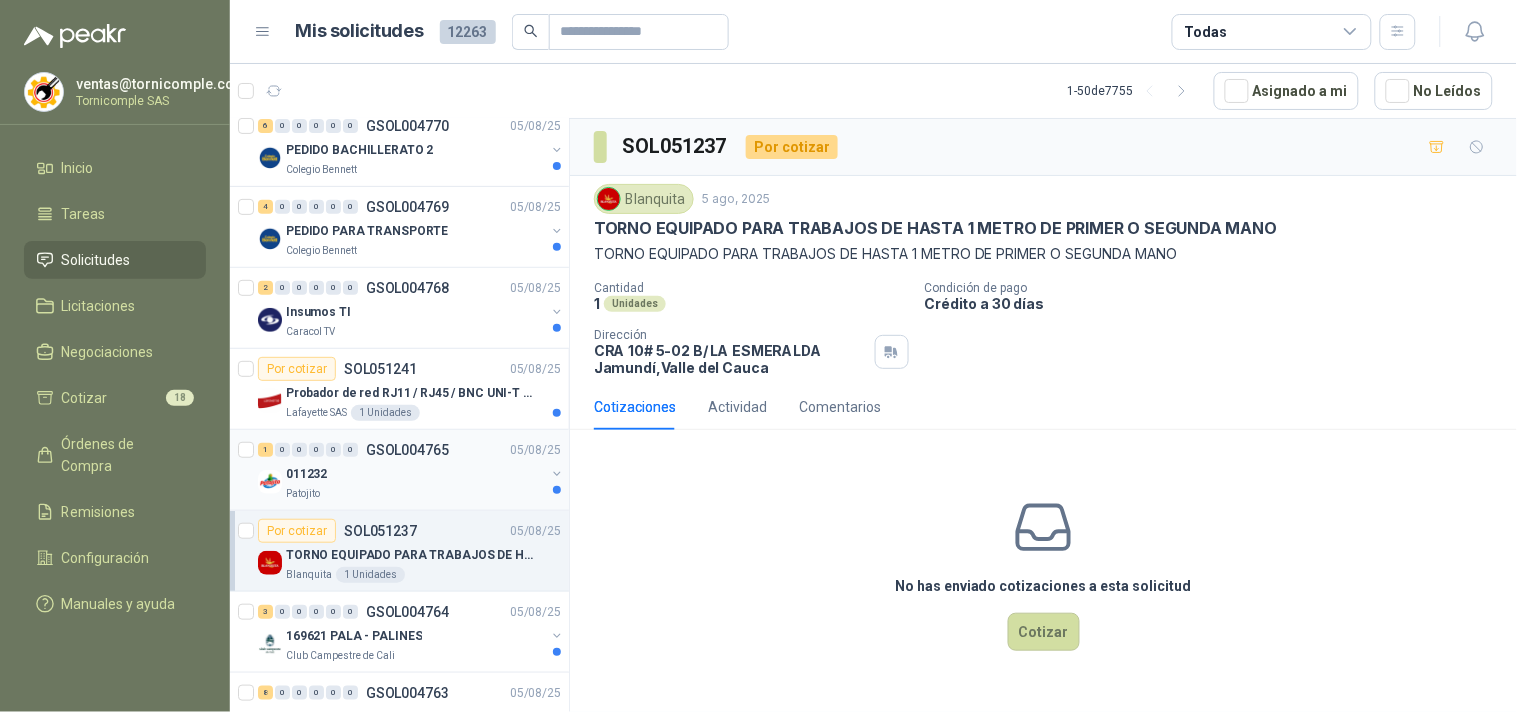 scroll, scrollTop: 111, scrollLeft: 0, axis: vertical 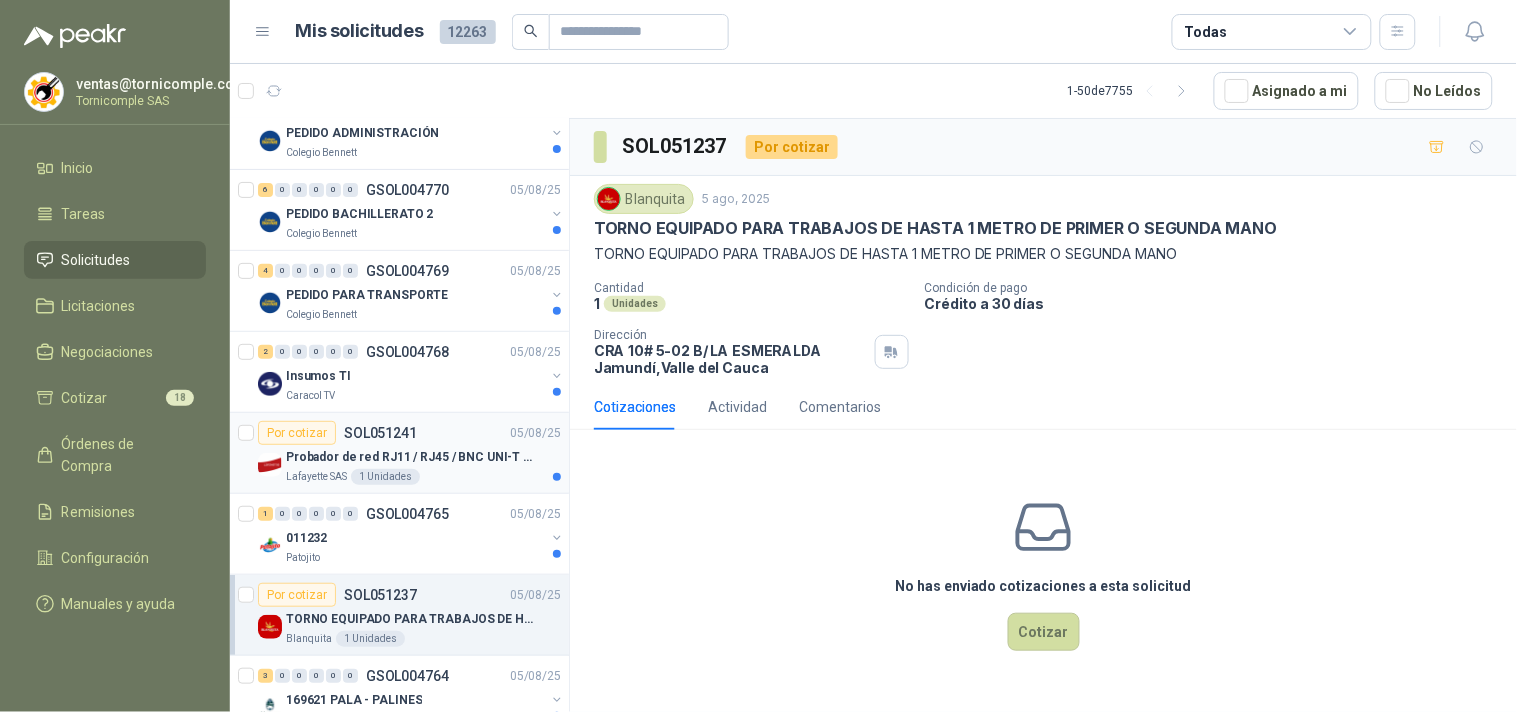 click on "Por cotizar SOL051241 05/08/25   Probador de red RJ11 / RJ45 / BNC UNI-T (UT681C-UT681L) Lafayette SAS 1   Unidades" at bounding box center (399, 453) 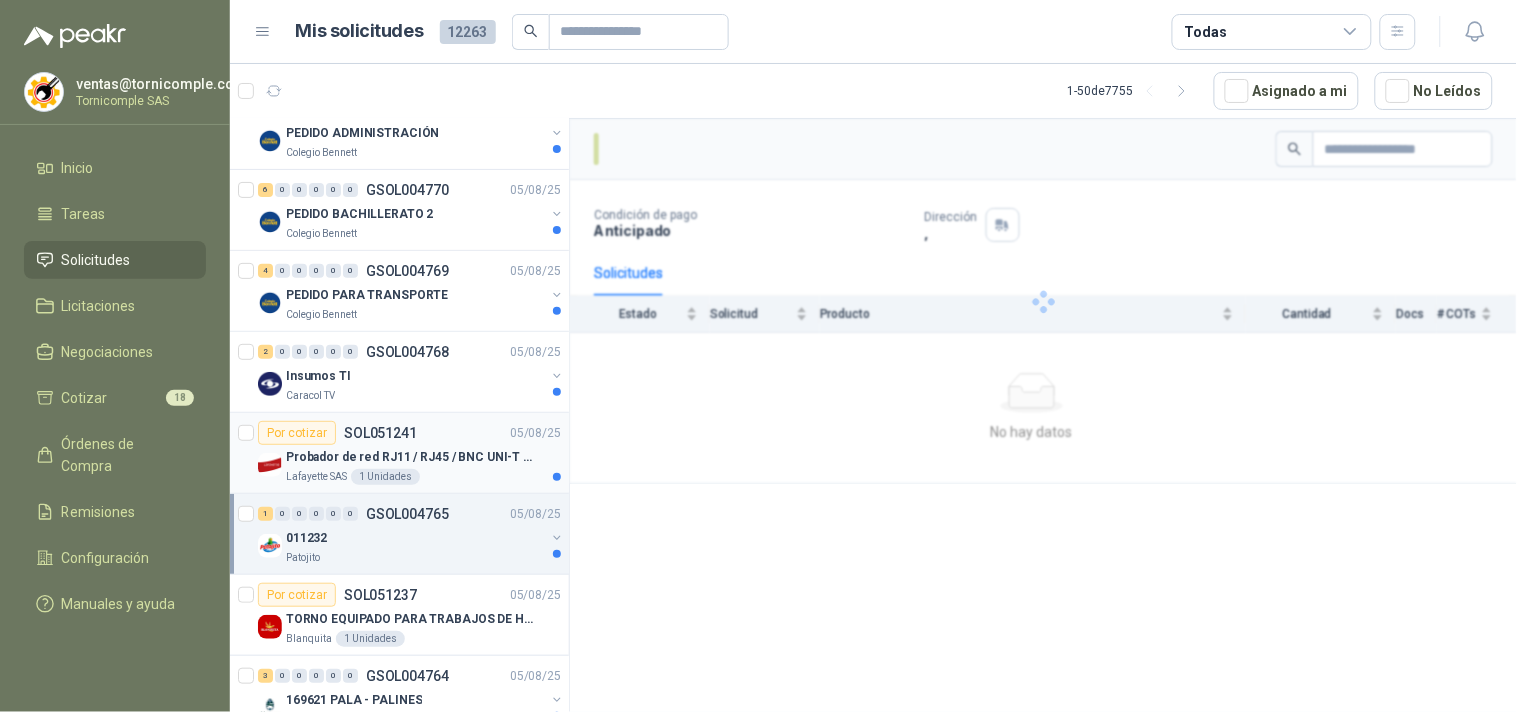 click on "Probador de red RJ11 / RJ45 / BNC UNI-T (UT681C-UT681L)" at bounding box center (423, 457) 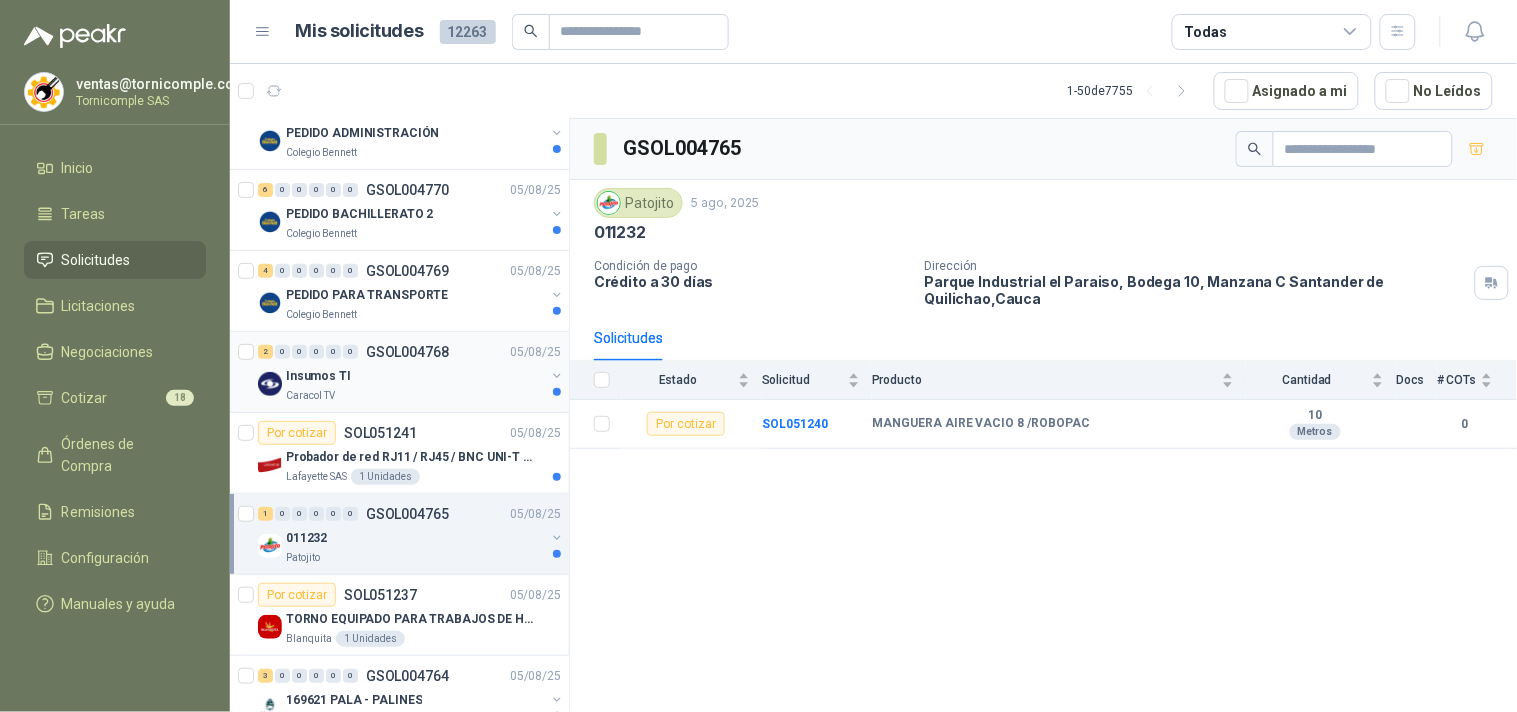 drag, startPoint x: 434, startPoint y: 380, endPoint x: 447, endPoint y: 311, distance: 70.21396 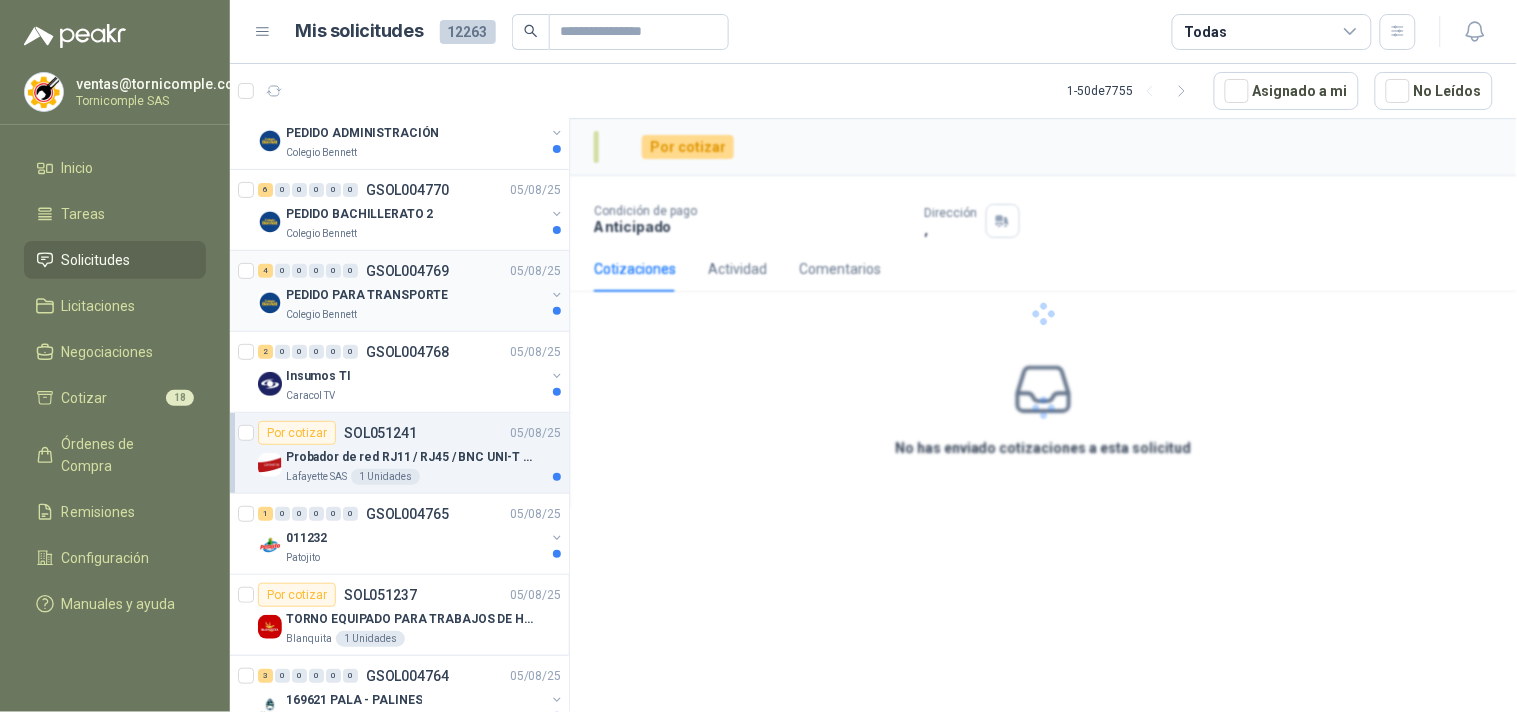 click on "Colegio Bennett" at bounding box center [415, 315] 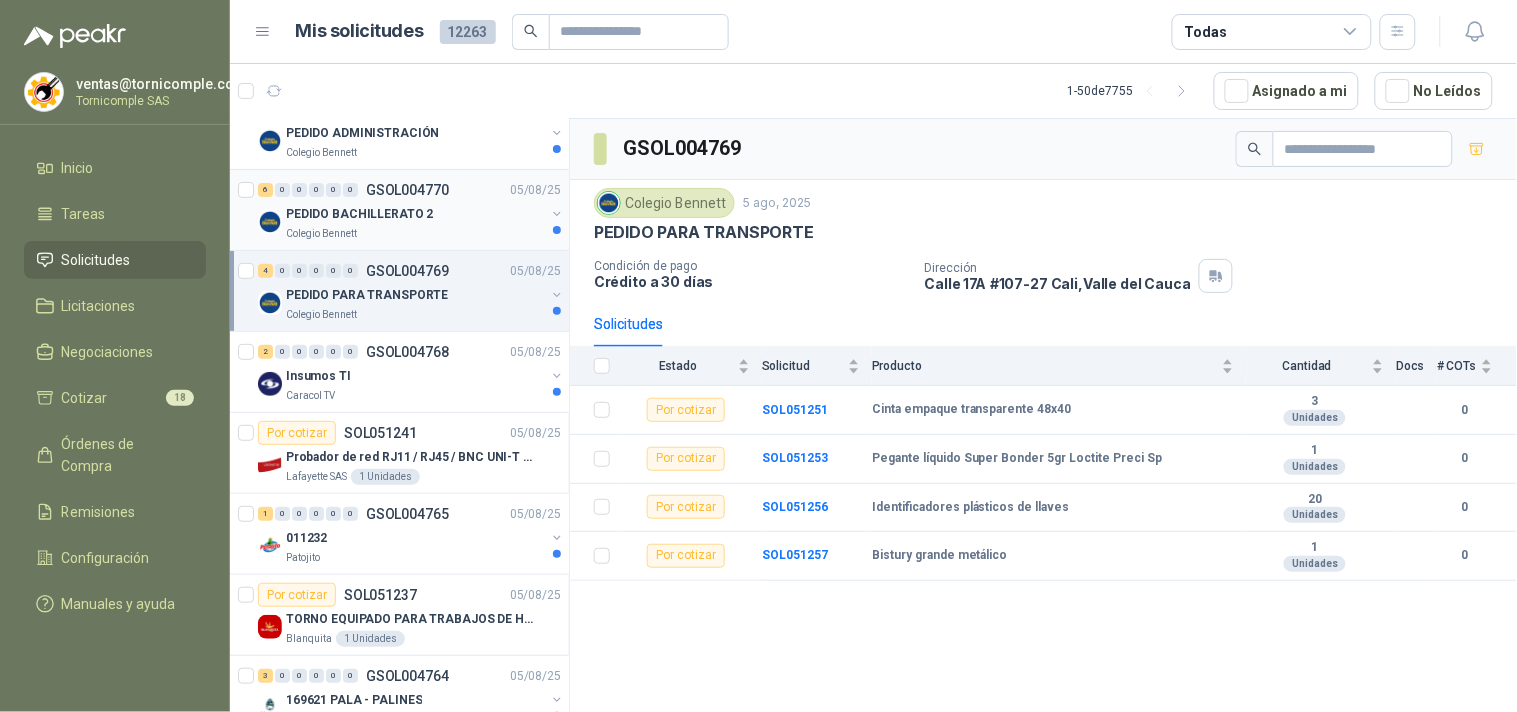 click on "PEDIDO BACHILLERATO 2" at bounding box center [415, 214] 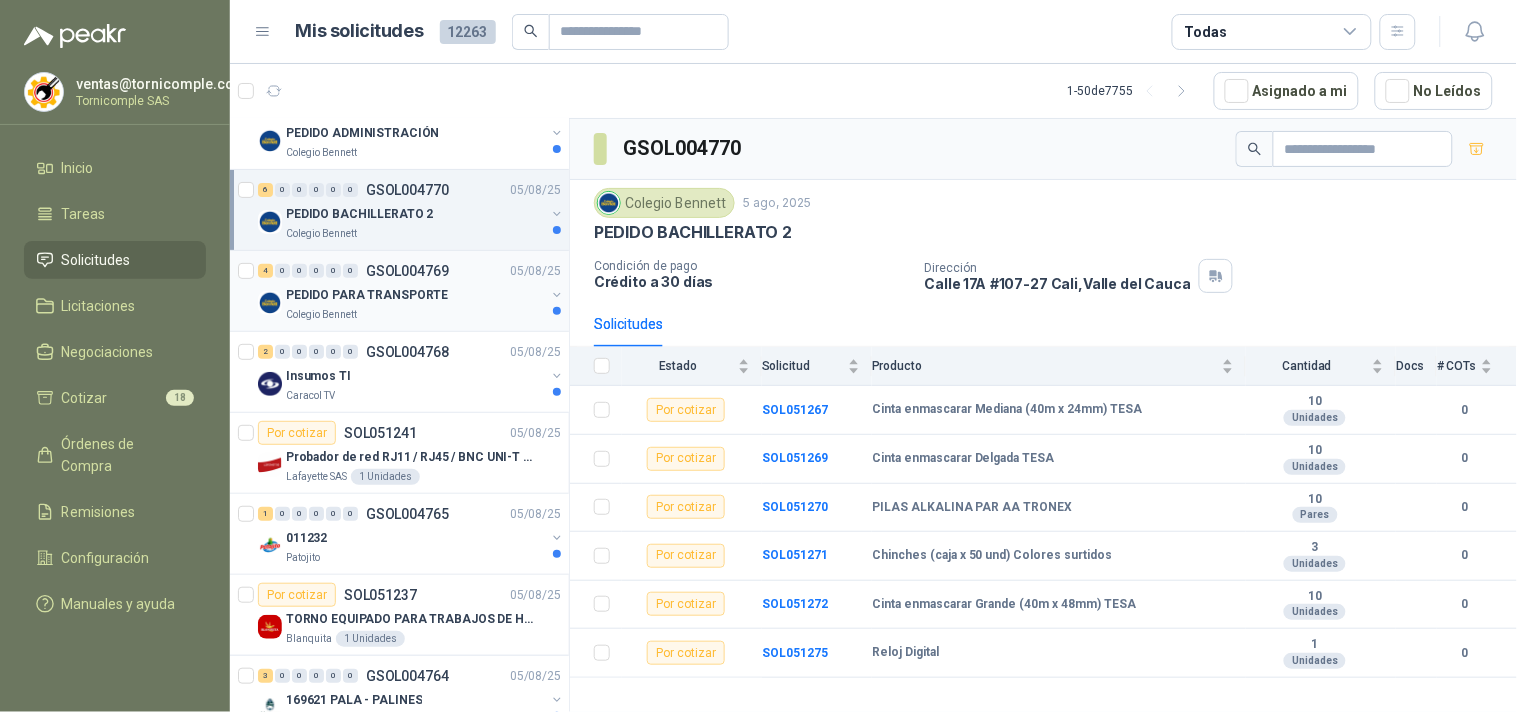 click on "GSOL004769" at bounding box center [407, 271] 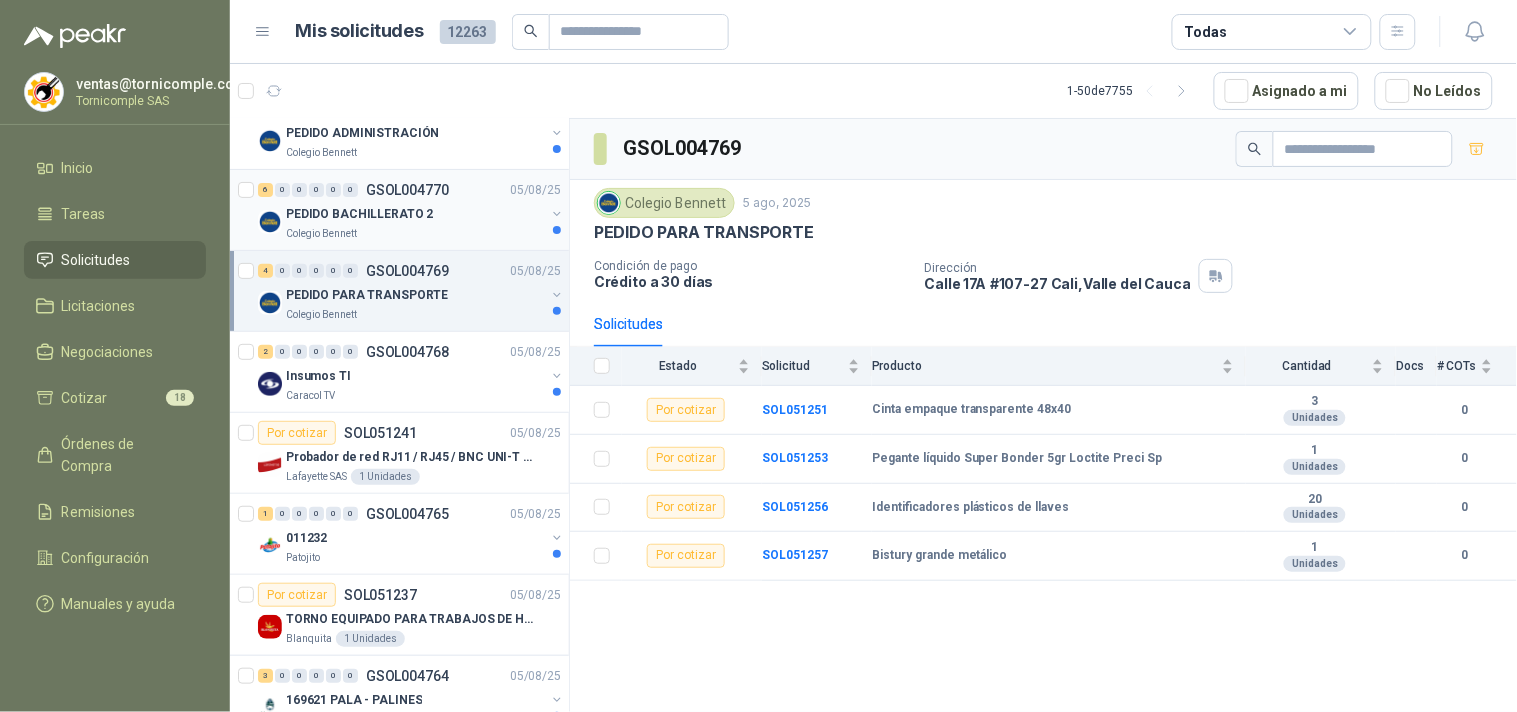 click on "PEDIDO BACHILLERATO 2" at bounding box center (415, 214) 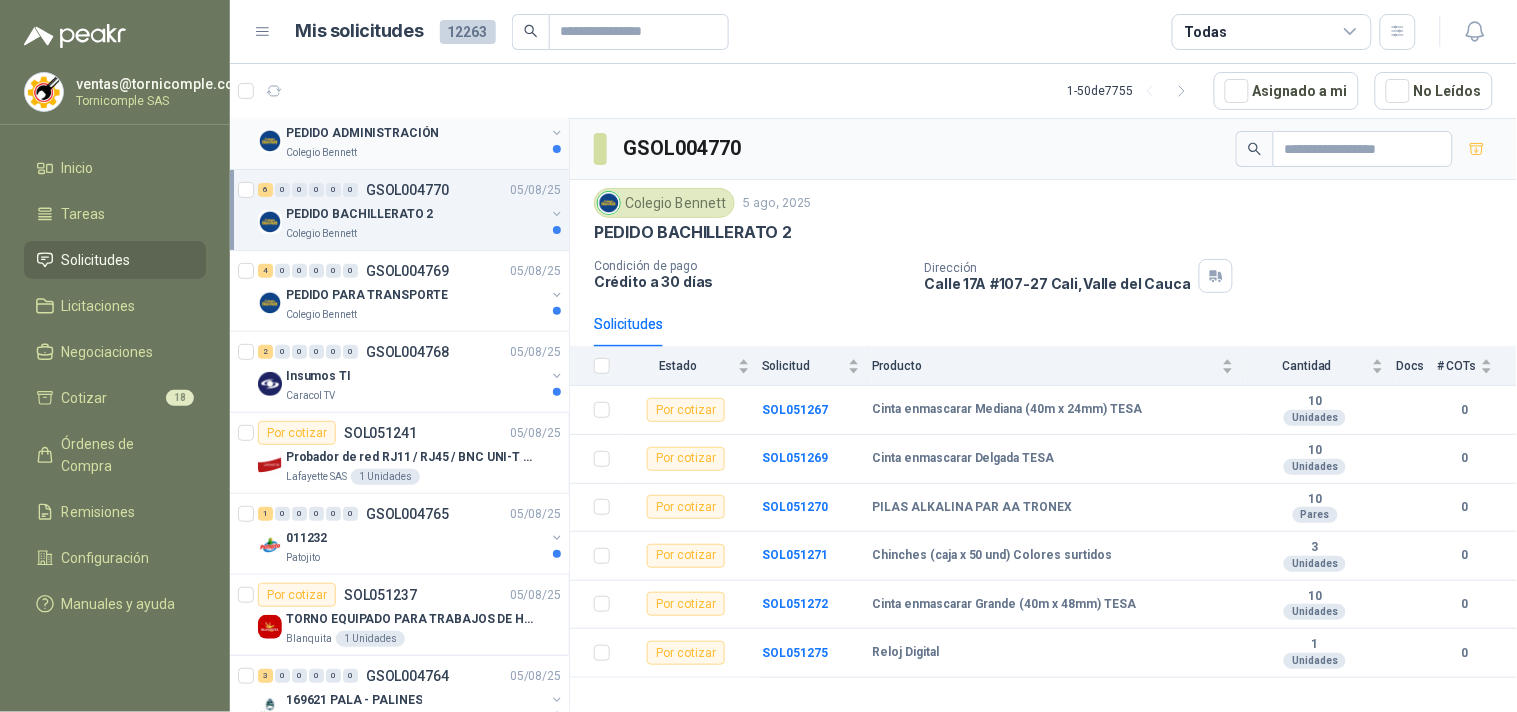 click on "PEDIDO ADMINISTRACIÓN" at bounding box center (415, 133) 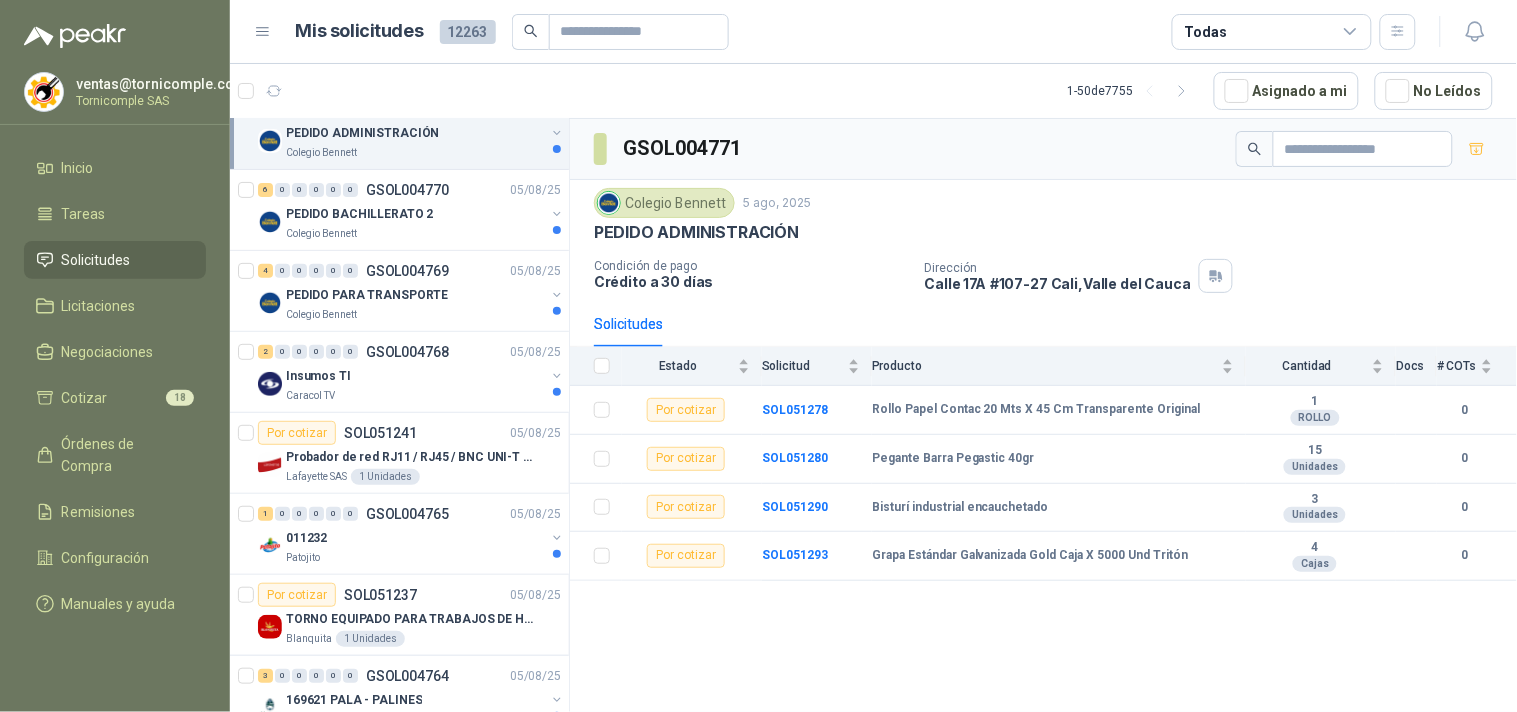 click on "PEDIDO ADMINISTRACIÓN" at bounding box center (415, 133) 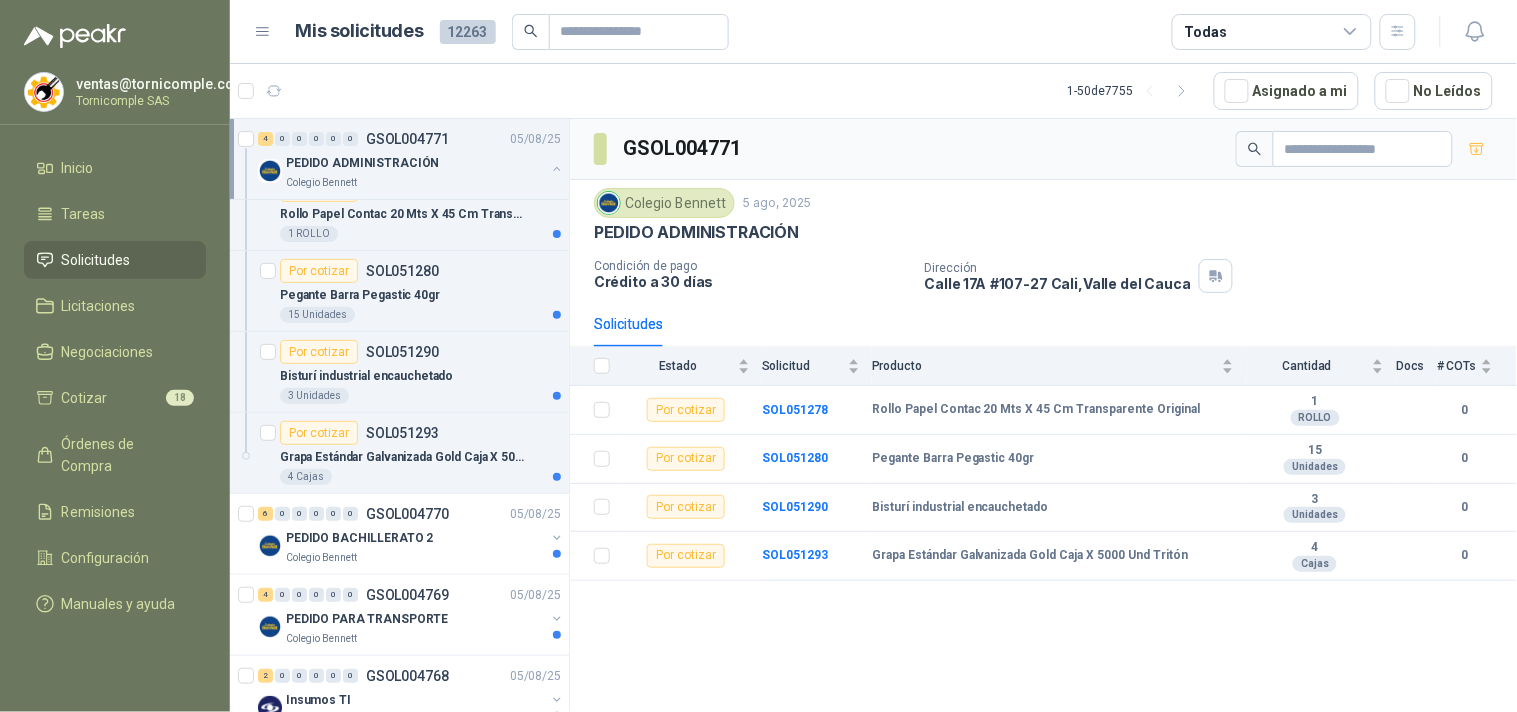 click on "GSOL004771" at bounding box center (407, 139) 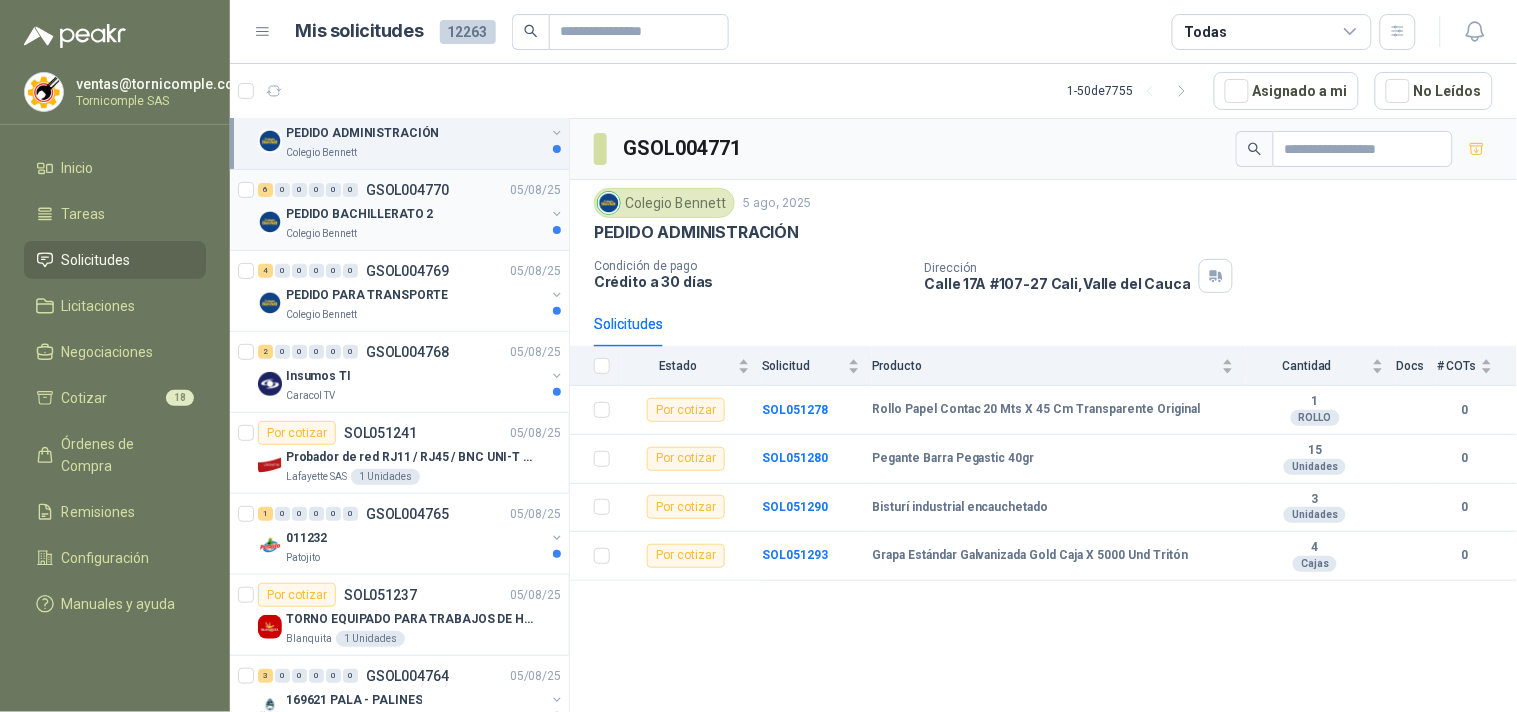 click on "PEDIDO BACHILLERATO 2" at bounding box center [415, 214] 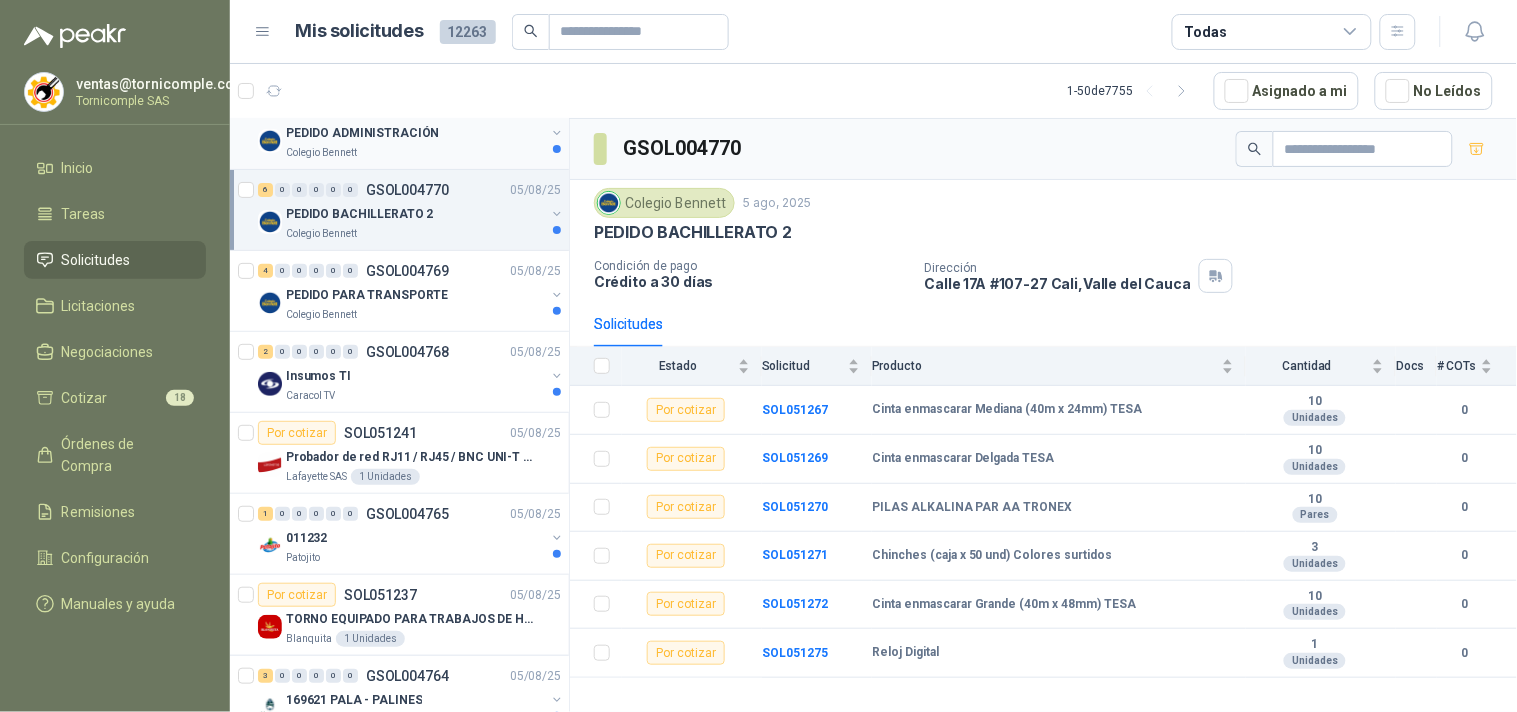 click on "Colegio Bennett" at bounding box center (415, 153) 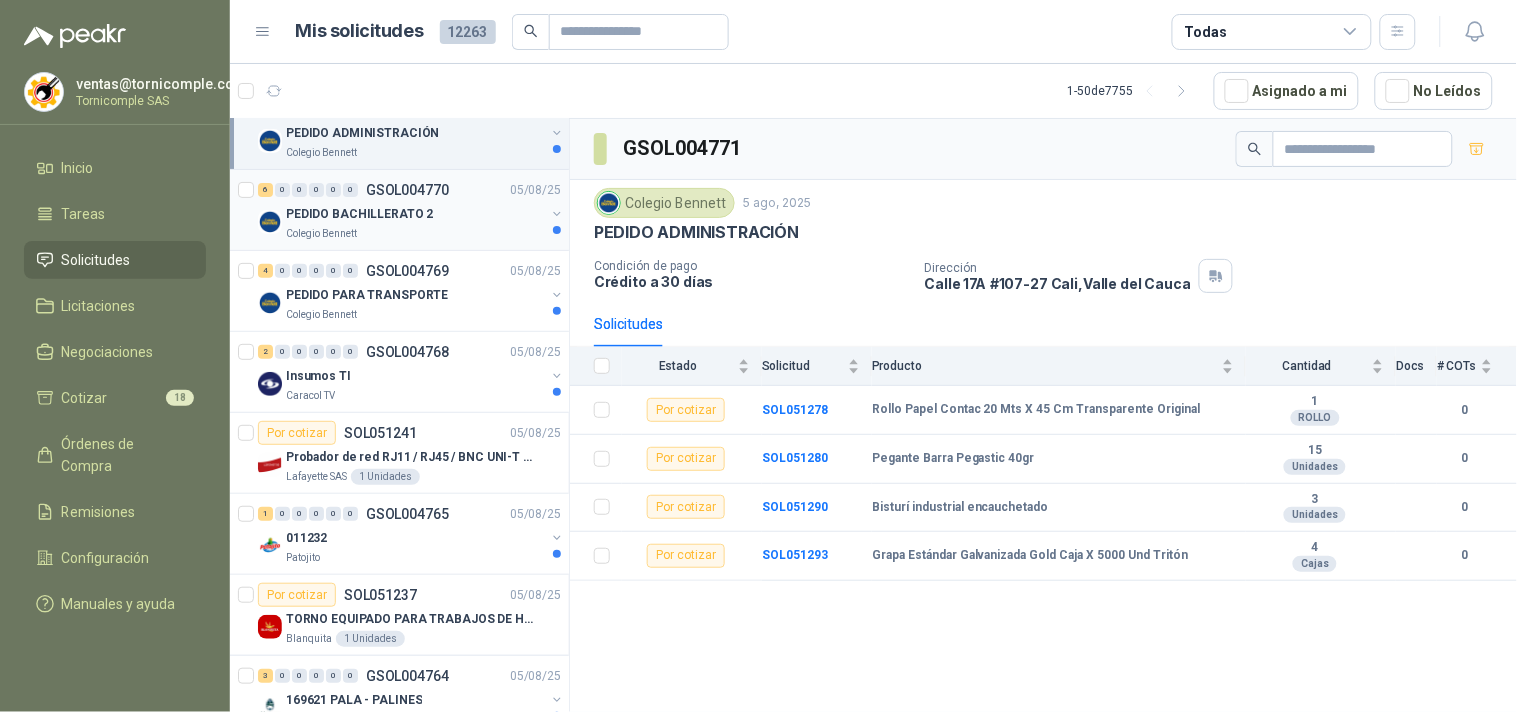 click on "05/08/25" at bounding box center (535, 190) 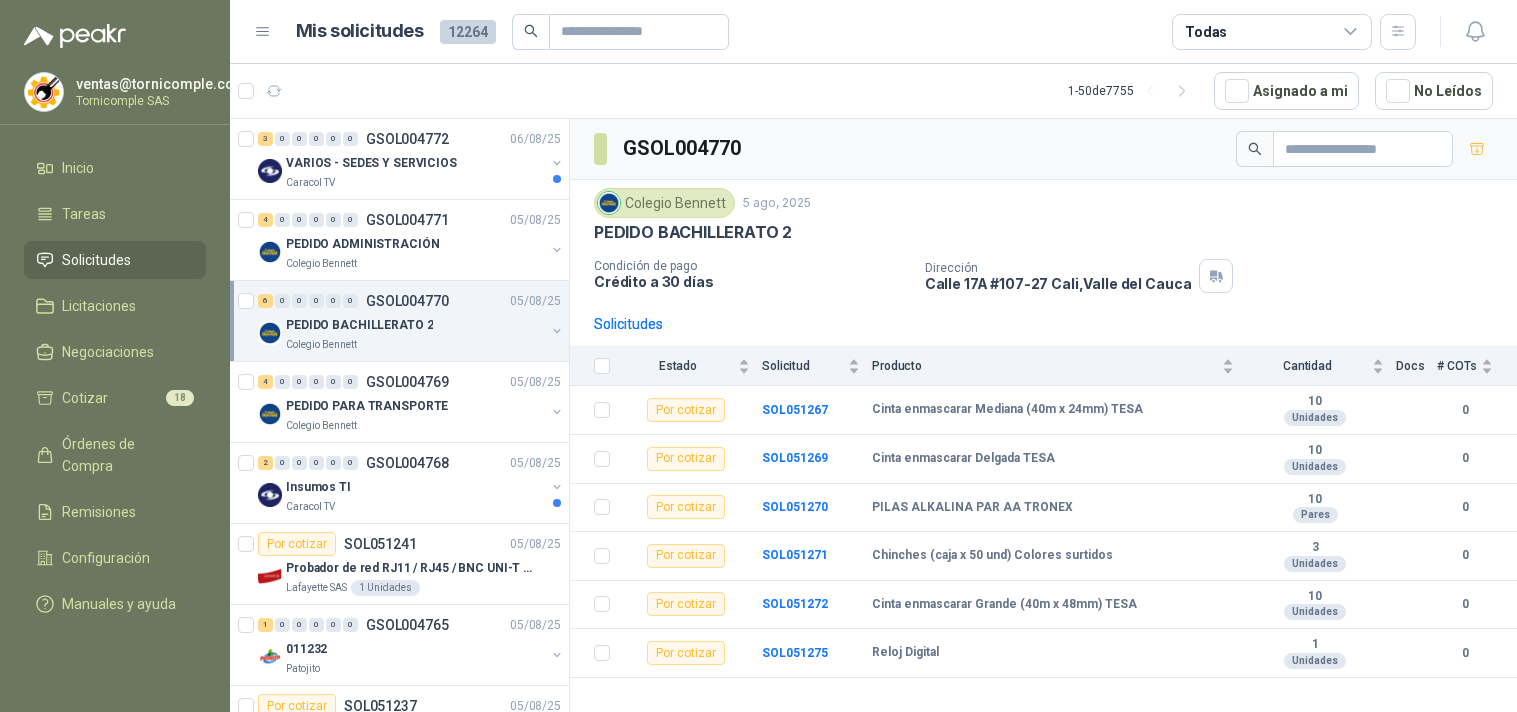 scroll, scrollTop: 0, scrollLeft: 0, axis: both 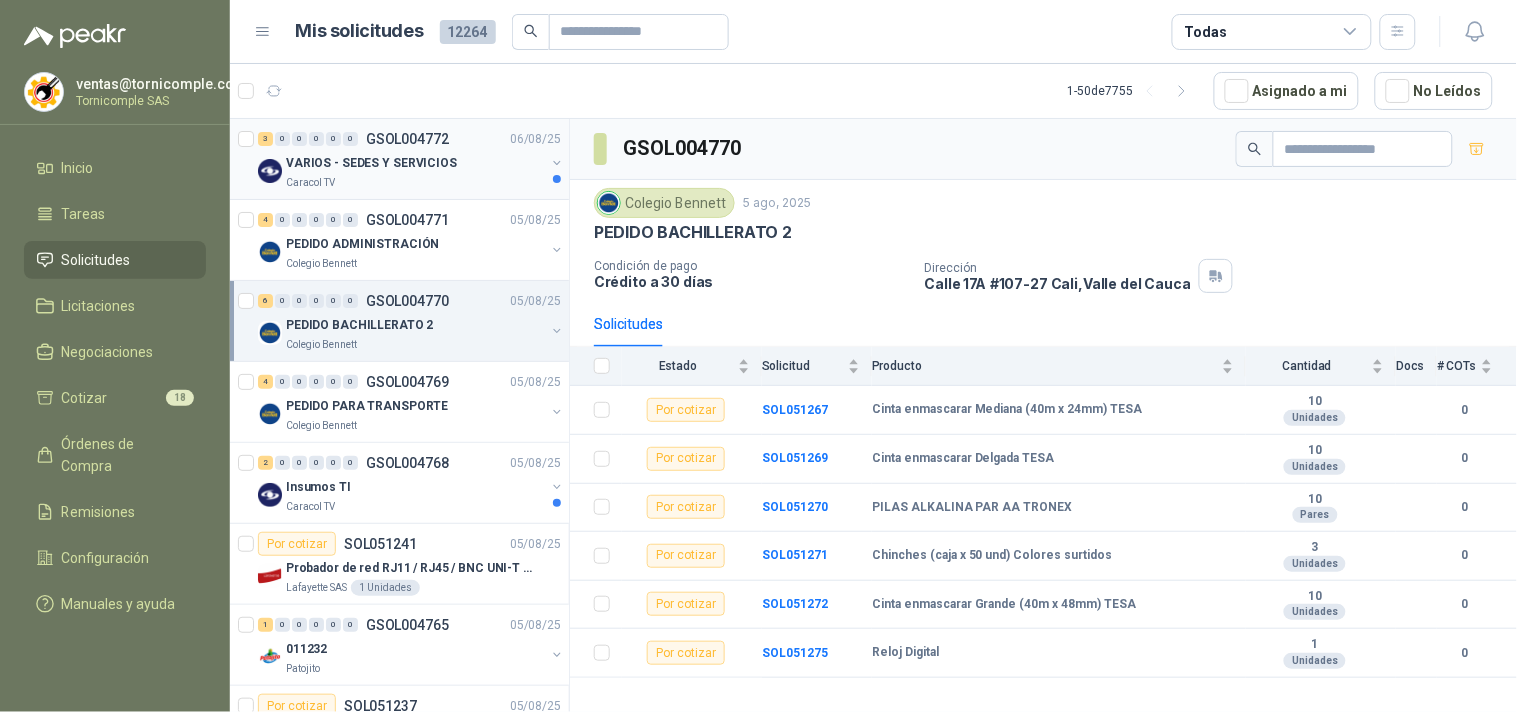 click on "Caracol TV" at bounding box center (415, 183) 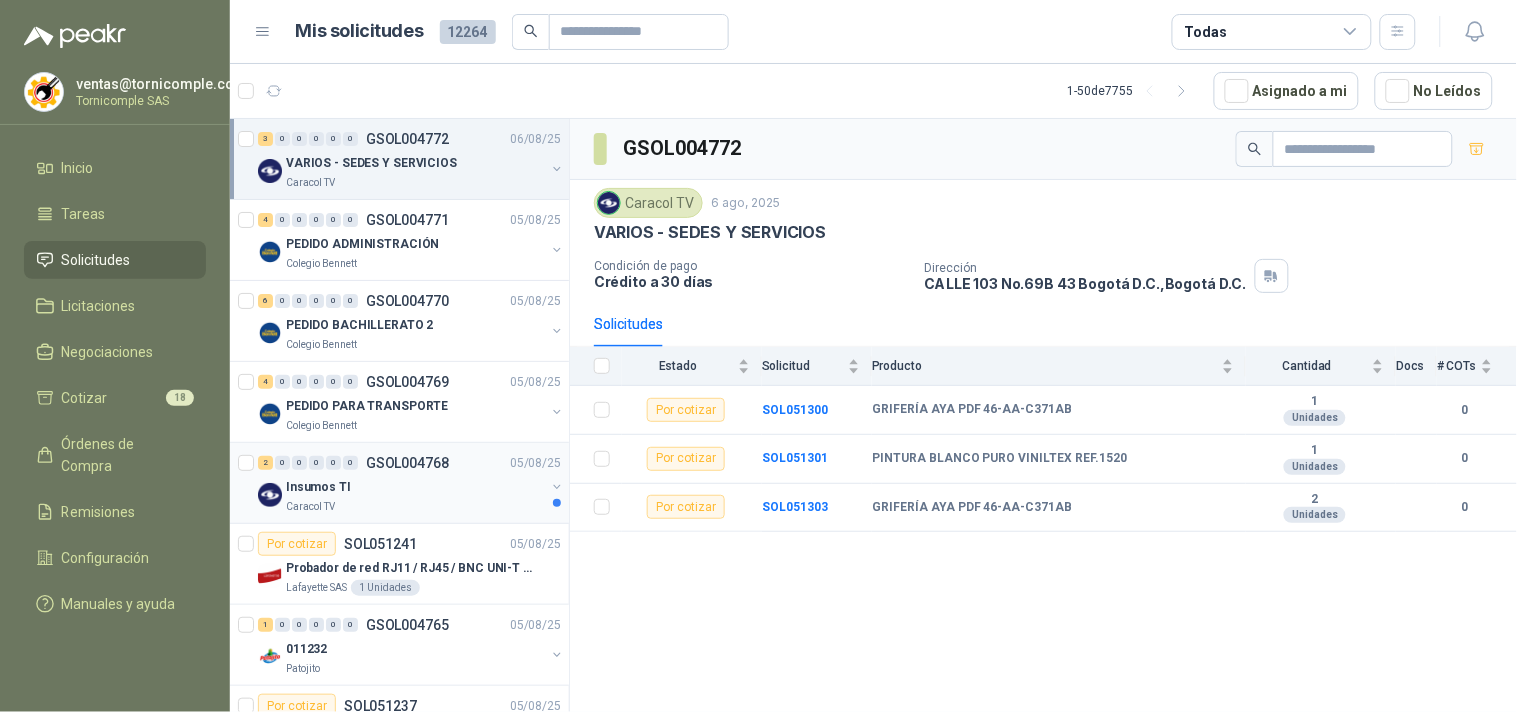 click on "Insumos TI" at bounding box center (415, 487) 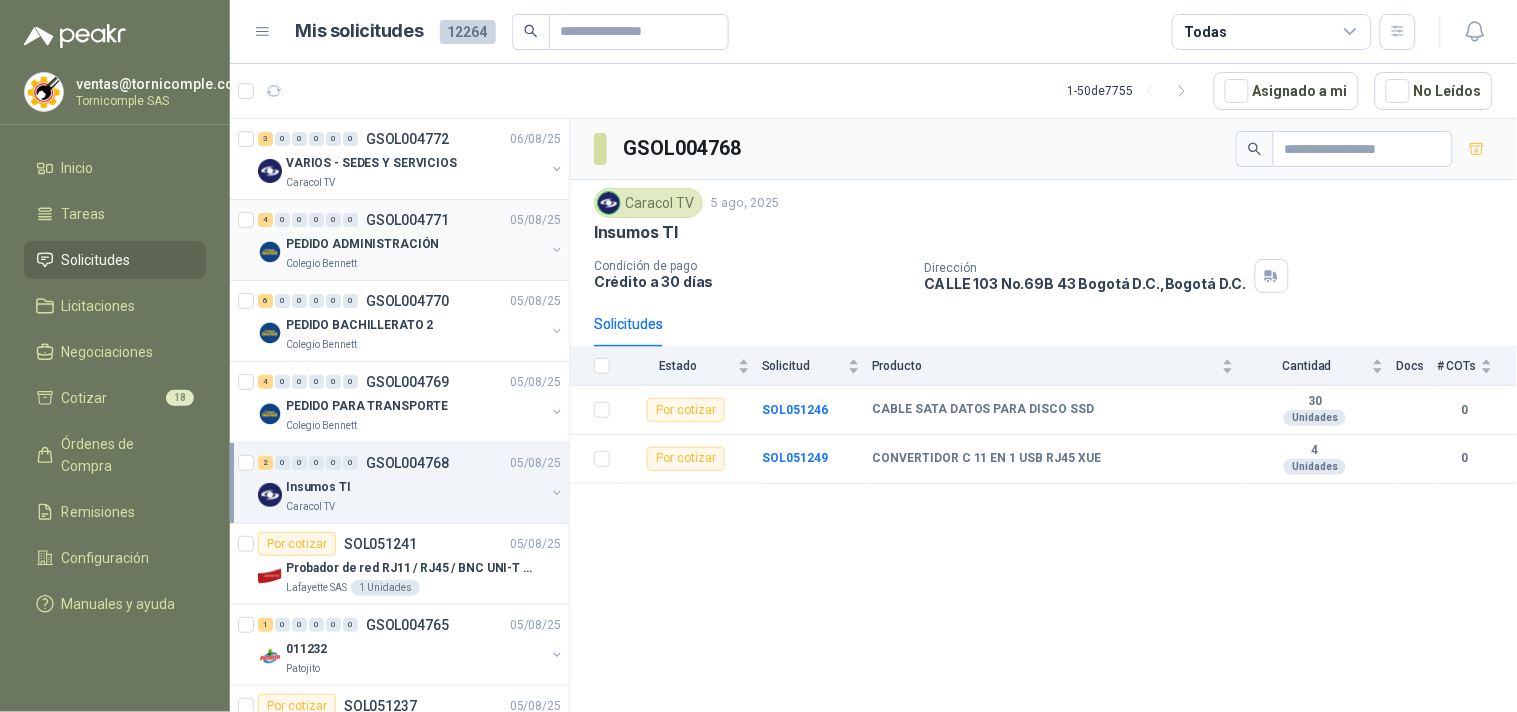 click on "GSOL004771" at bounding box center [407, 220] 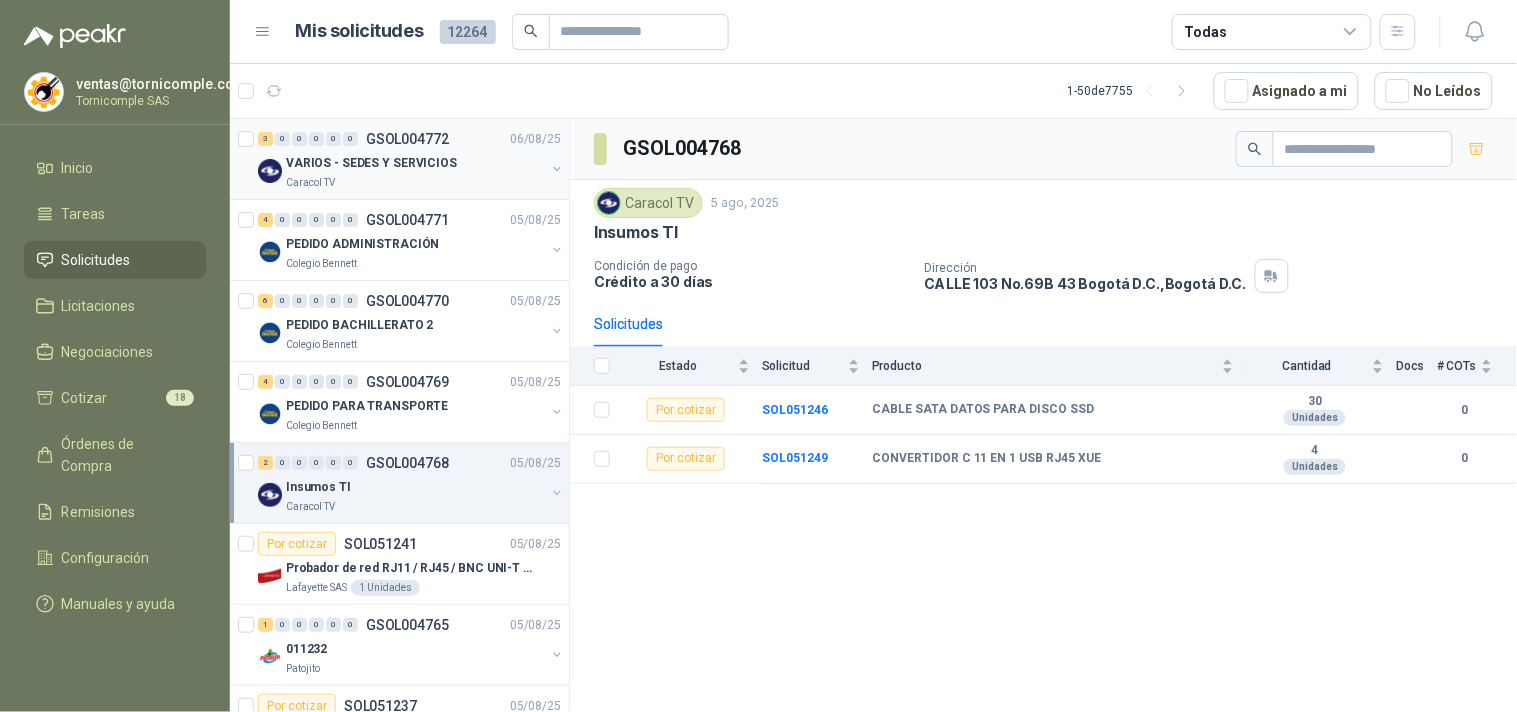click on "Caracol TV" at bounding box center [415, 183] 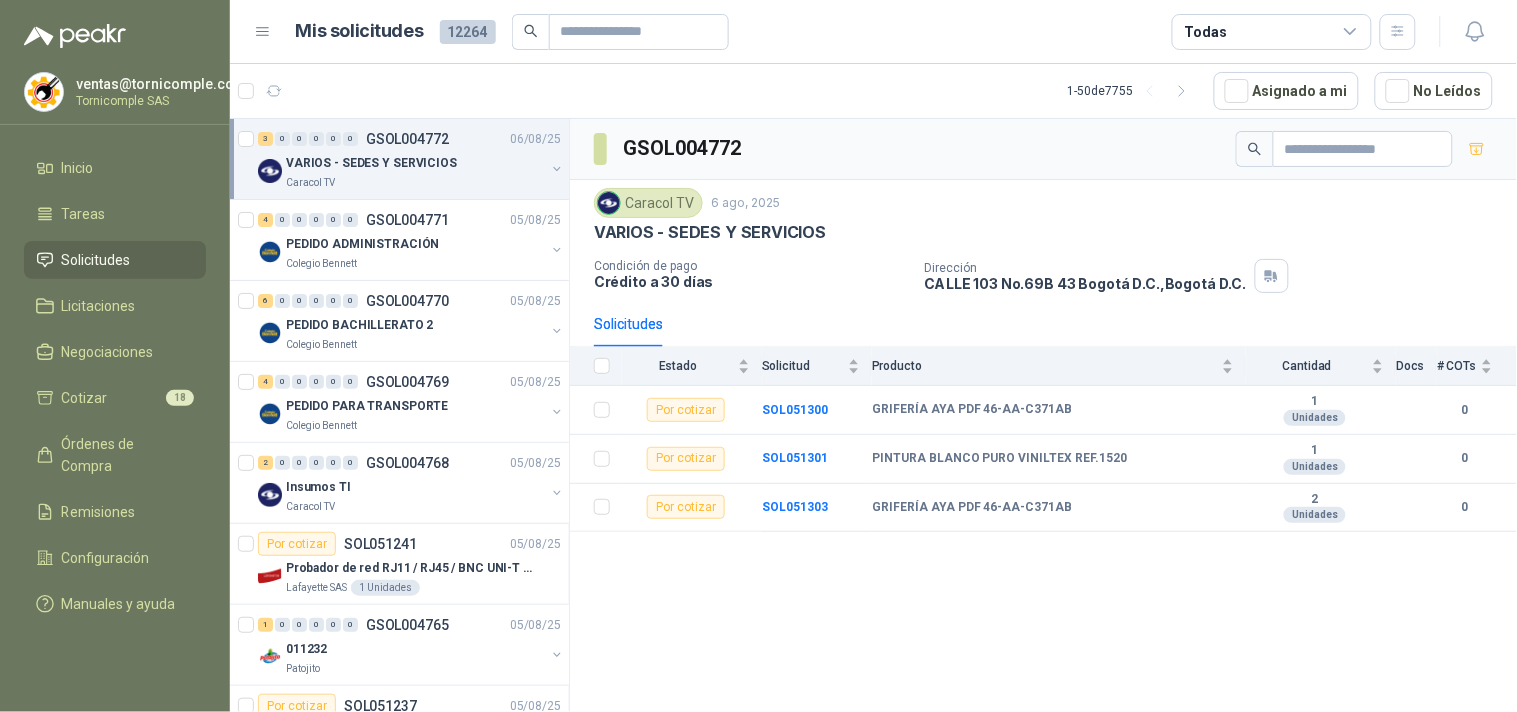 click on "GSOL004772   Caracol TV [DATE]   VARIOS - SEDES Y SERVICIOS Condición de pago Crédito a [NUMBER] días Dirección CALLE [NUMBER] No.[NUMBER]B [NUMBER]   [CITY] ,  [STATE] Solicitudes Estado Solicitud Producto Cantidad Docs # COTs Por cotizar SOL051300 GRIFERÍA AYA PDF [NUMBER]-[NUMBER]-[NUMBER]AB [NUMBER] Unidades [NUMBER] Por cotizar SOL051301 PINTURA BLANCO PURO VINILTEX REF.[NUMBER] [NUMBER] Unidades [NUMBER] Por cotizar SOL051303 GRIFERÍA AYA PDF [NUMBER]-[NUMBER]-[NUMBER]AB [NUMBER] Unidades [NUMBER]" at bounding box center (1043, 419) 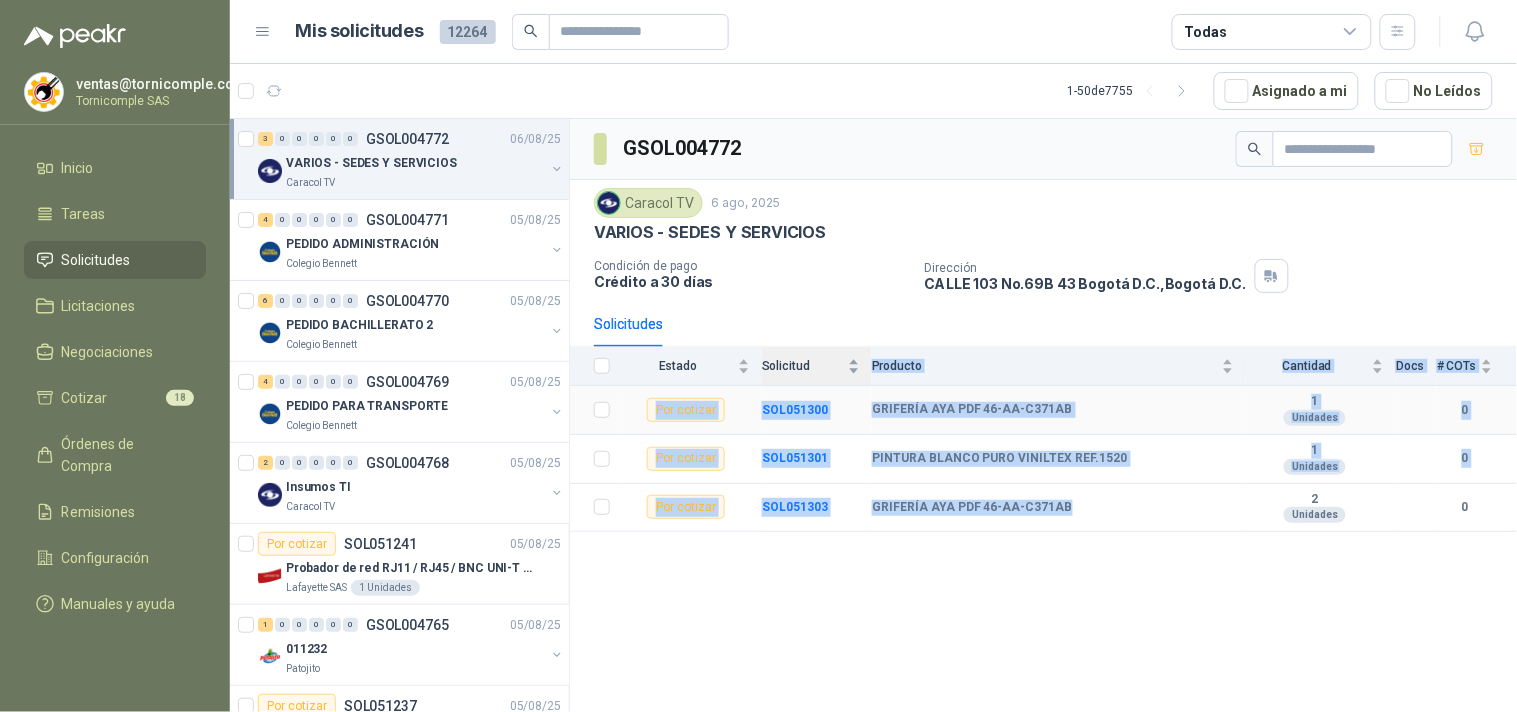 drag, startPoint x: 838, startPoint y: 423, endPoint x: 774, endPoint y: 383, distance: 75.47185 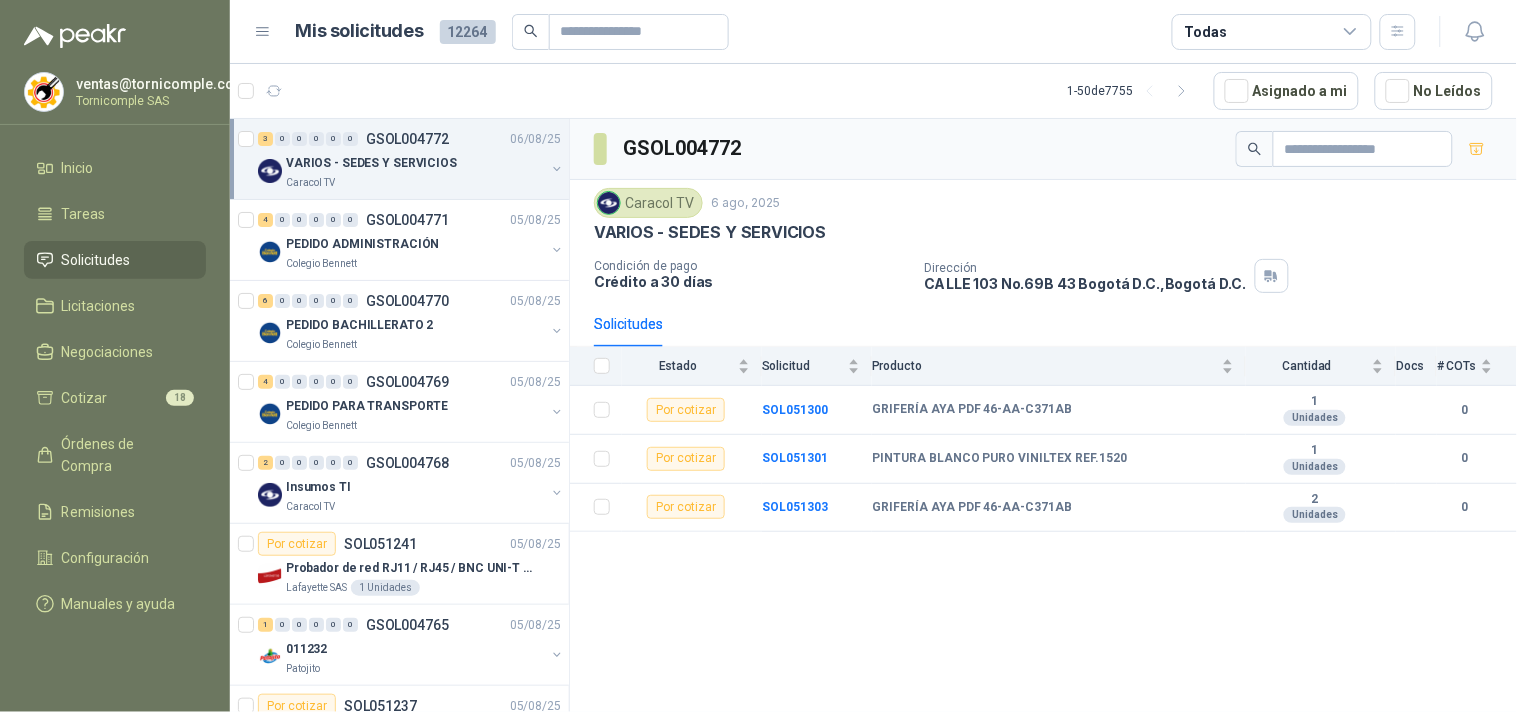 click on "GSOL004772   Caracol TV [DATE]   VARIOS - SEDES Y SERVICIOS Condición de pago Crédito a [NUMBER] días Dirección CALLE [NUMBER] No.[NUMBER]B [NUMBER]   [CITY] ,  [STATE] Solicitudes Estado Solicitud Producto Cantidad Docs # COTs Por cotizar SOL051300 GRIFERÍA AYA PDF [NUMBER]-[NUMBER]-[NUMBER]AB [NUMBER] Unidades [NUMBER] Por cotizar SOL051301 PINTURA BLANCO PURO VINILTEX REF.[NUMBER] [NUMBER] Unidades [NUMBER] Por cotizar SOL051303 GRIFERÍA AYA PDF [NUMBER]-[NUMBER]-[NUMBER]AB [NUMBER] Unidades [NUMBER]" at bounding box center (1043, 419) 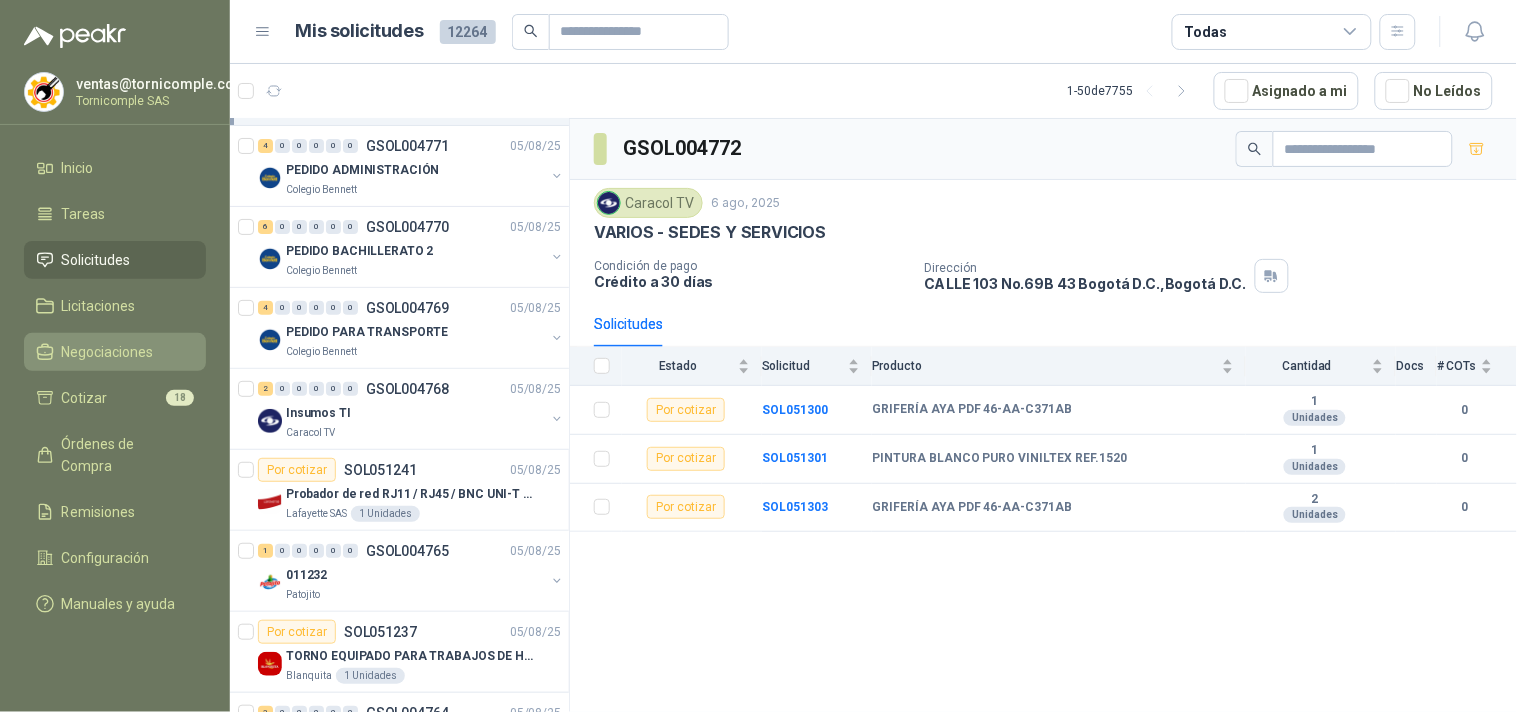 scroll, scrollTop: 111, scrollLeft: 0, axis: vertical 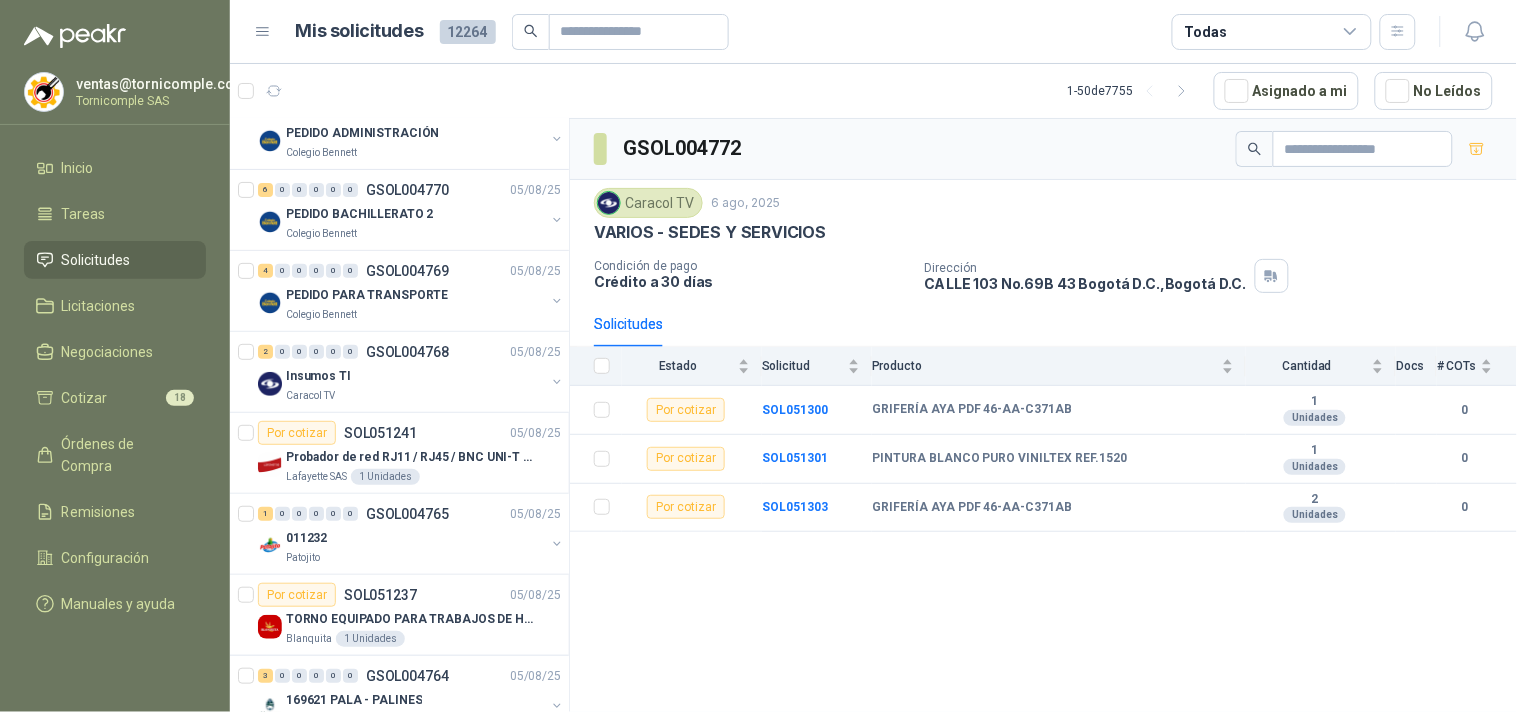 click on "Solicitudes" at bounding box center (115, 260) 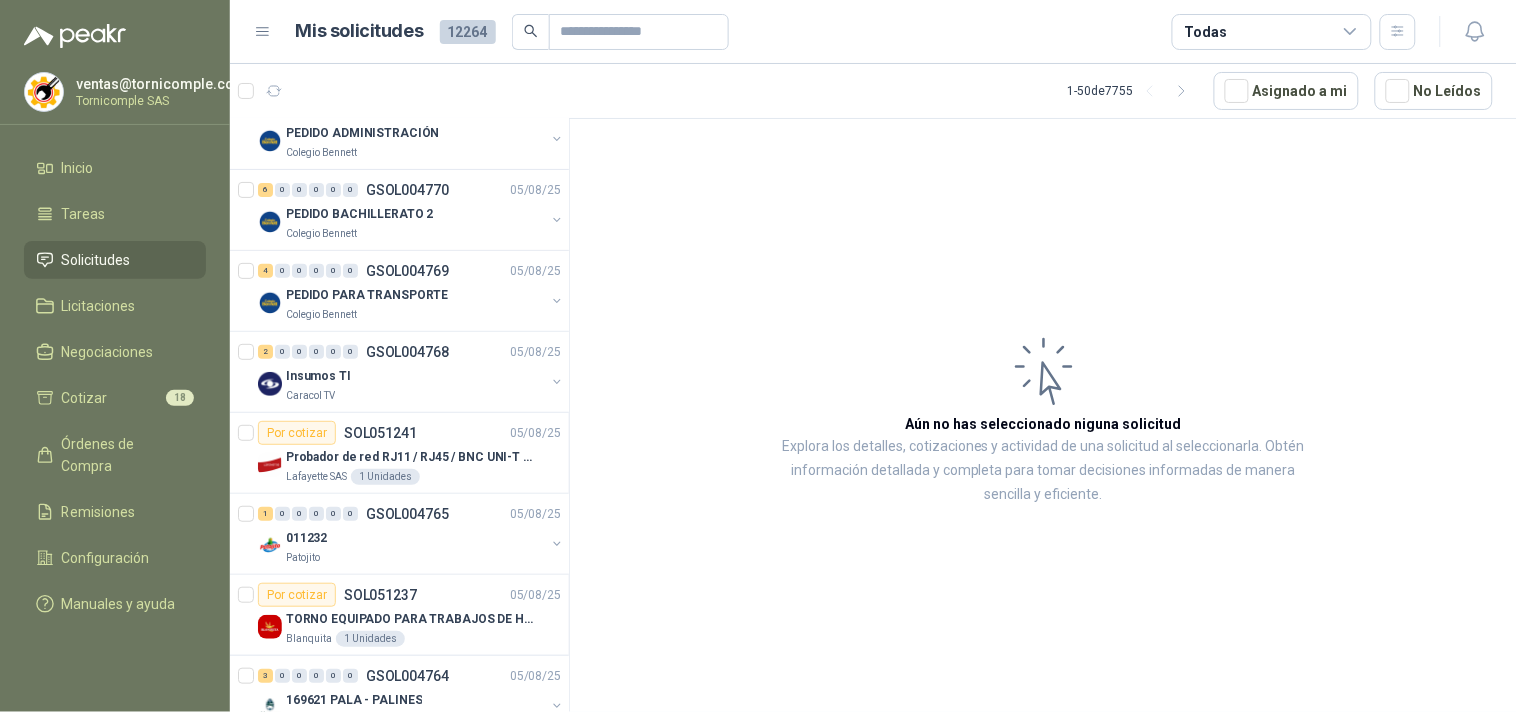 click on "Solicitudes" at bounding box center (96, 260) 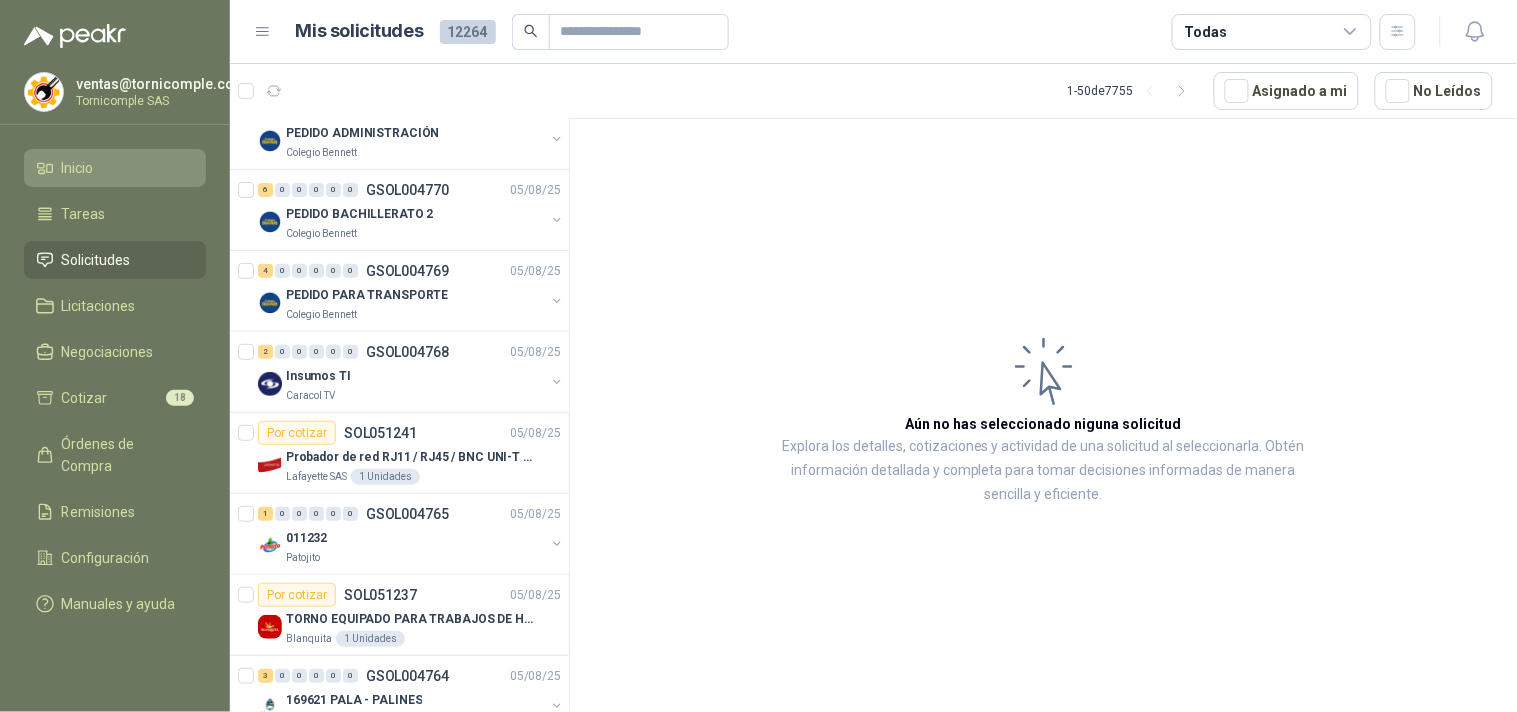 click on "Inicio" at bounding box center (115, 168) 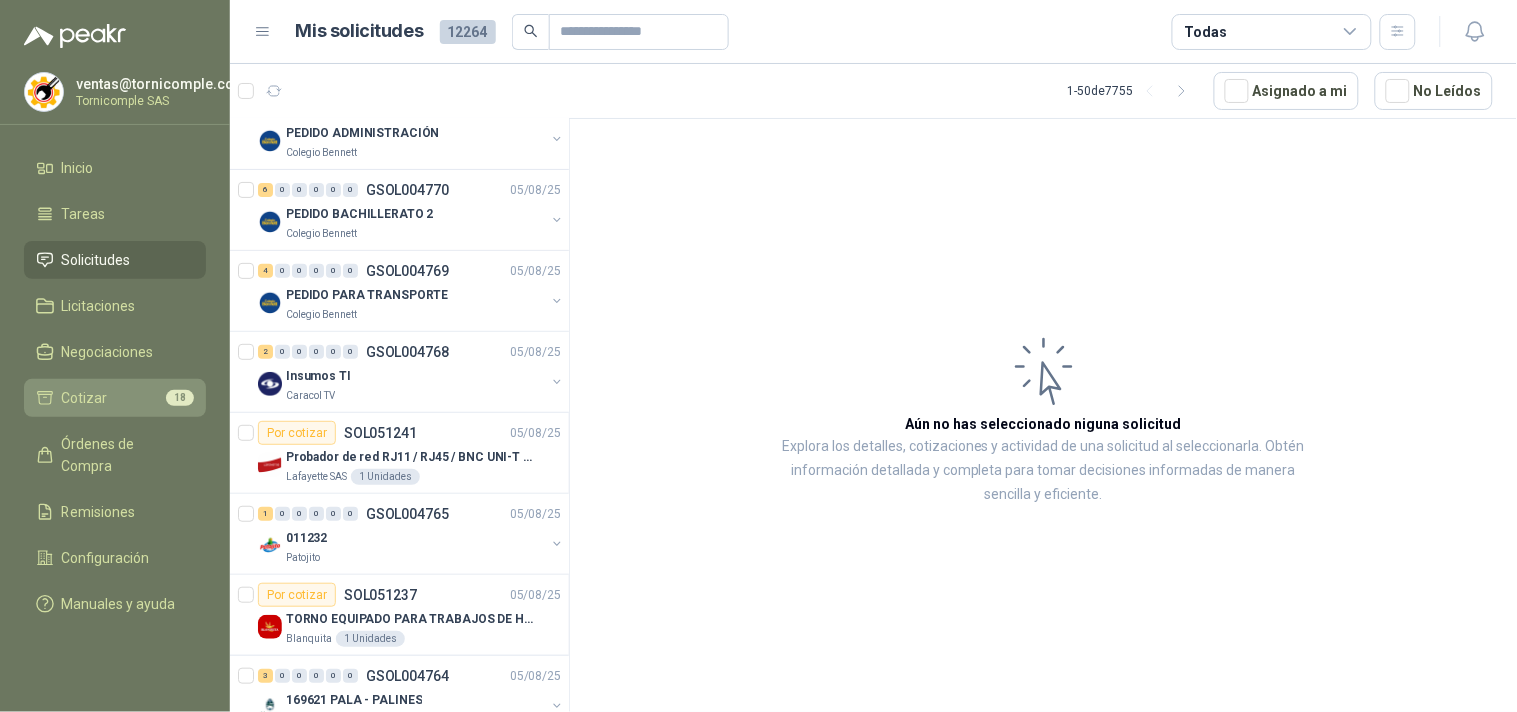 click on "Cotizar 18" at bounding box center (115, 398) 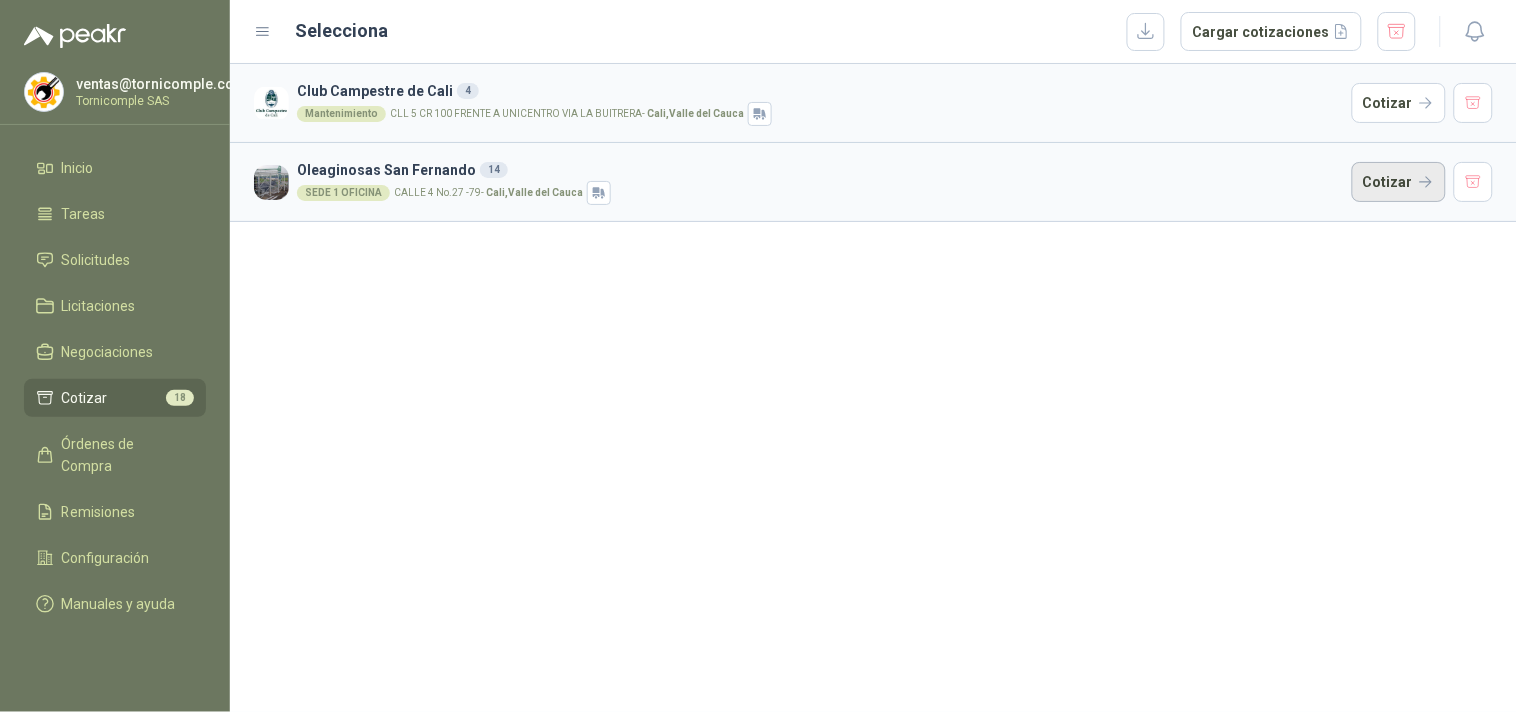 click on "Cotizar" at bounding box center [1399, 182] 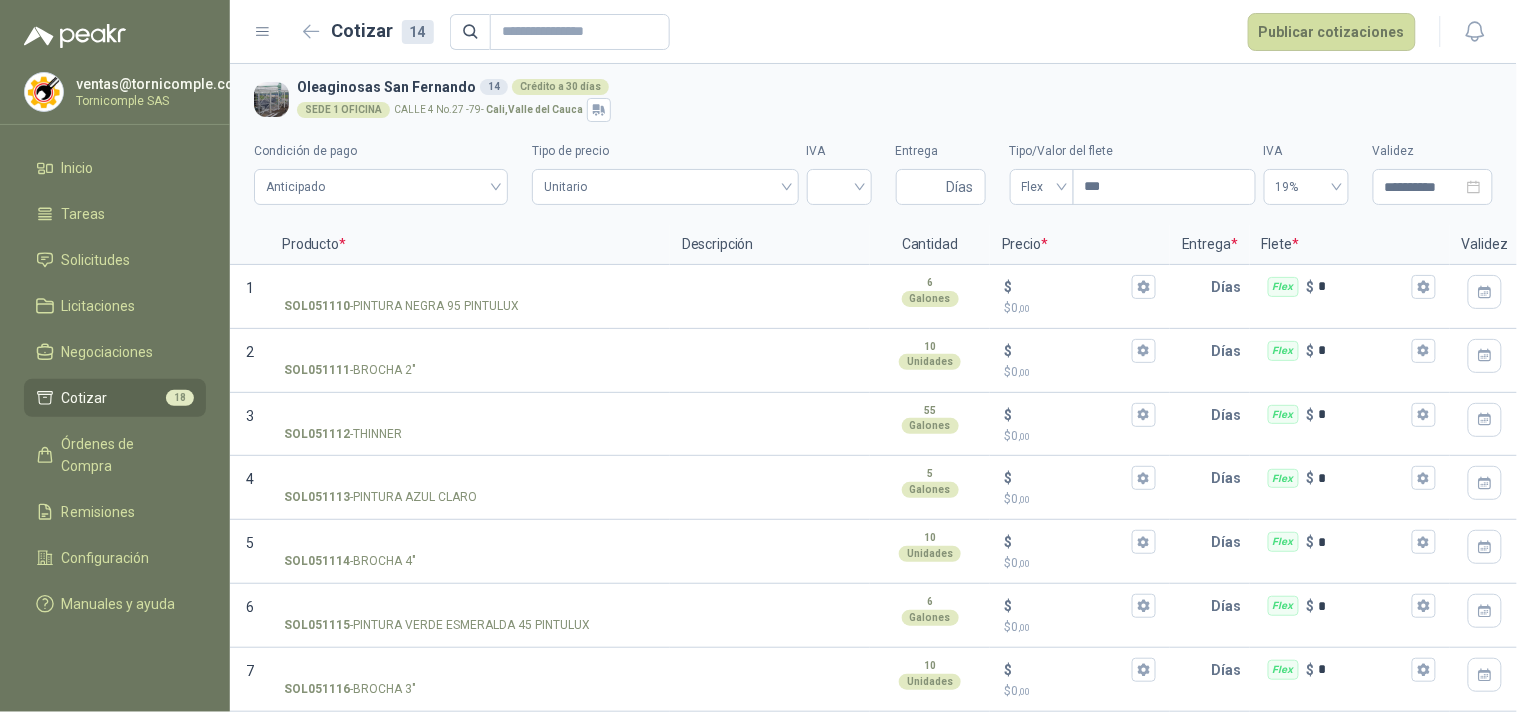 scroll, scrollTop: 463, scrollLeft: 0, axis: vertical 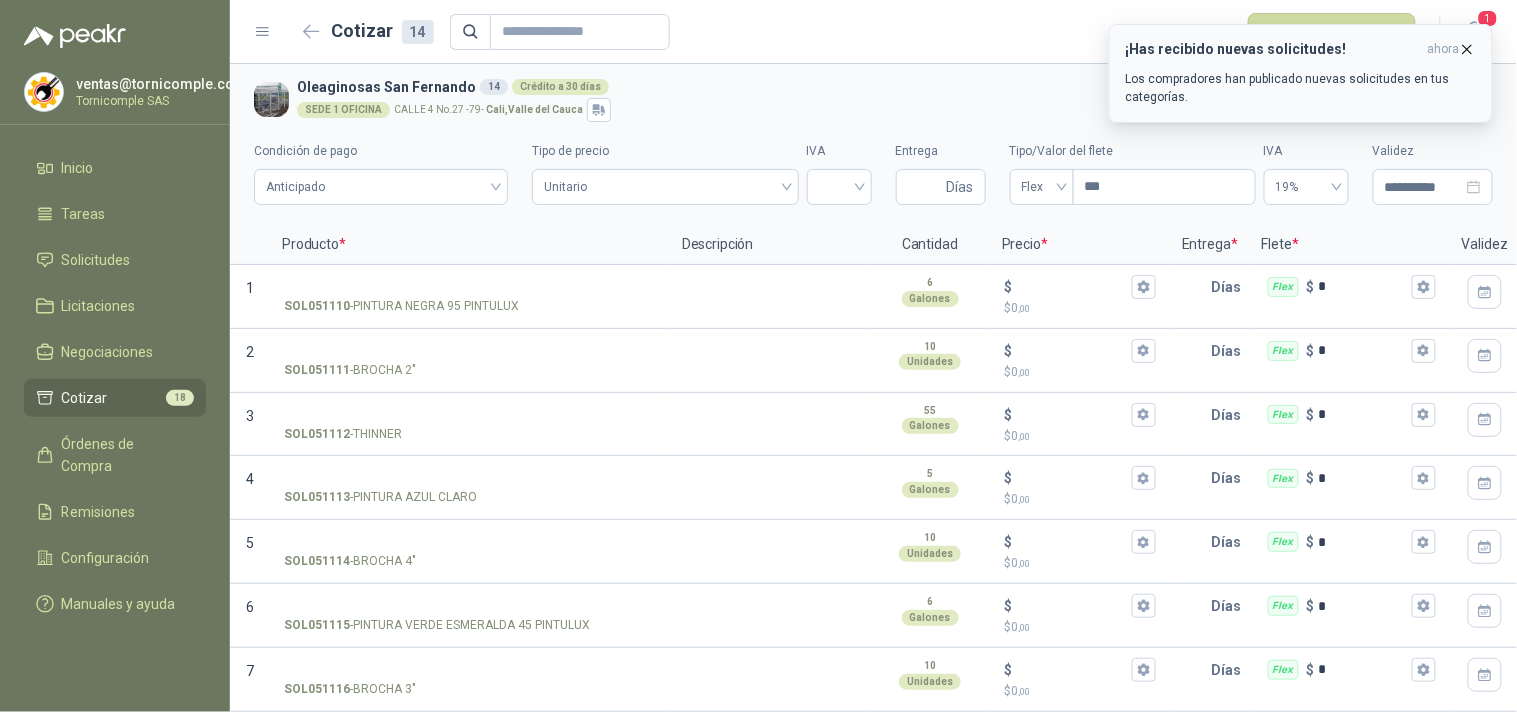 click on "¡Has recibido nuevas solicitudes! ahora   Los compradores han publicado nuevas solicitudes en tus categorías." at bounding box center [1301, 73] 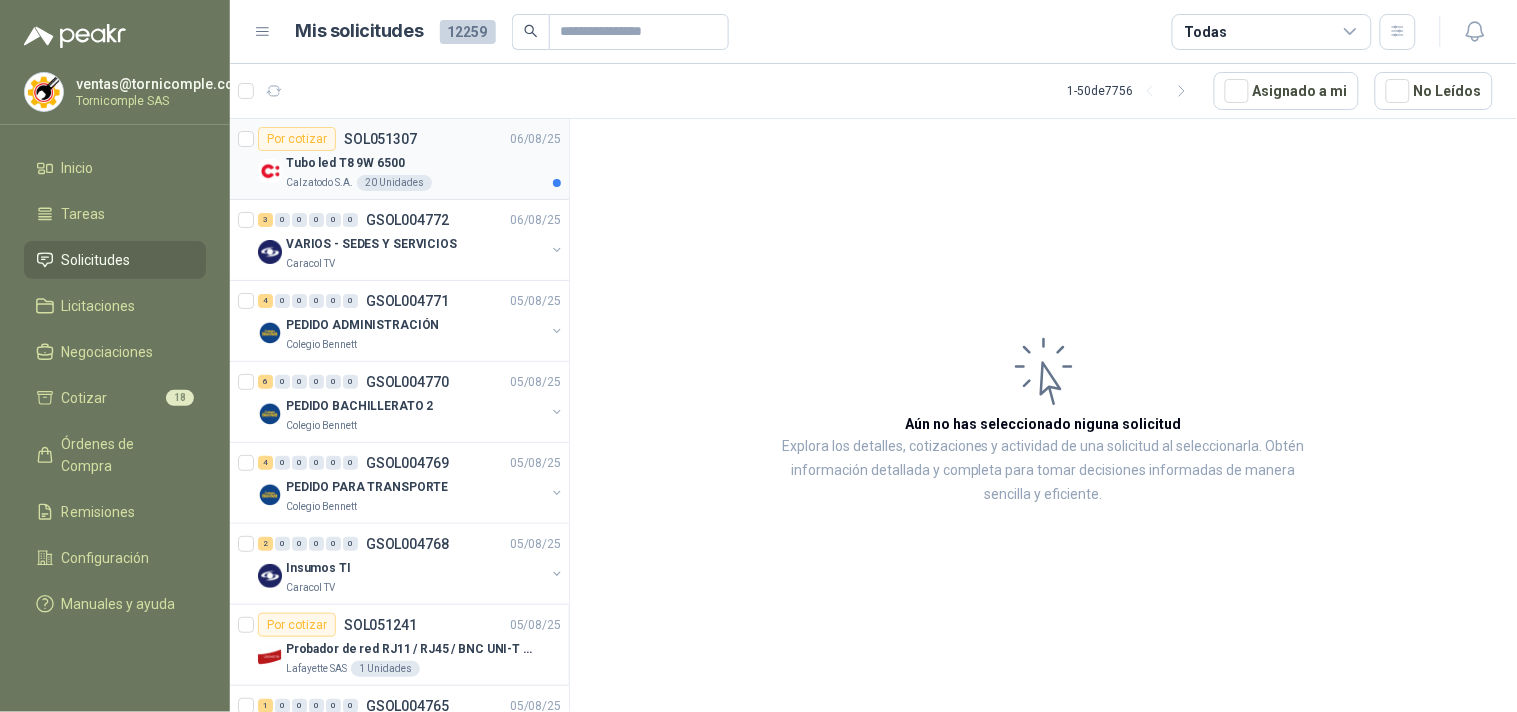 click on "Tubo led T8 9W 6500" at bounding box center (345, 163) 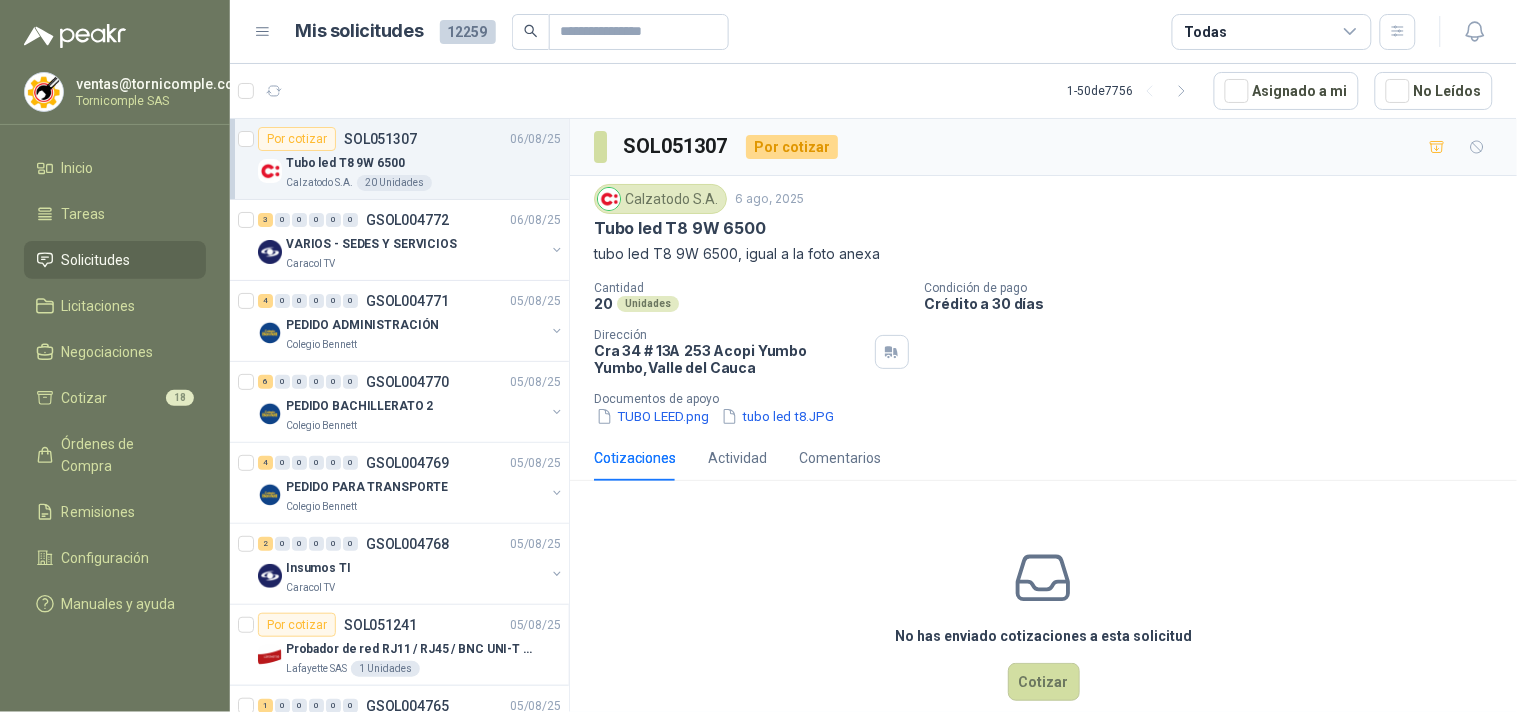 click on "Calzatodo S.A. [DATE]   Tubo led T8 [NUMBER]W [NUMBER] tubo led T8 [NUMBER]W [NUMBER],  igual a la foto anexa Cantidad [NUMBER]   Unidades Condición de pago Crédito a [NUMBER] días Dirección Cra [NUMBER] # [NUMBER] [NUMBER] Acopi Yumbo   Yumbo ,  [STATE] Documentos de apoyo TUBO LEED.png tubo led t8.JPG" at bounding box center (1043, 305) 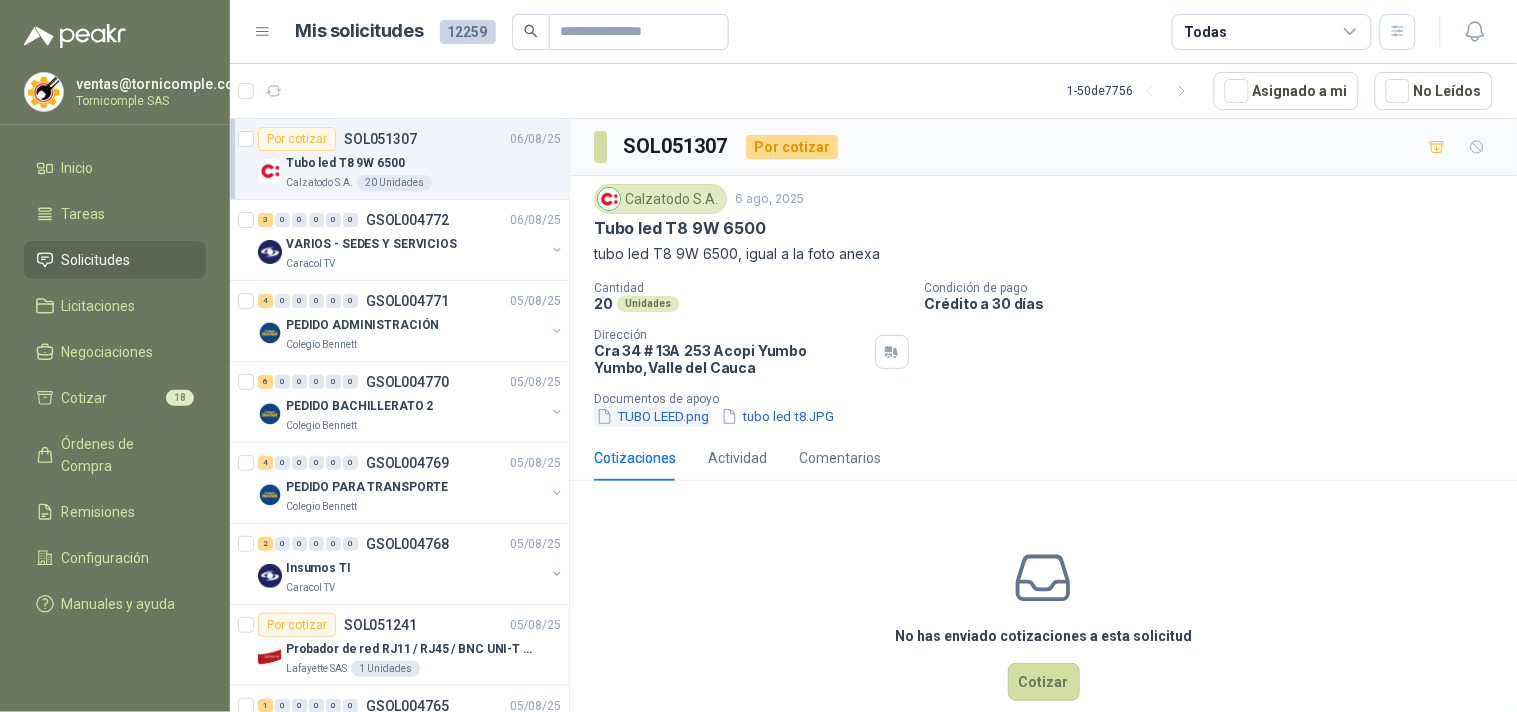 click on "TUBO LEED.png" at bounding box center [652, 416] 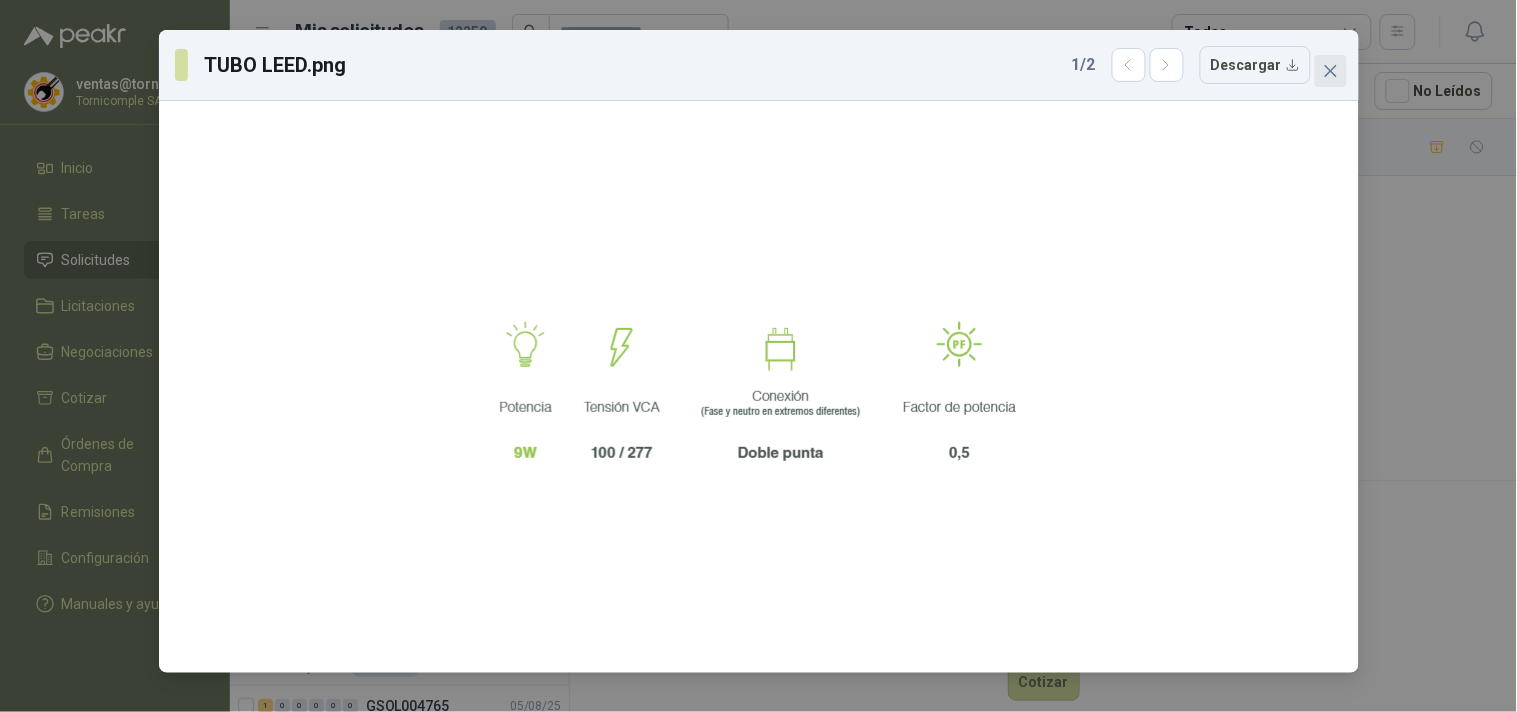 click 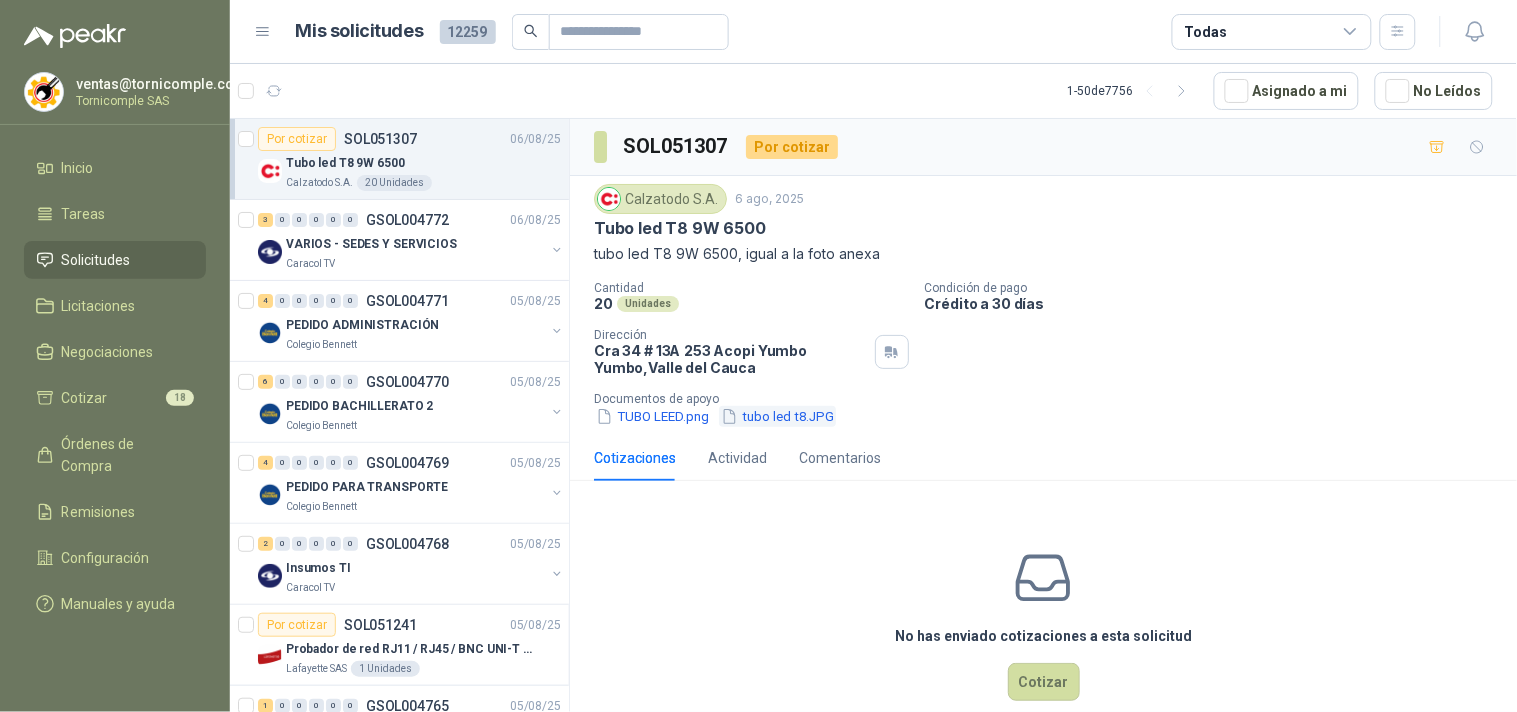 click on "tubo led t8.JPG" at bounding box center (777, 416) 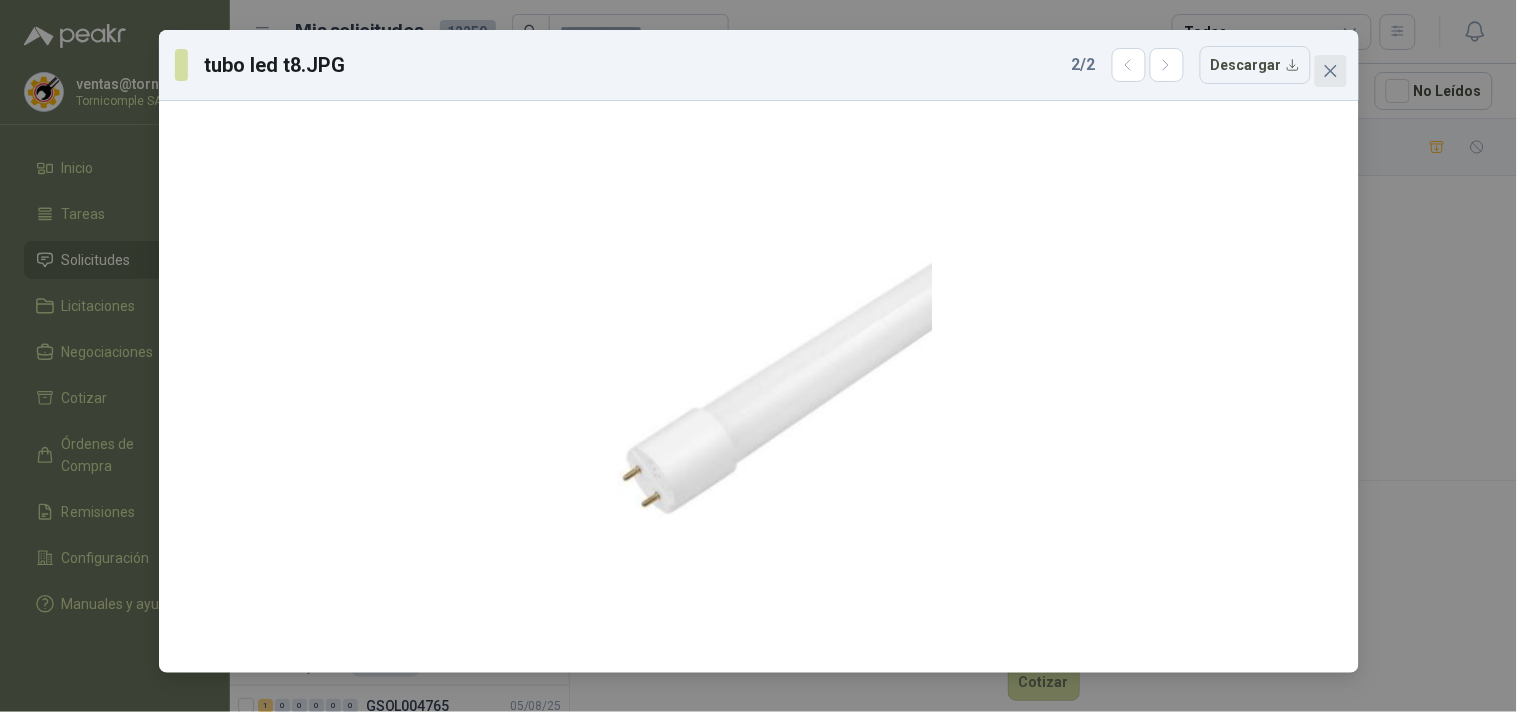 click 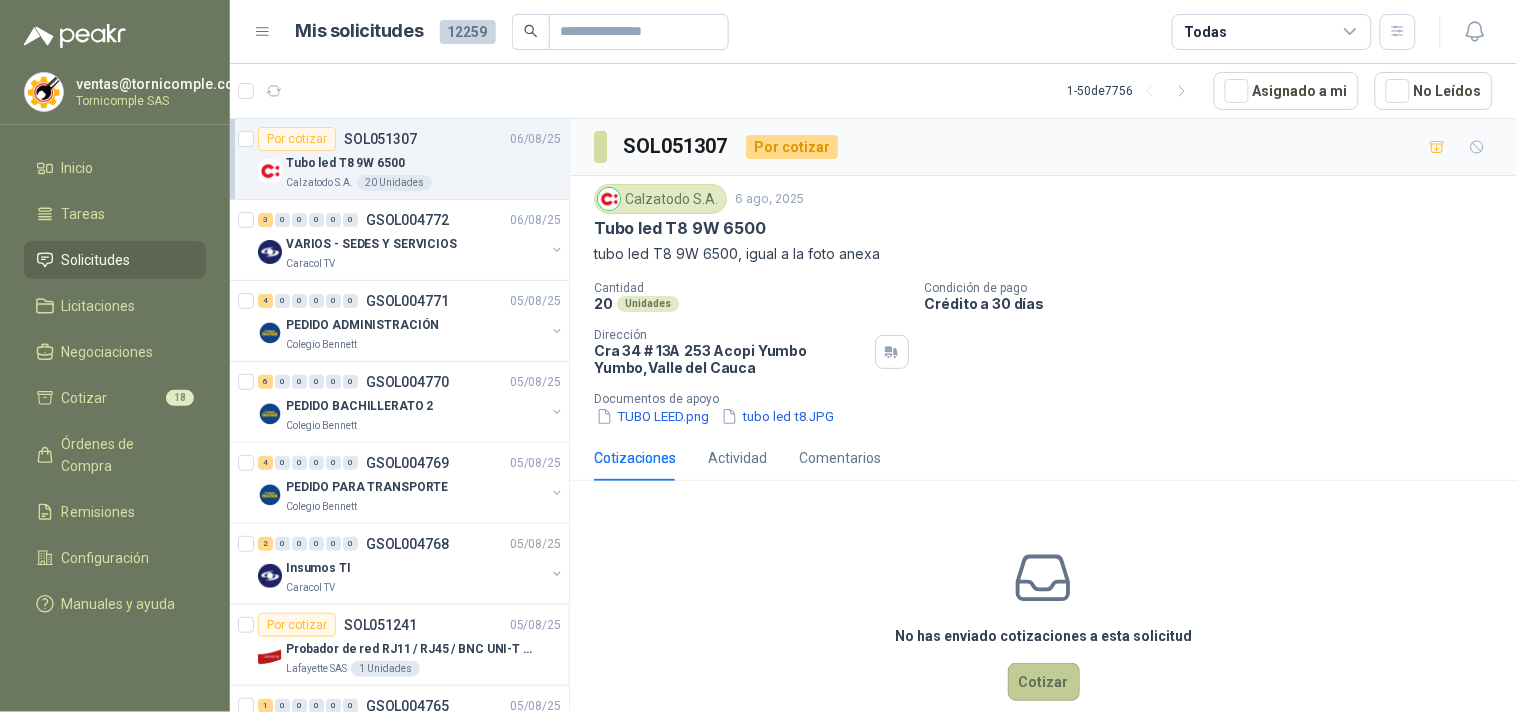 click on "Cotizar" at bounding box center [1044, 682] 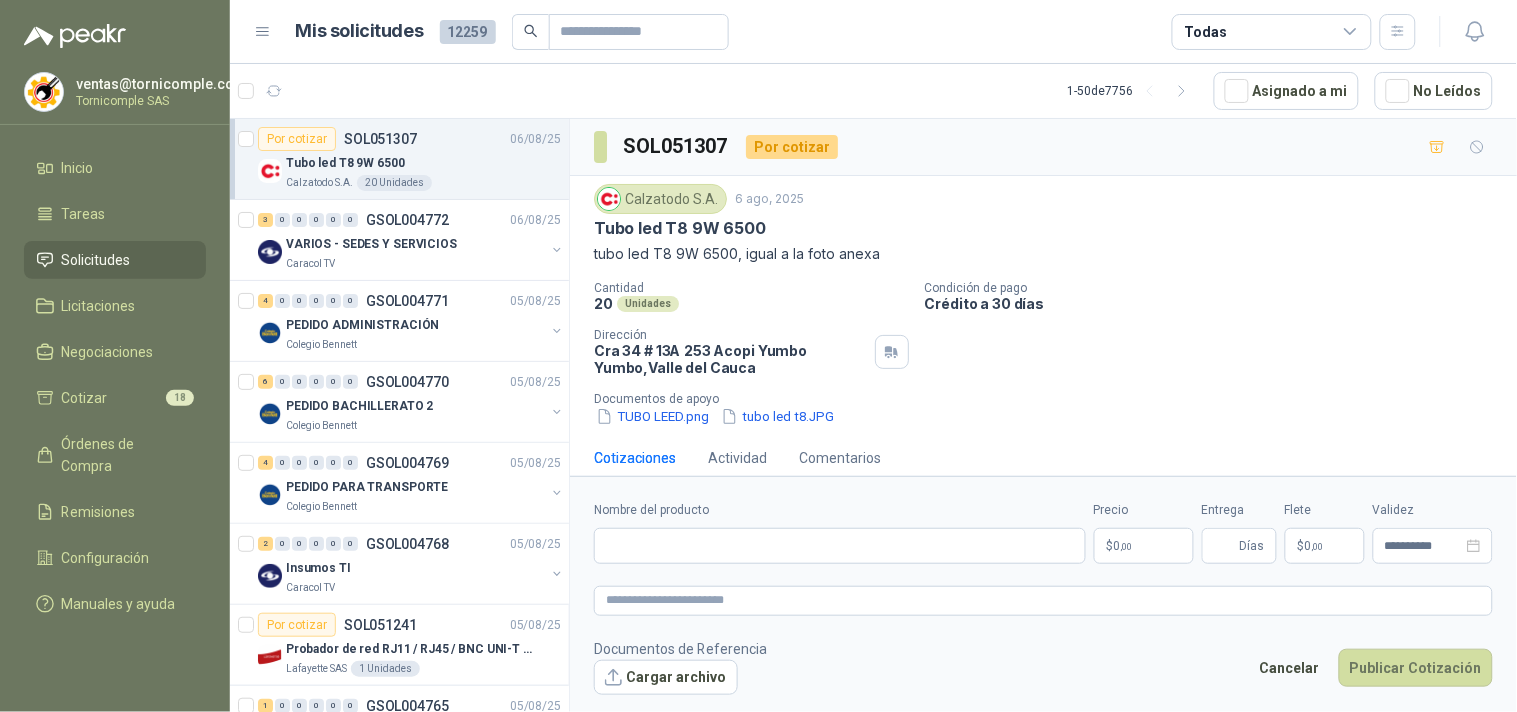 type 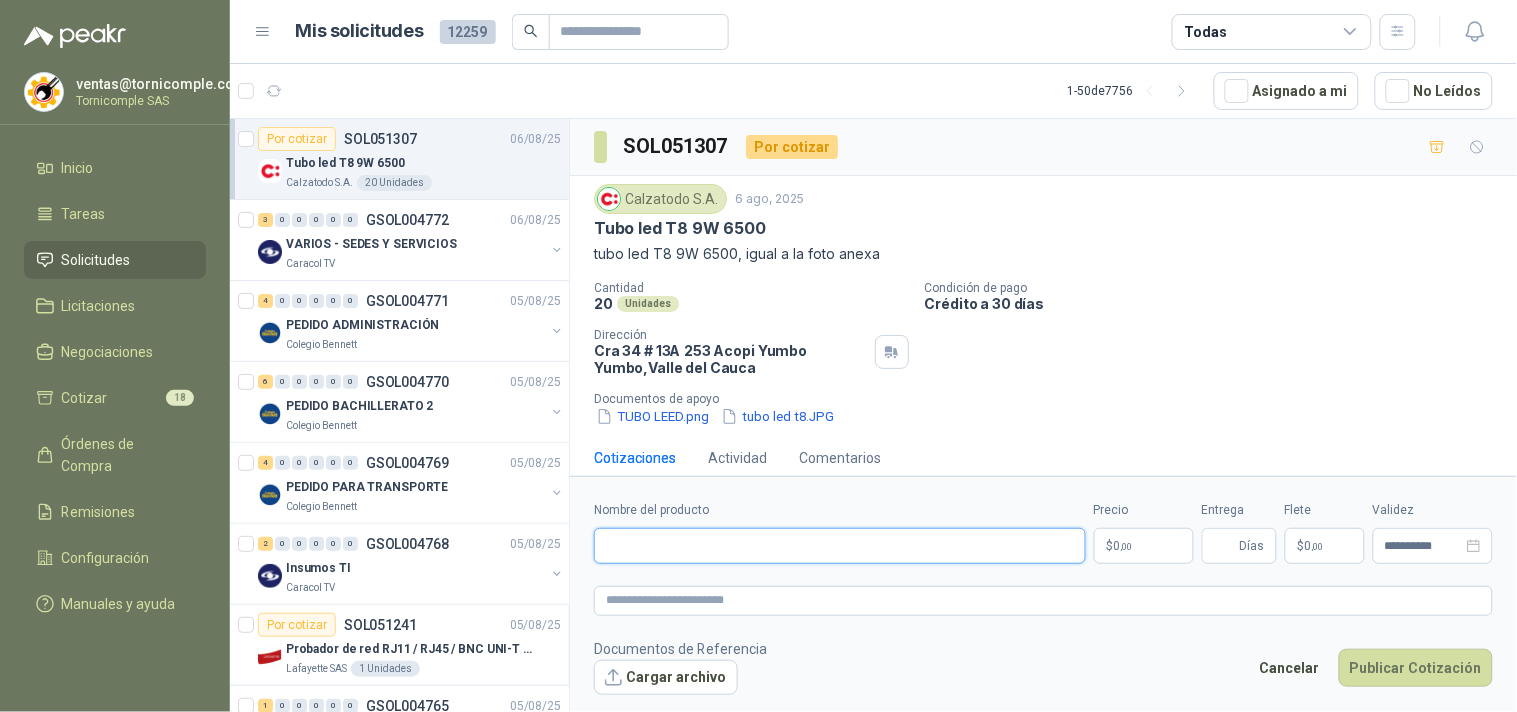 click on "Nombre del producto" at bounding box center [840, 546] 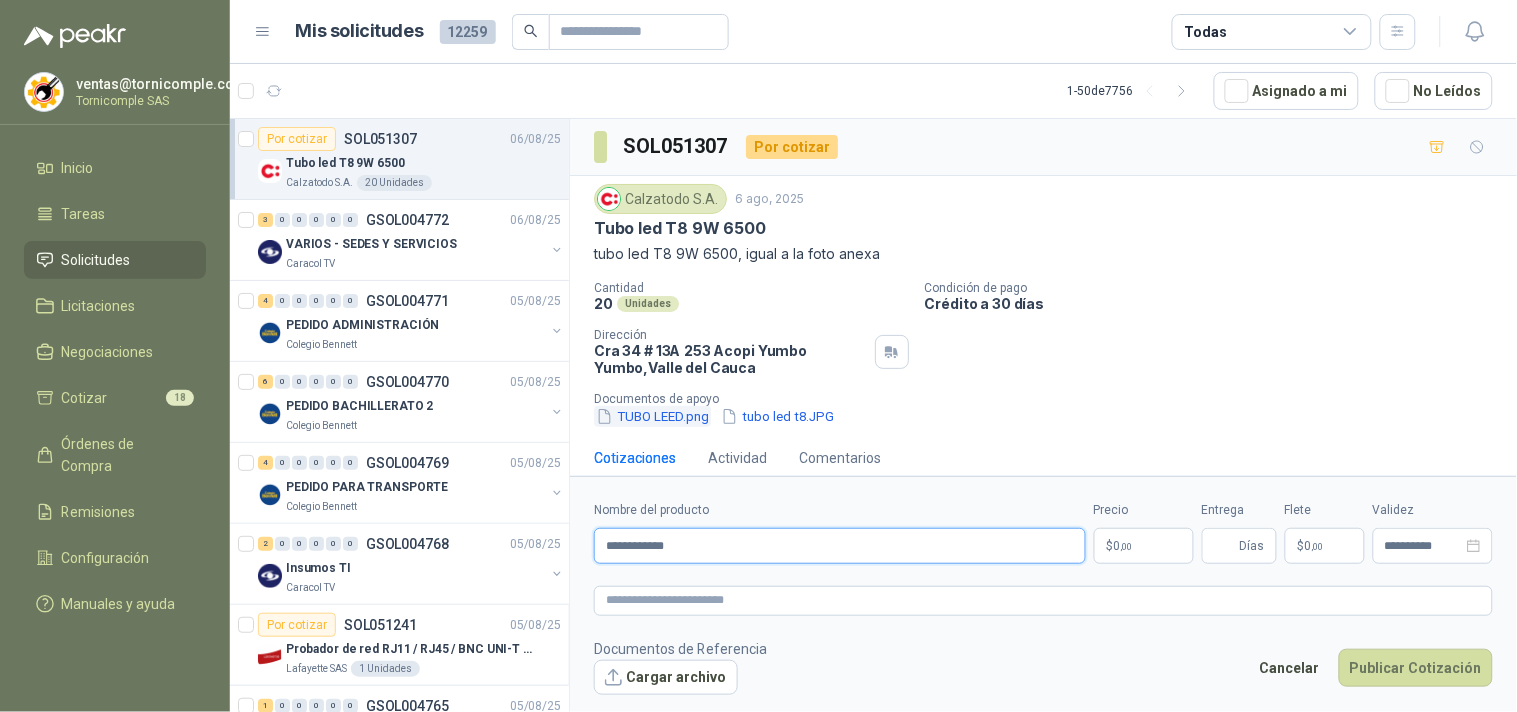 type on "**********" 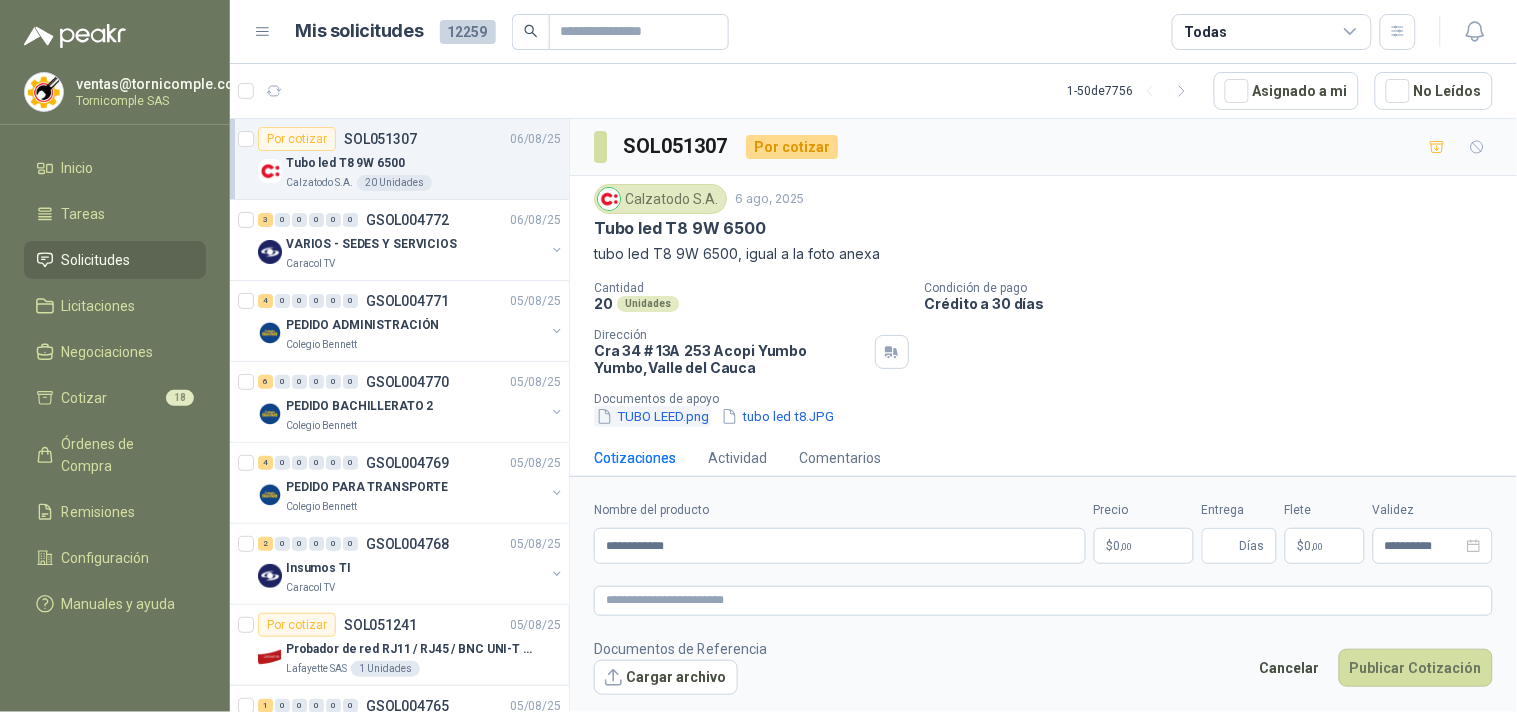 click on "TUBO LEED.png" at bounding box center [652, 416] 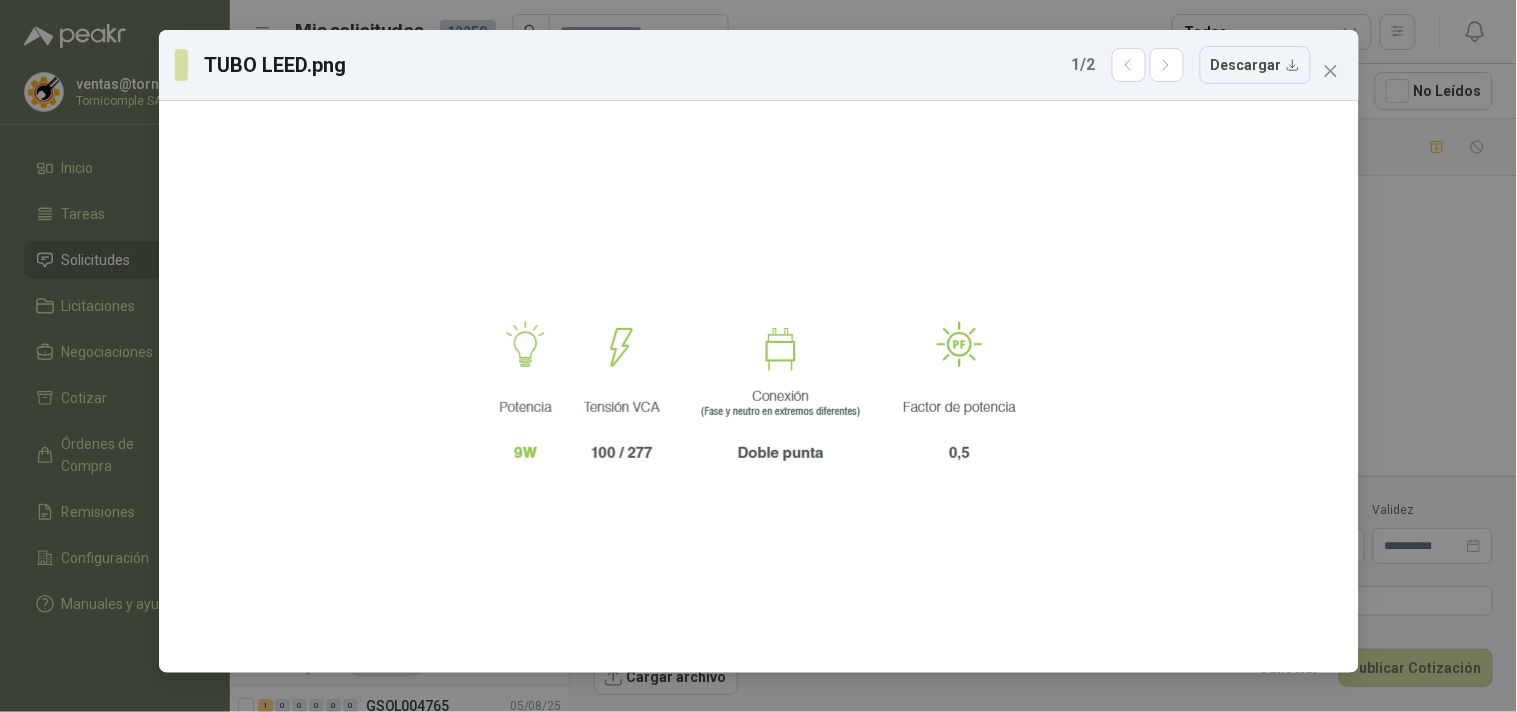 drag, startPoint x: 83, startPoint y: 208, endPoint x: 78, endPoint y: 165, distance: 43.289722 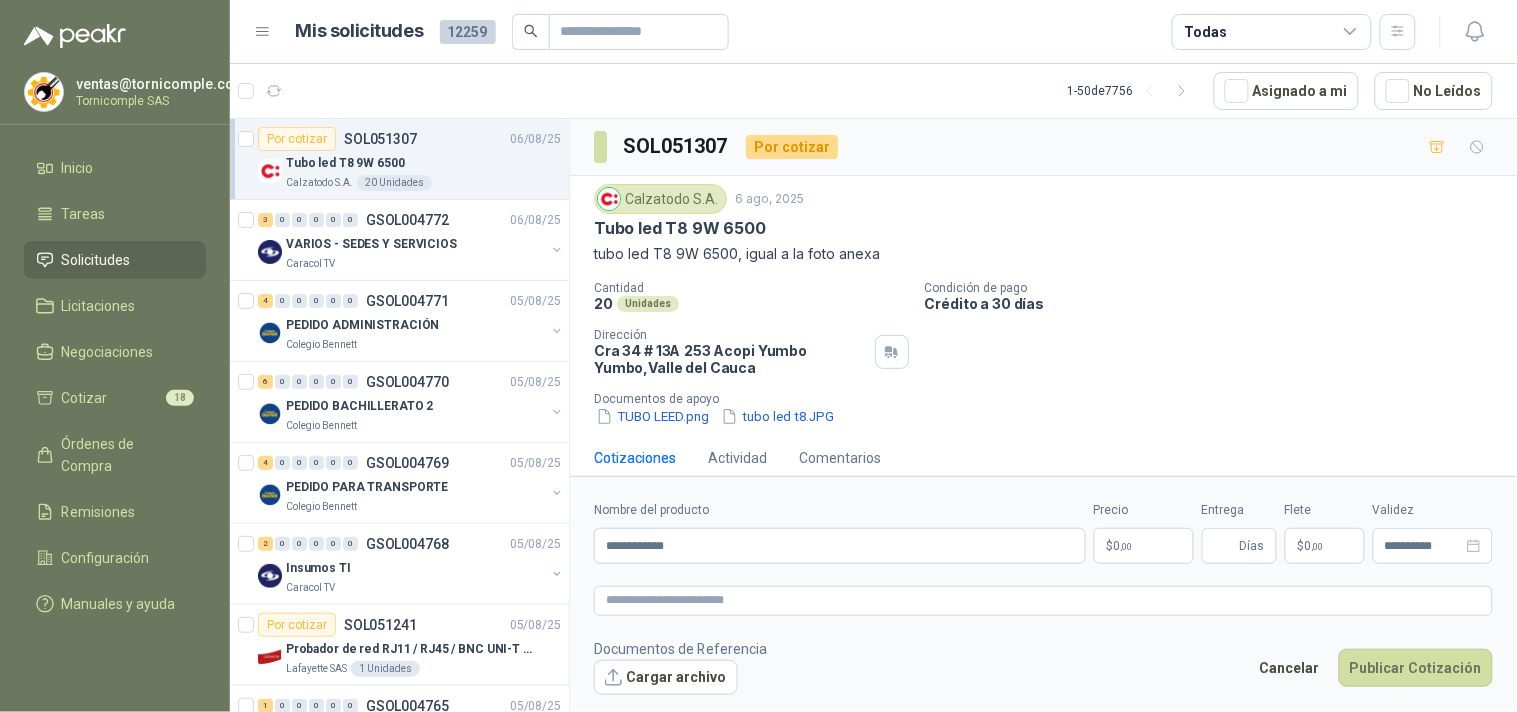 scroll, scrollTop: 21, scrollLeft: 0, axis: vertical 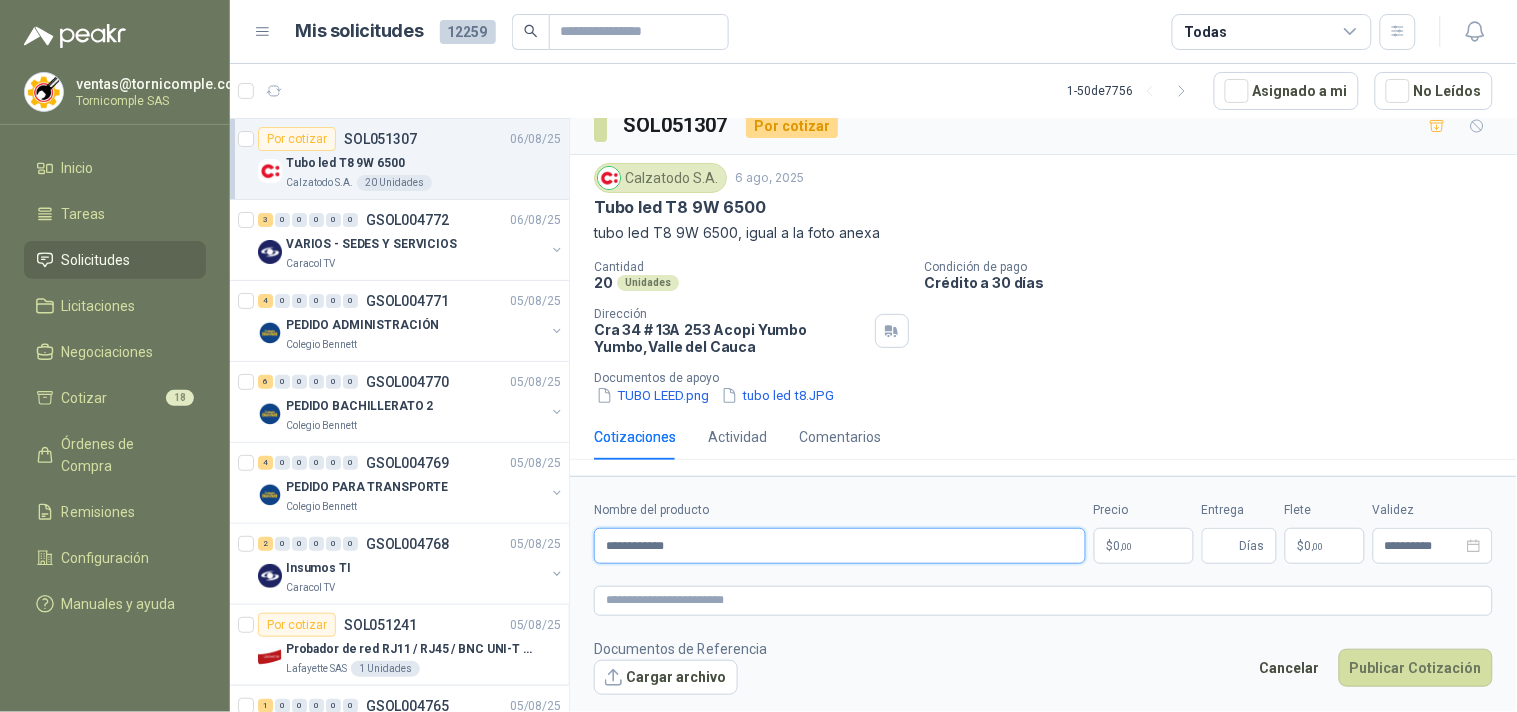 click on "**********" at bounding box center [840, 546] 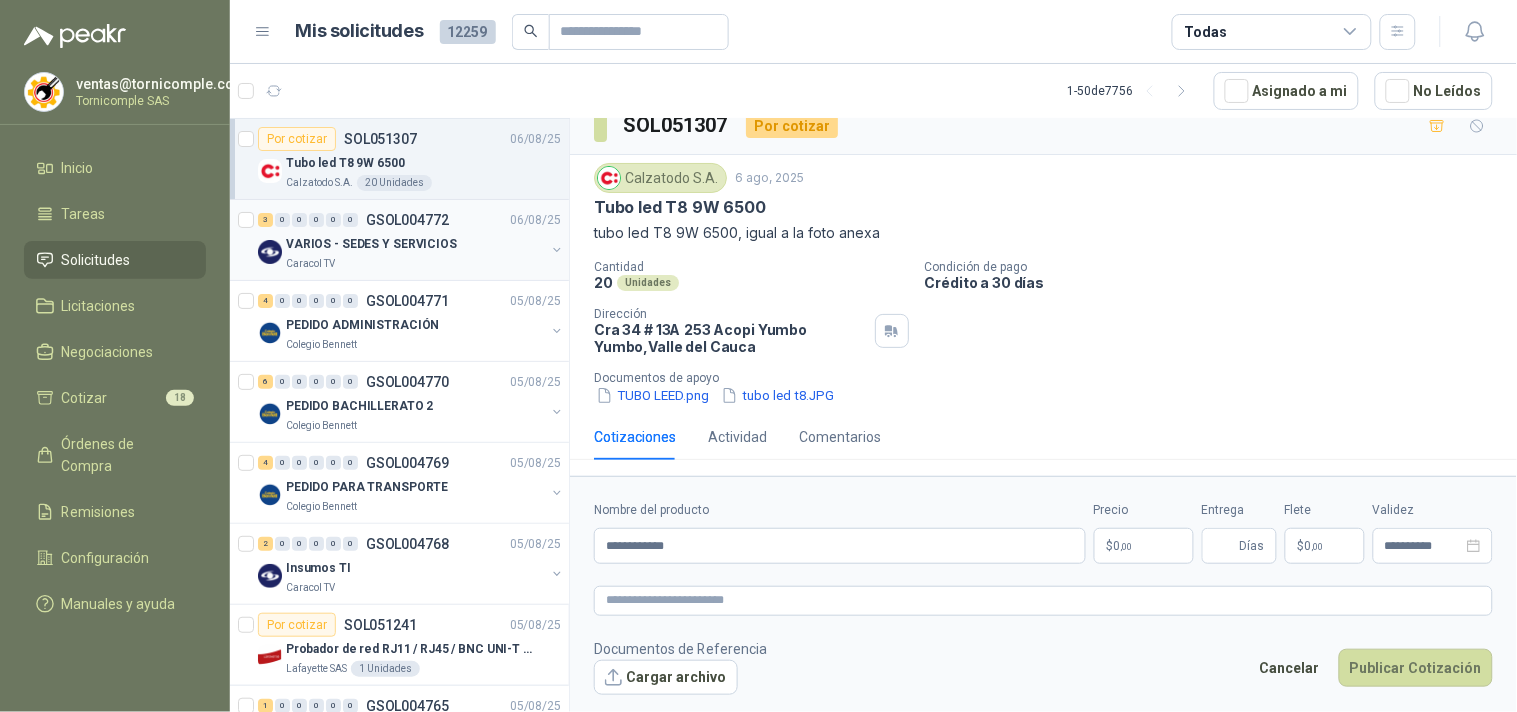 click on "VARIOS - SEDES Y SERVICIOS" at bounding box center [371, 244] 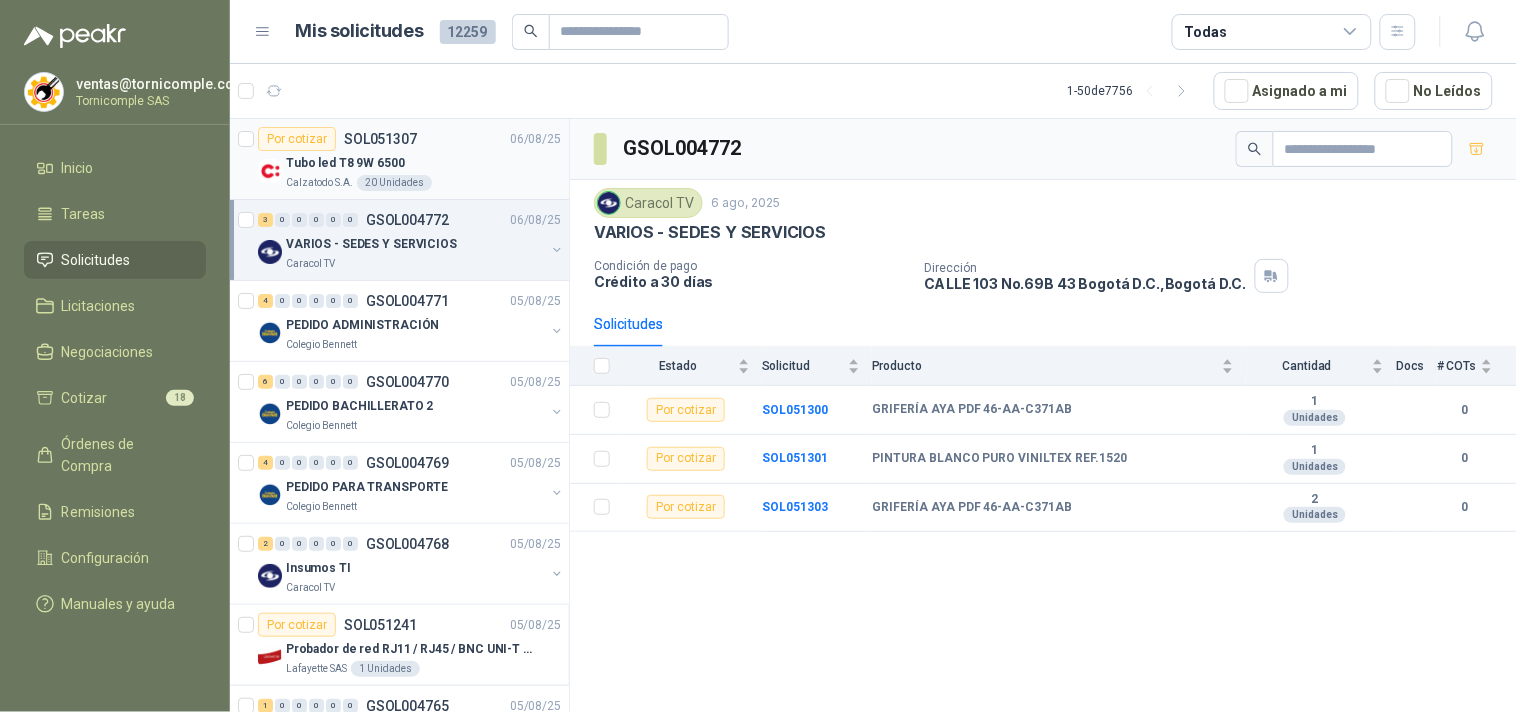 click on "Calzatodo S.A." at bounding box center [319, 183] 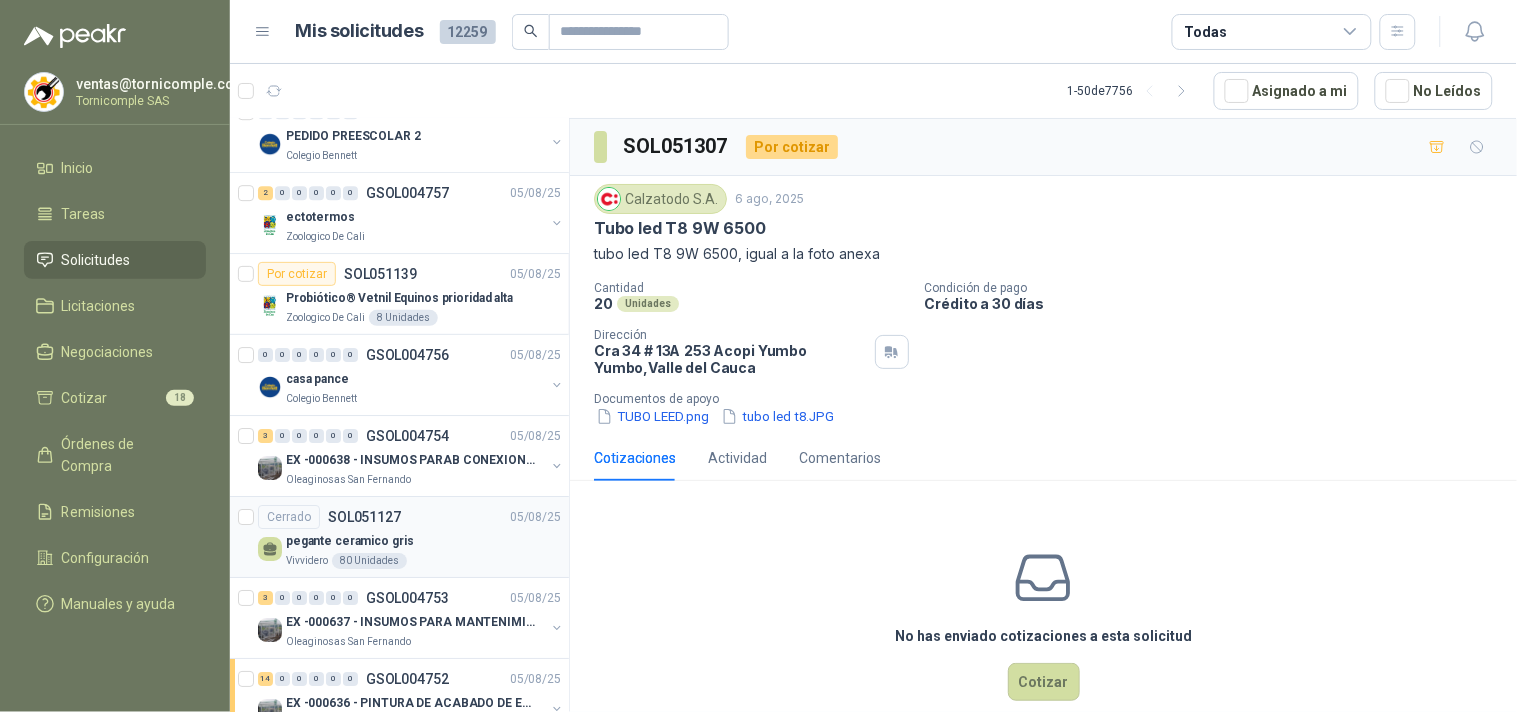 scroll, scrollTop: 1666, scrollLeft: 0, axis: vertical 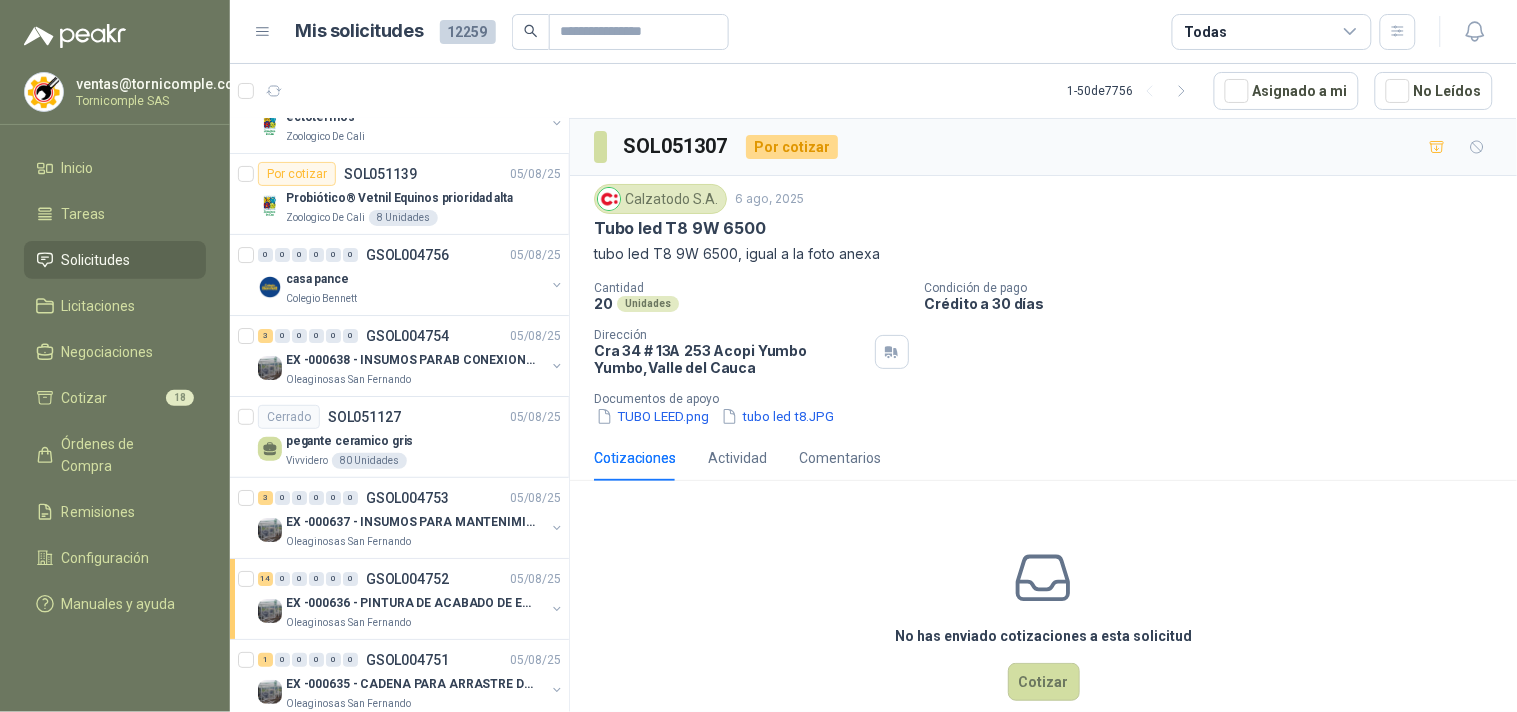 click on "Solicitudes" at bounding box center (96, 260) 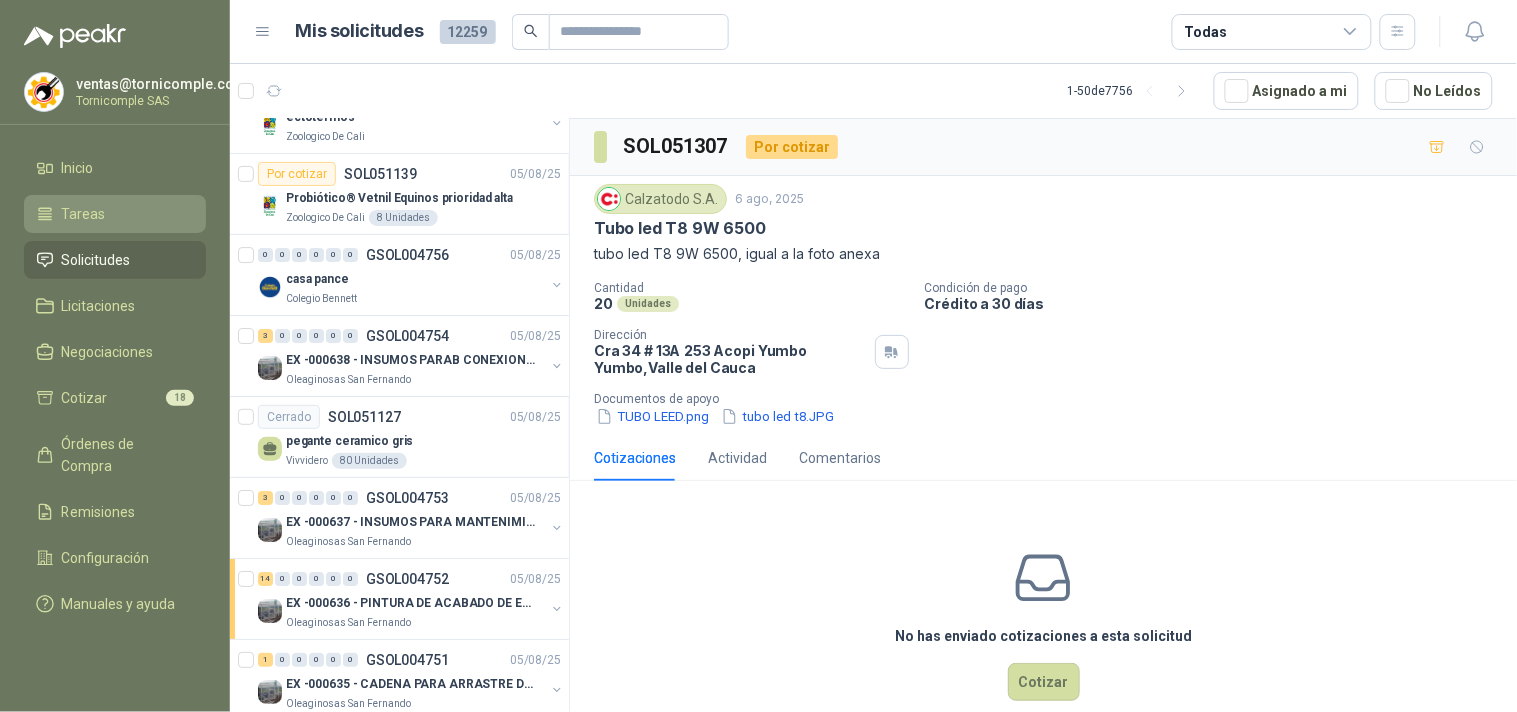 drag, startPoint x: 111, startPoint y: 261, endPoint x: 114, endPoint y: 206, distance: 55.081757 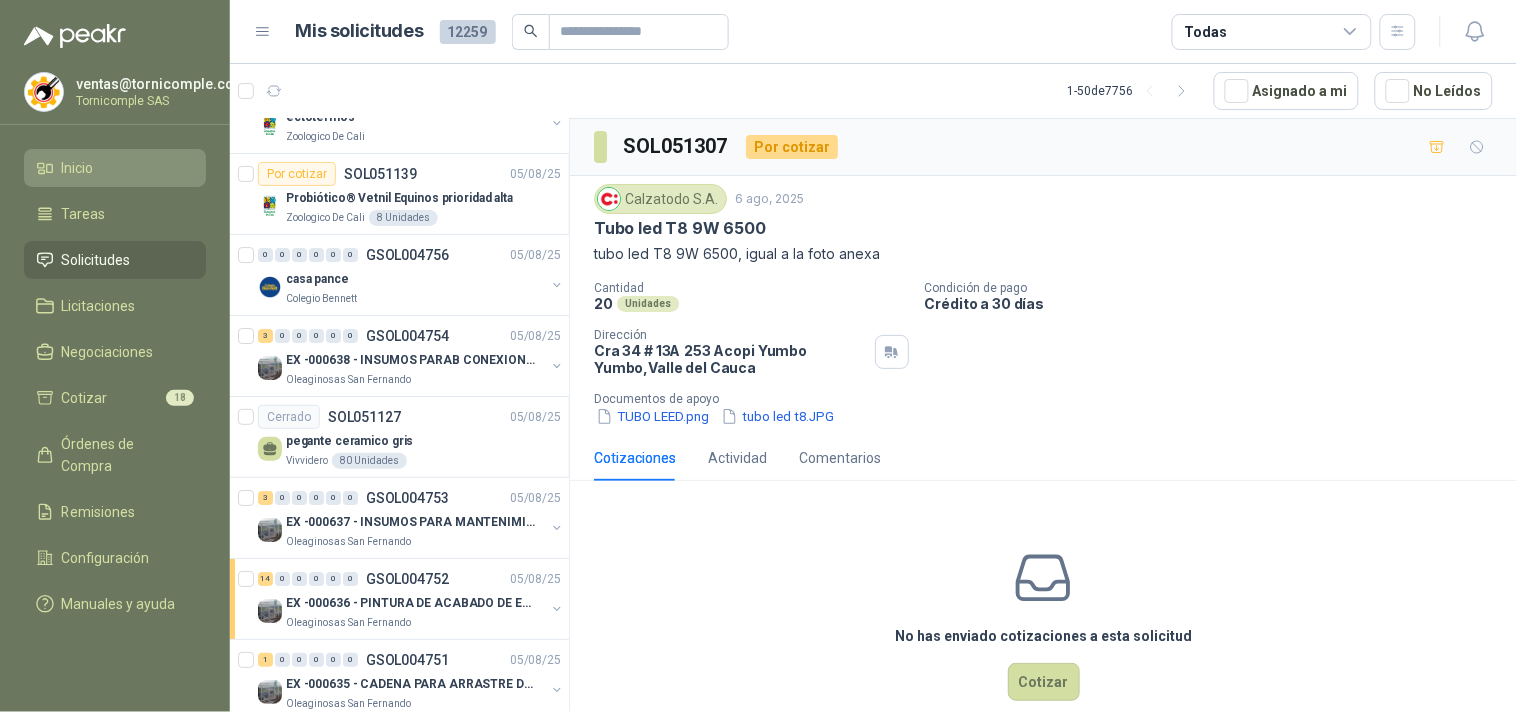 click on "Inicio" at bounding box center [115, 168] 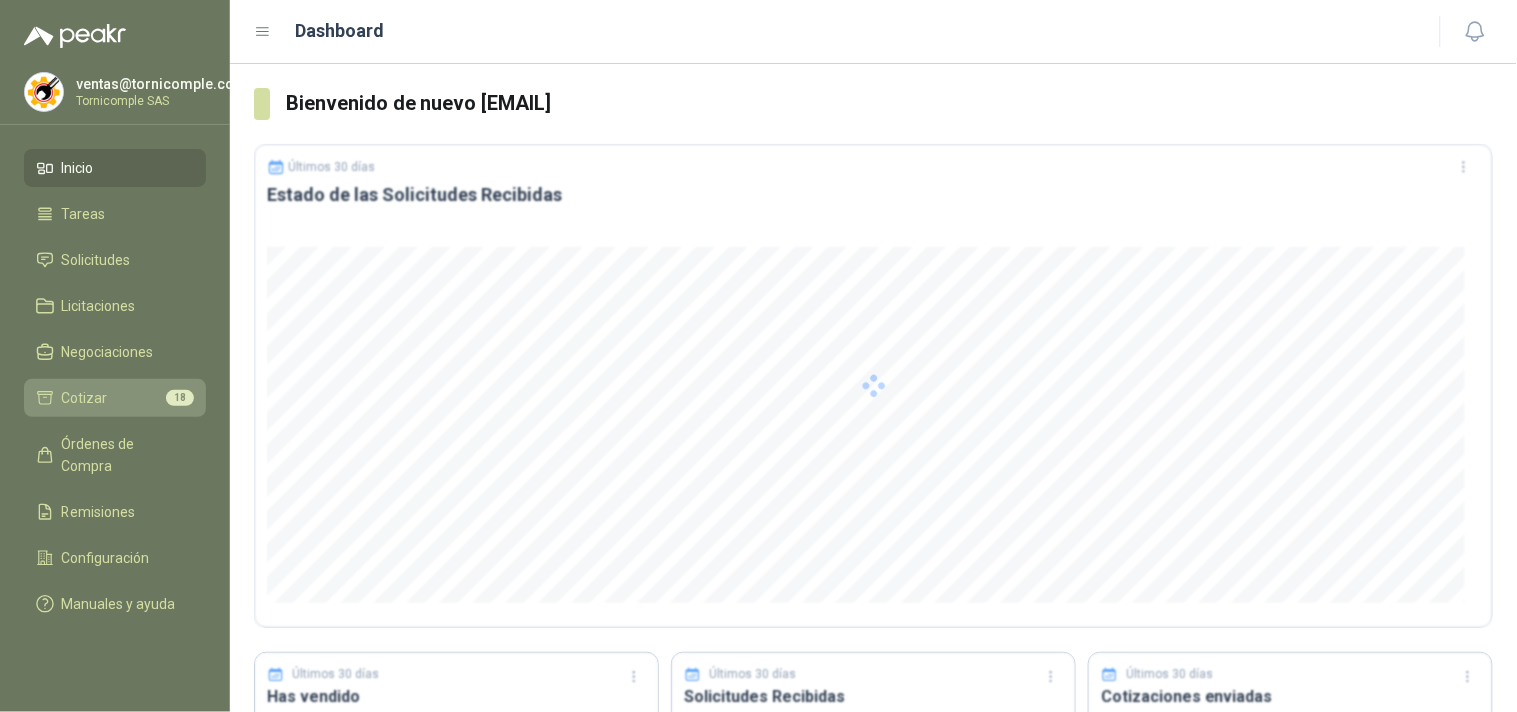 click on "Cotizar 18" at bounding box center (115, 398) 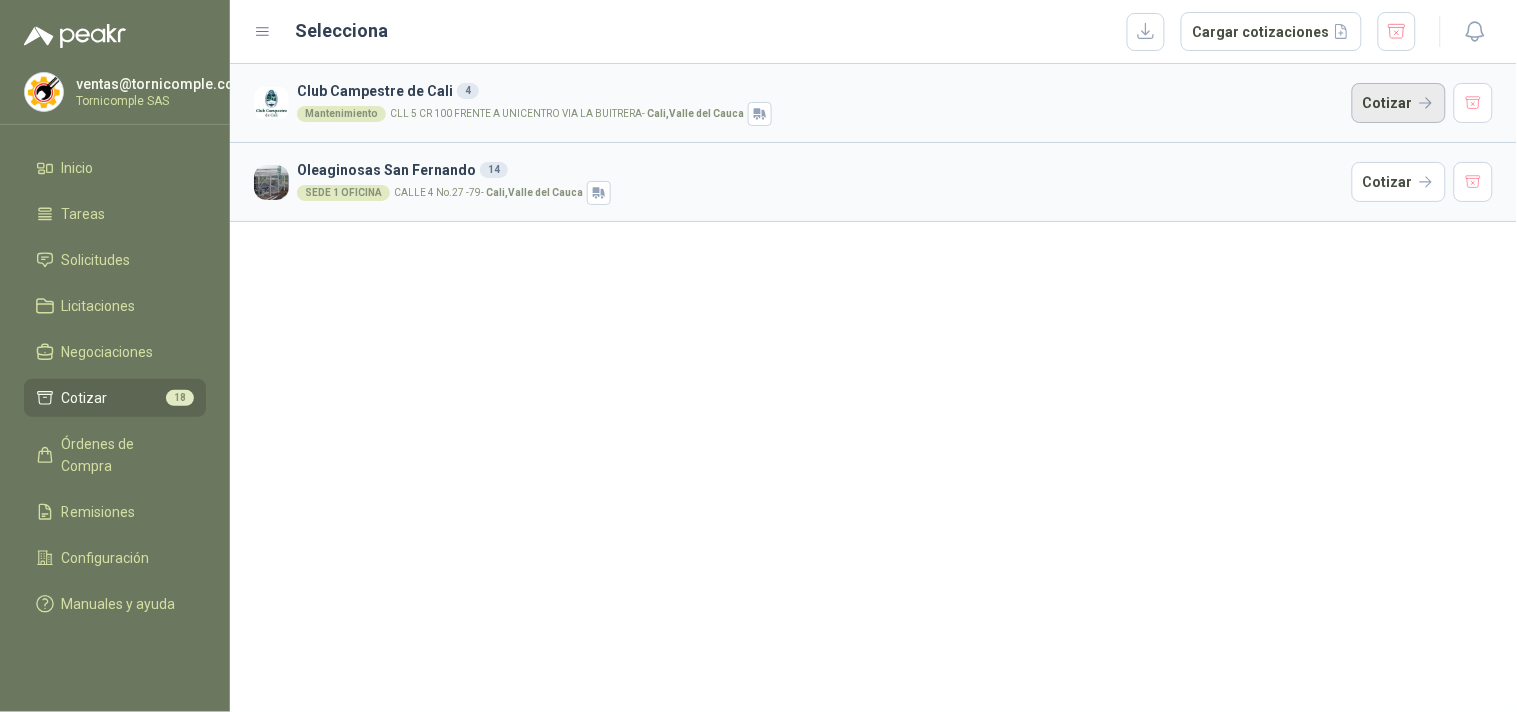 click on "Cotizar" at bounding box center [1399, 103] 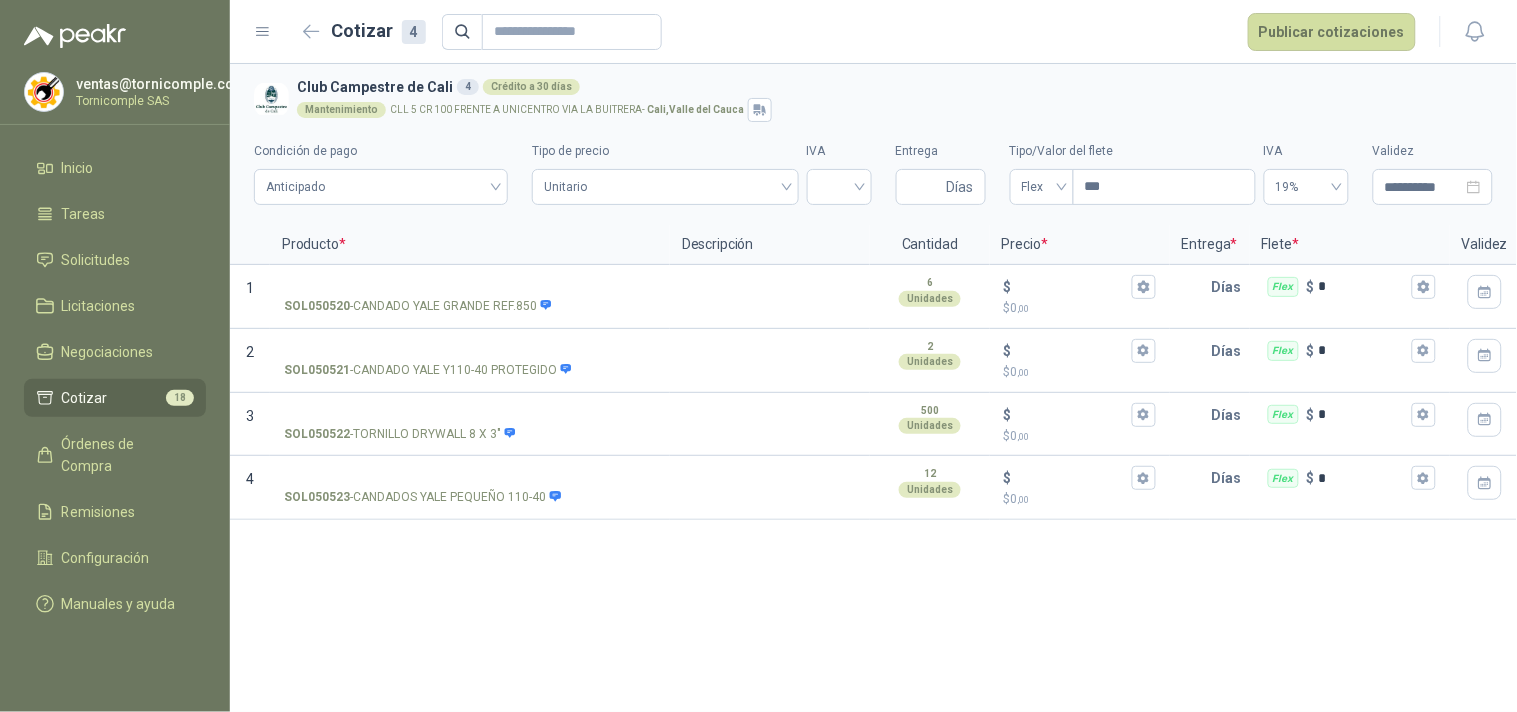 click on "Cotizar 18" at bounding box center [115, 398] 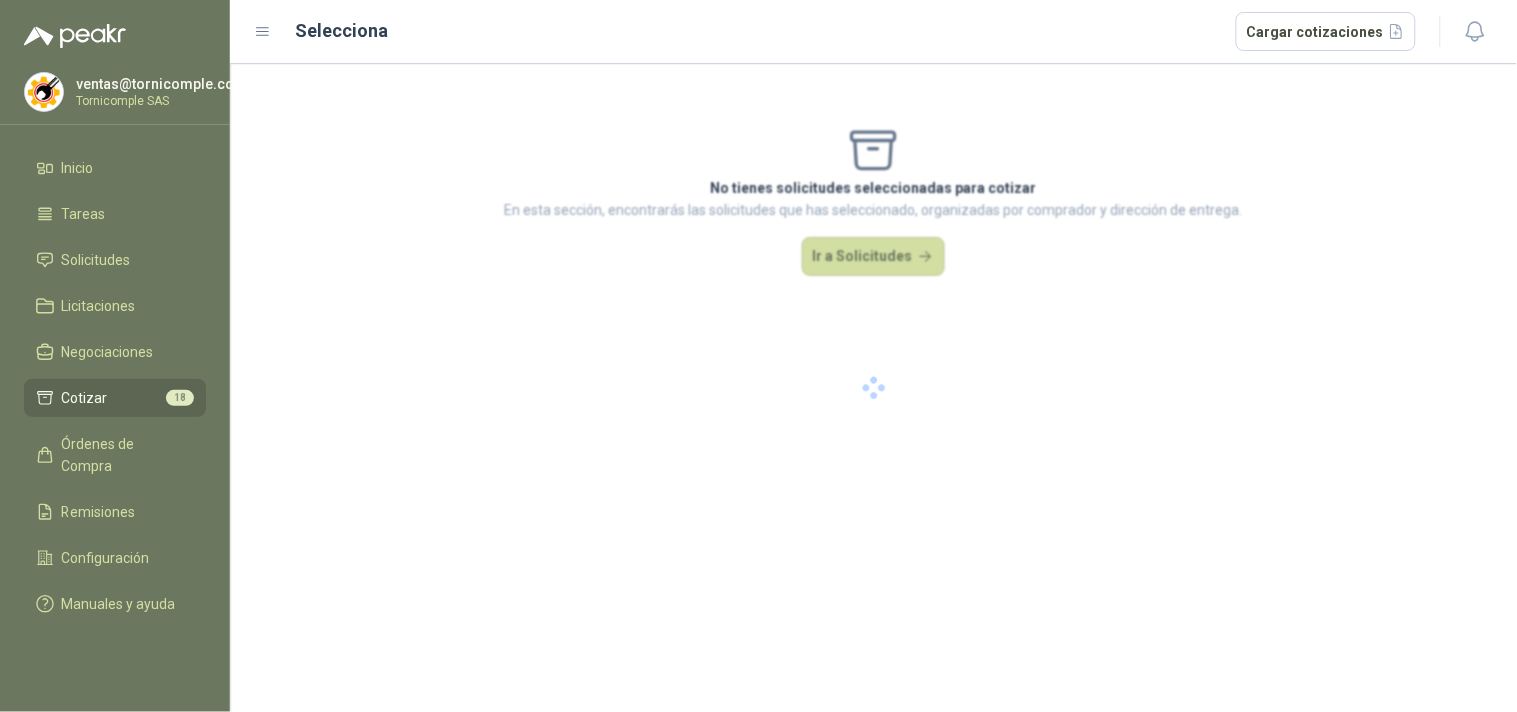 click on "Cotizar 18" at bounding box center [115, 398] 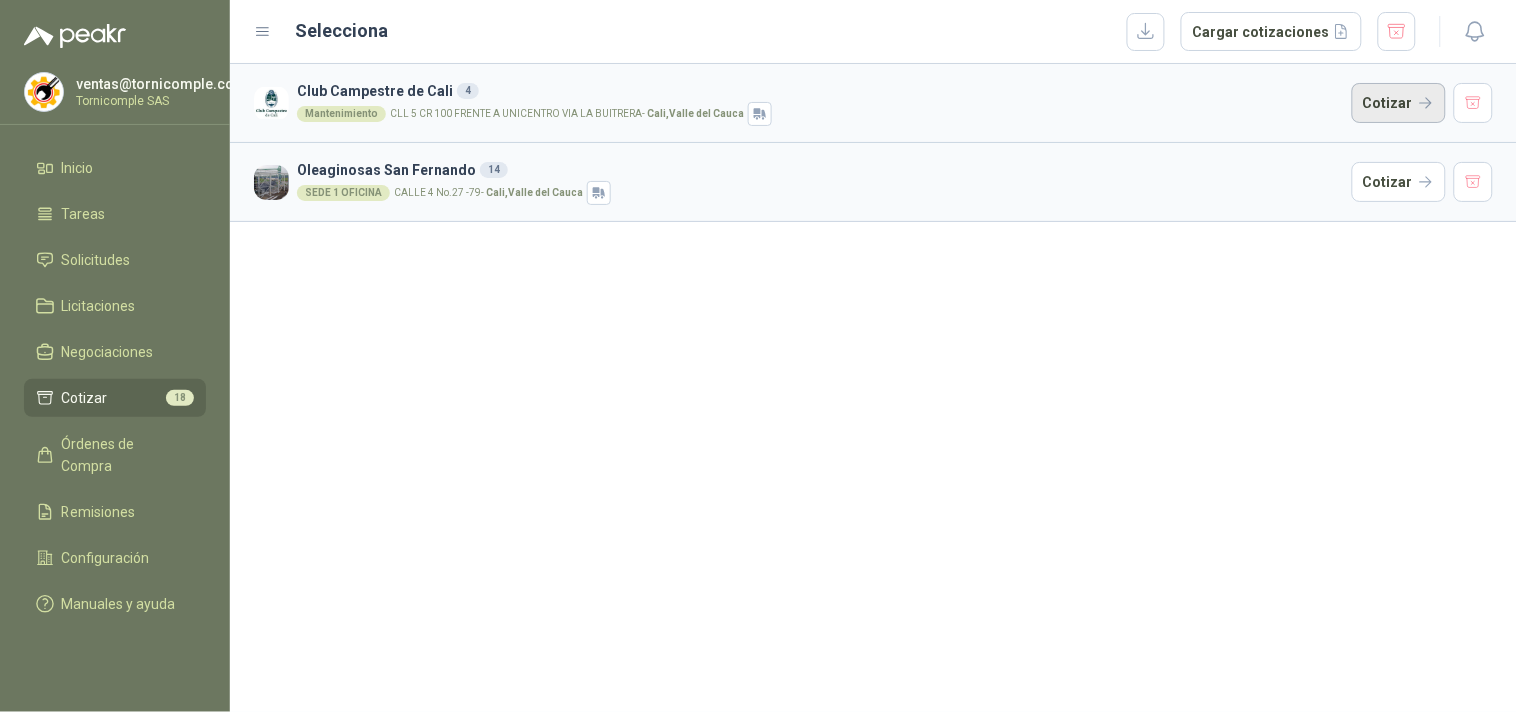 click on "Cotizar" at bounding box center (1399, 103) 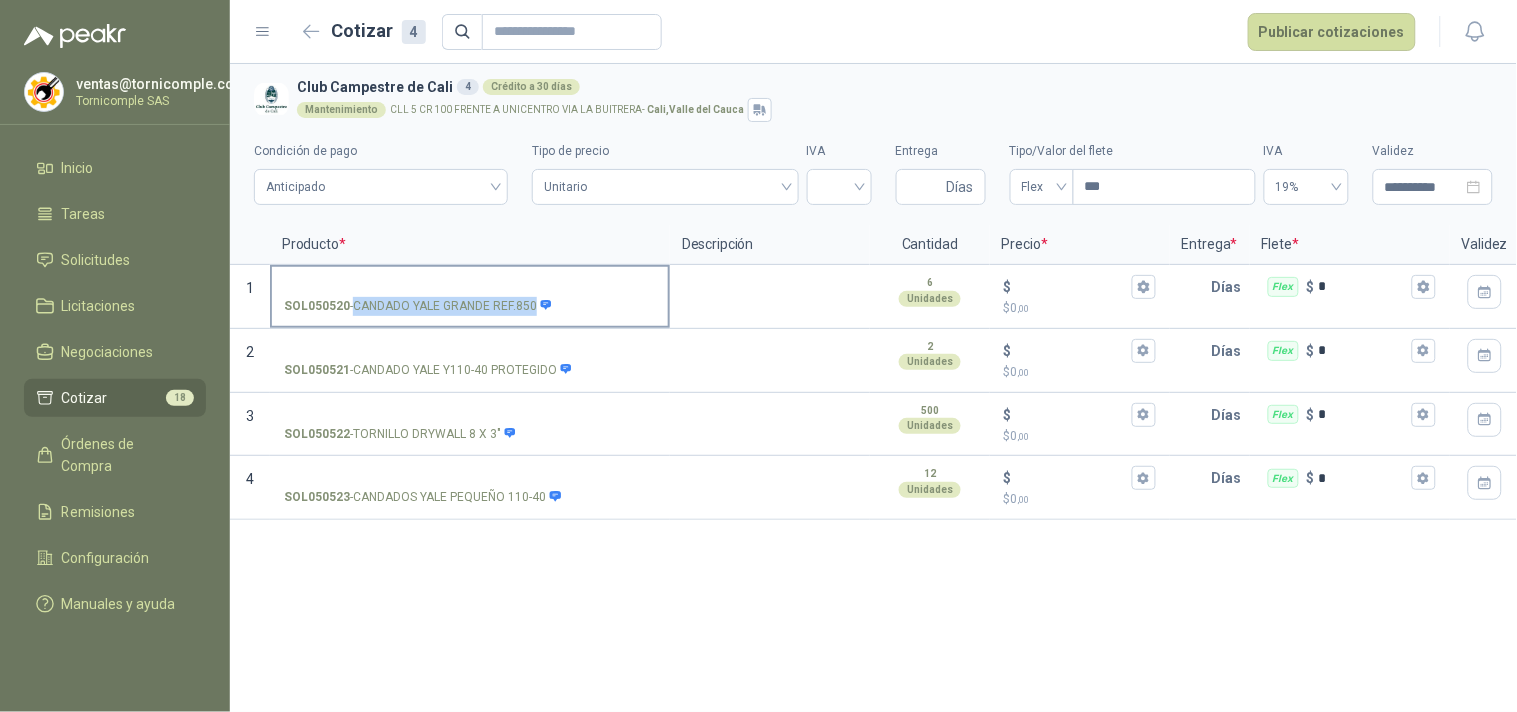 drag, startPoint x: 355, startPoint y: 308, endPoint x: 554, endPoint y: 305, distance: 199.02261 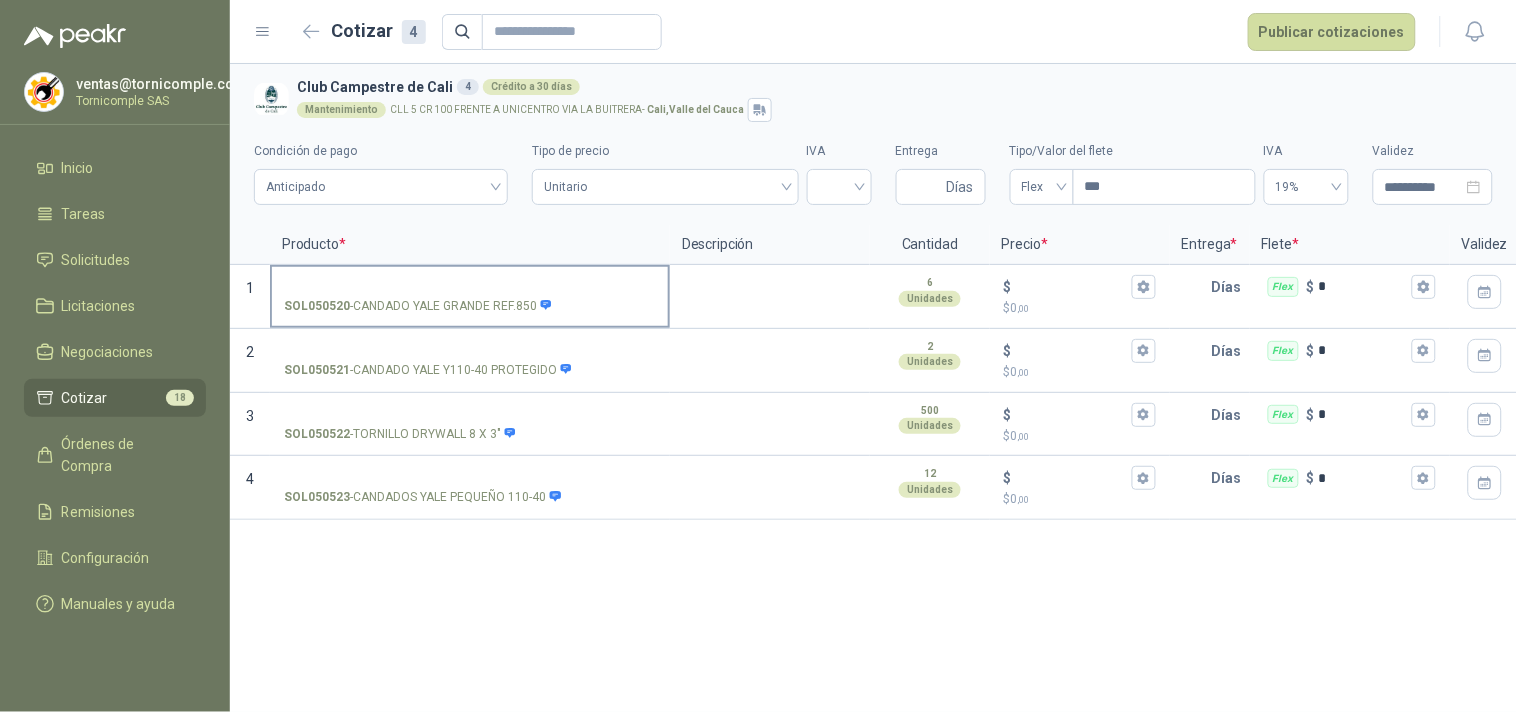 click on "SOL050520  -  CANDADO YALE GRANDE REF.850" at bounding box center [470, 297] 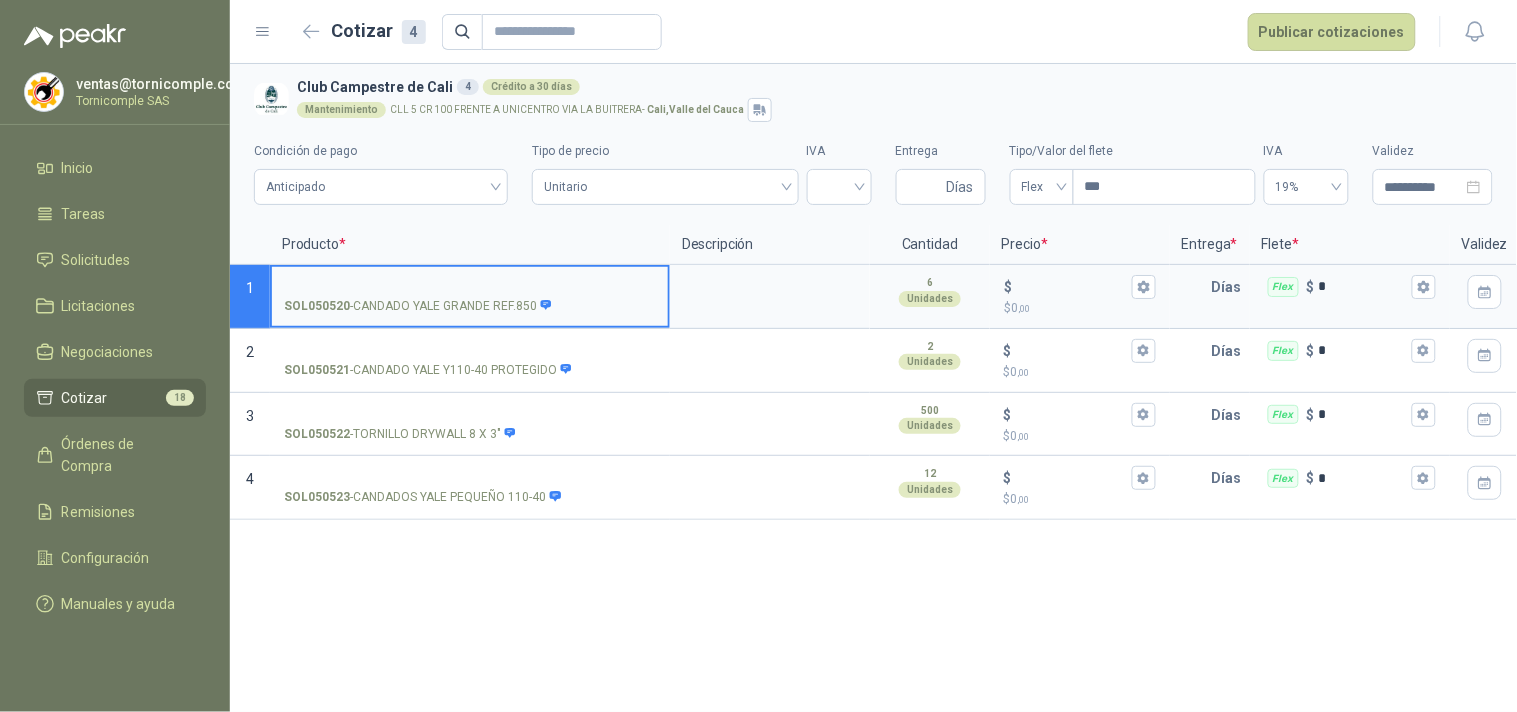 click on "Cotizar 18" at bounding box center [115, 398] 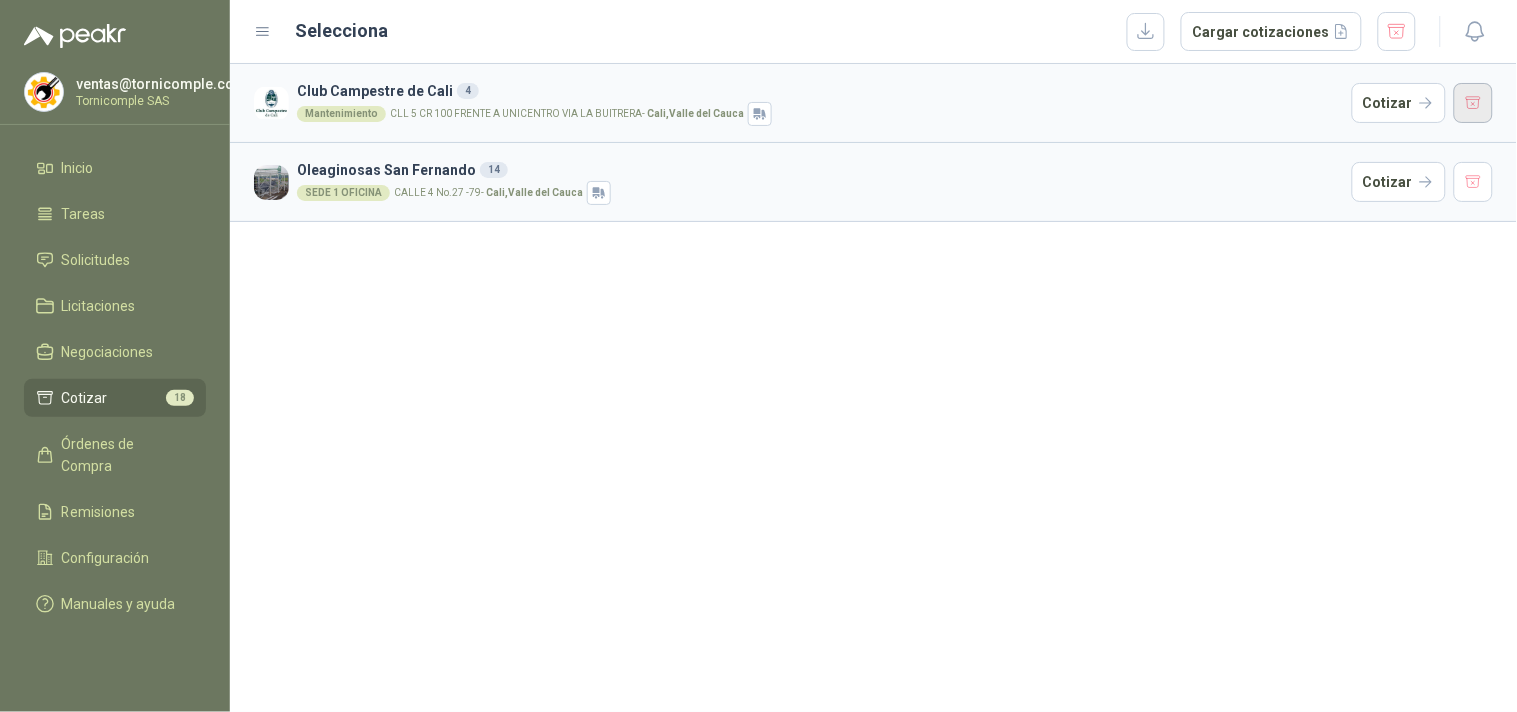 click at bounding box center (1474, 103) 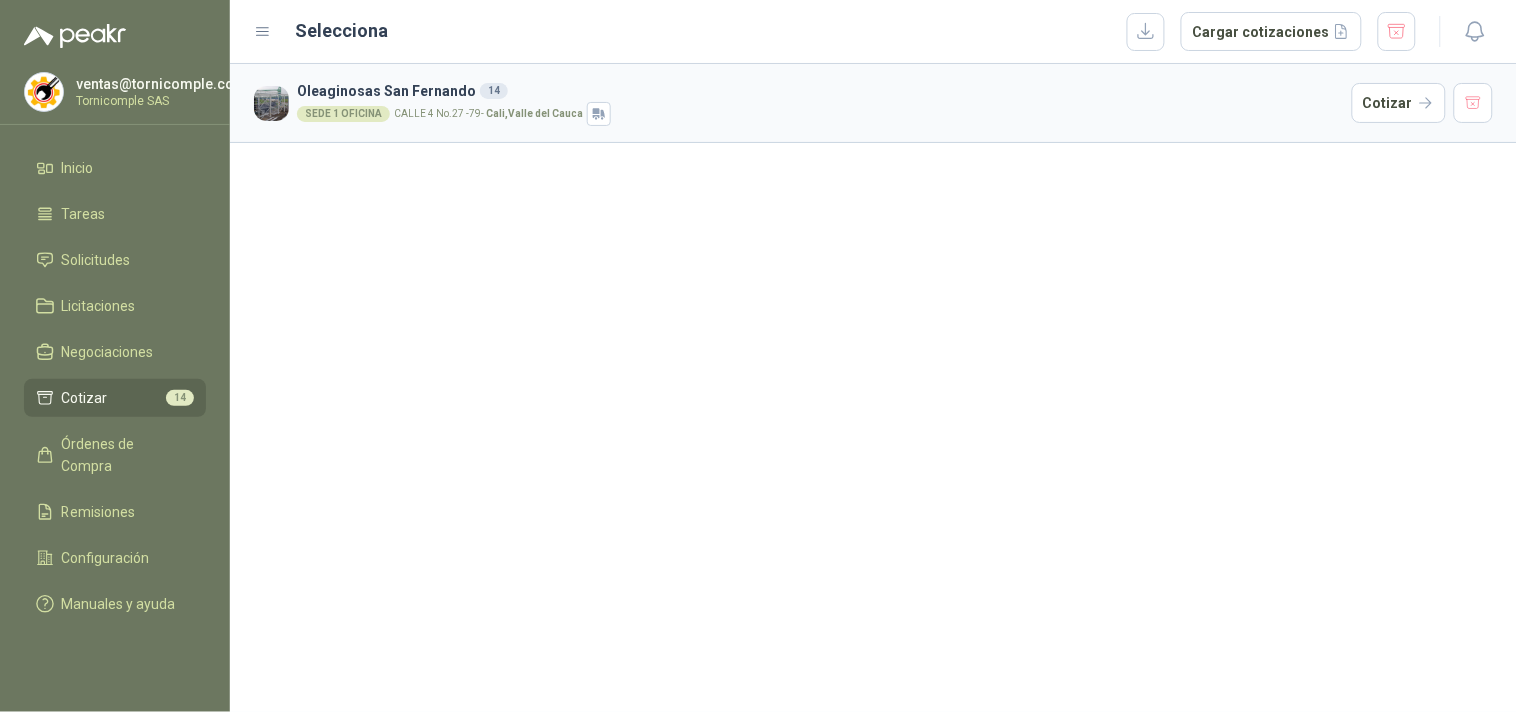 click on "Oleaginosas San Fernando [NUMBER] SEDE [NUMBER] OFICINA  CALLE [NUMBER] No.[NUMBER] -[NUMBER]  -   [CITY] ,  [STATE] Cotizar" at bounding box center (873, 103) 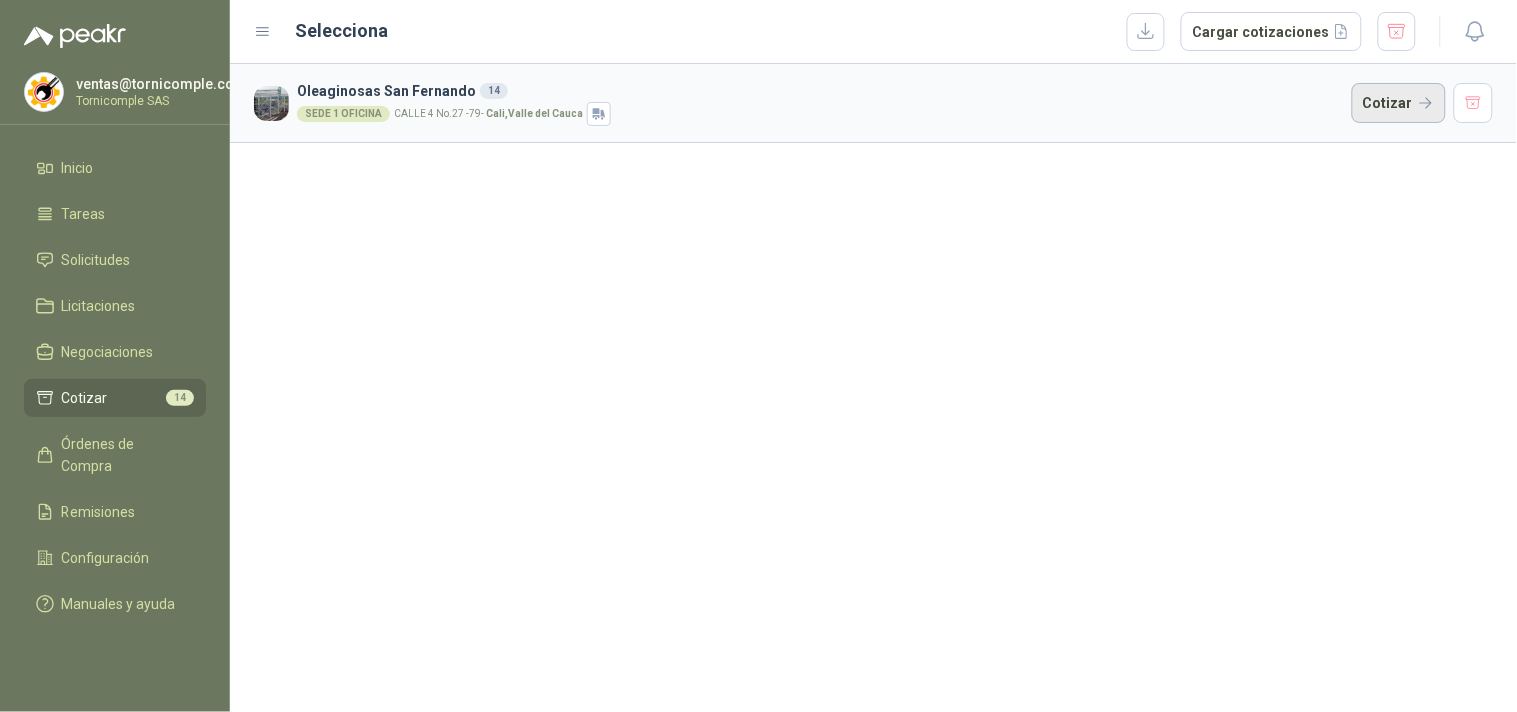 click on "Cotizar" at bounding box center (1399, 103) 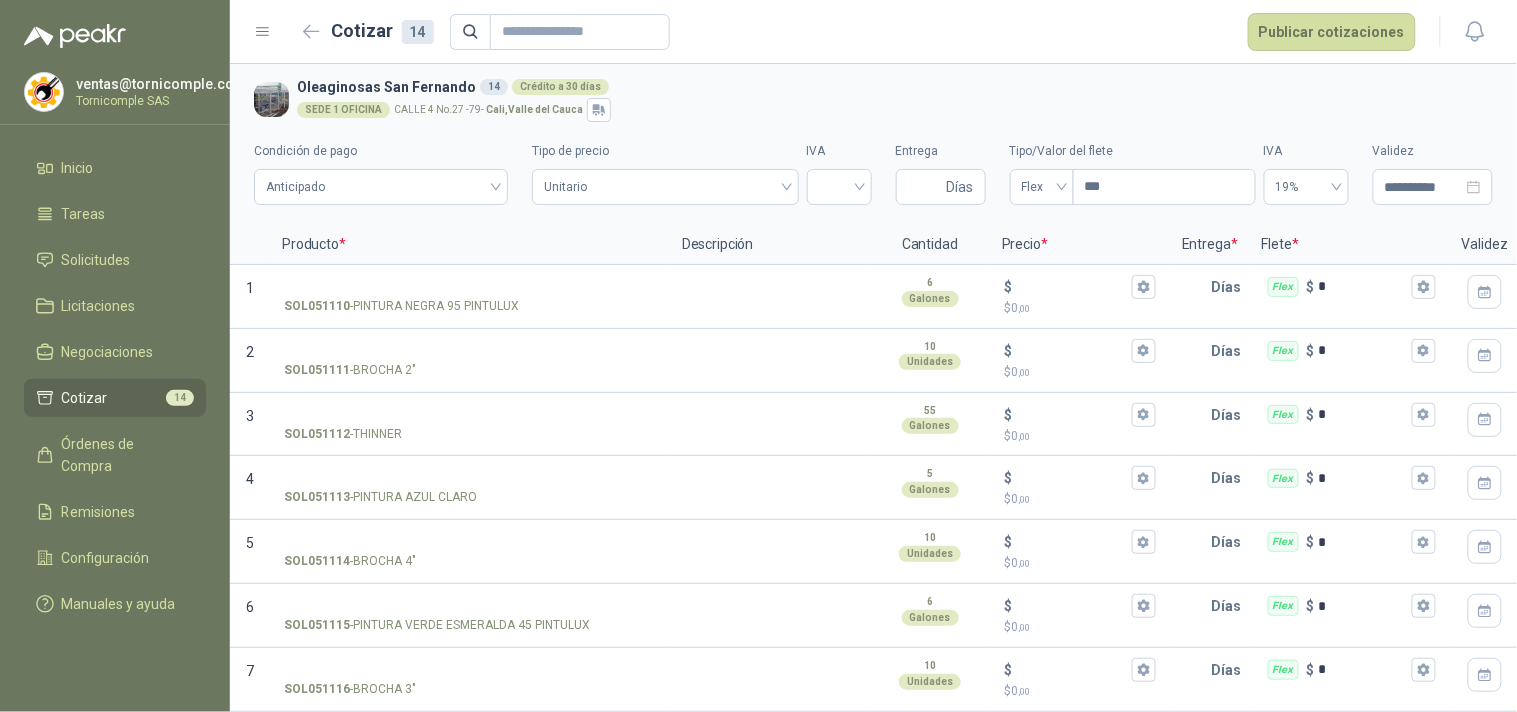 type 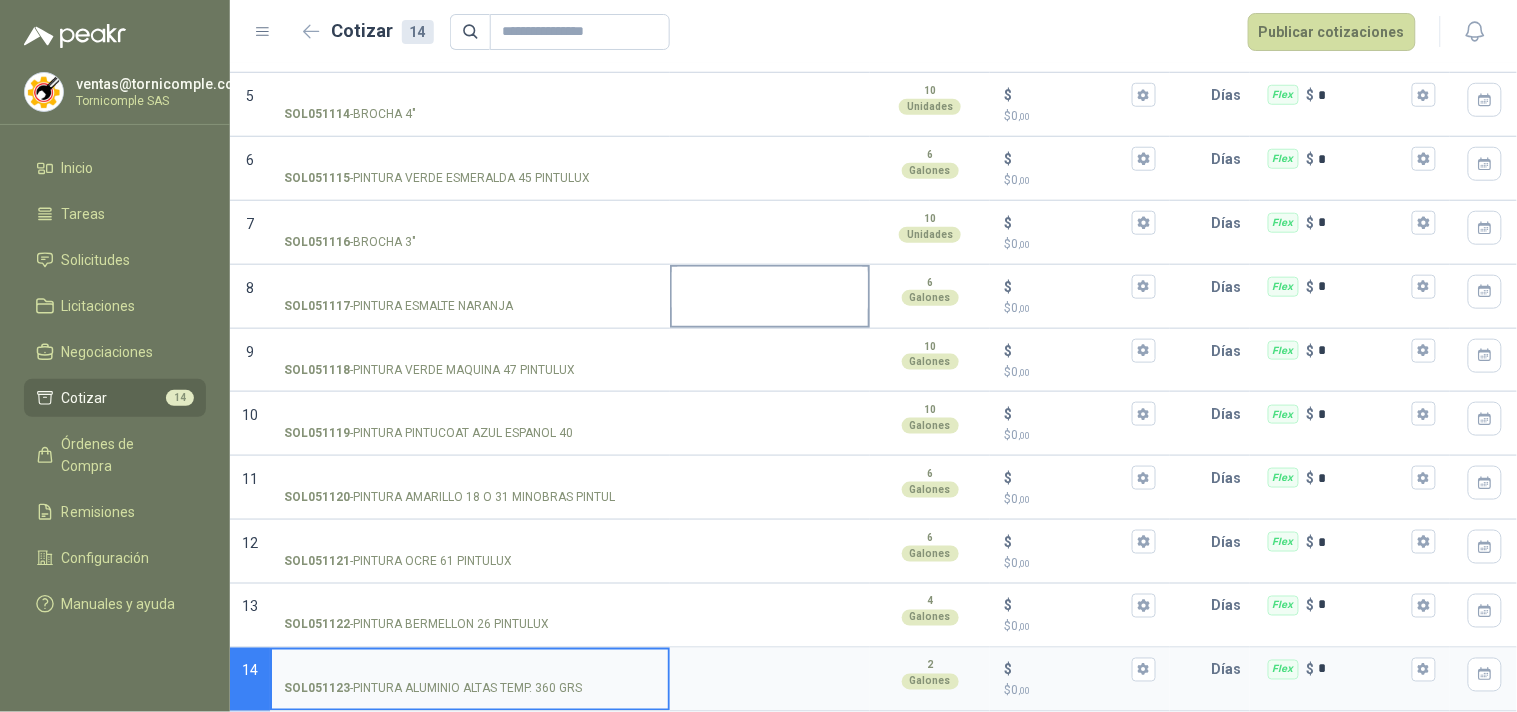 scroll, scrollTop: 0, scrollLeft: 0, axis: both 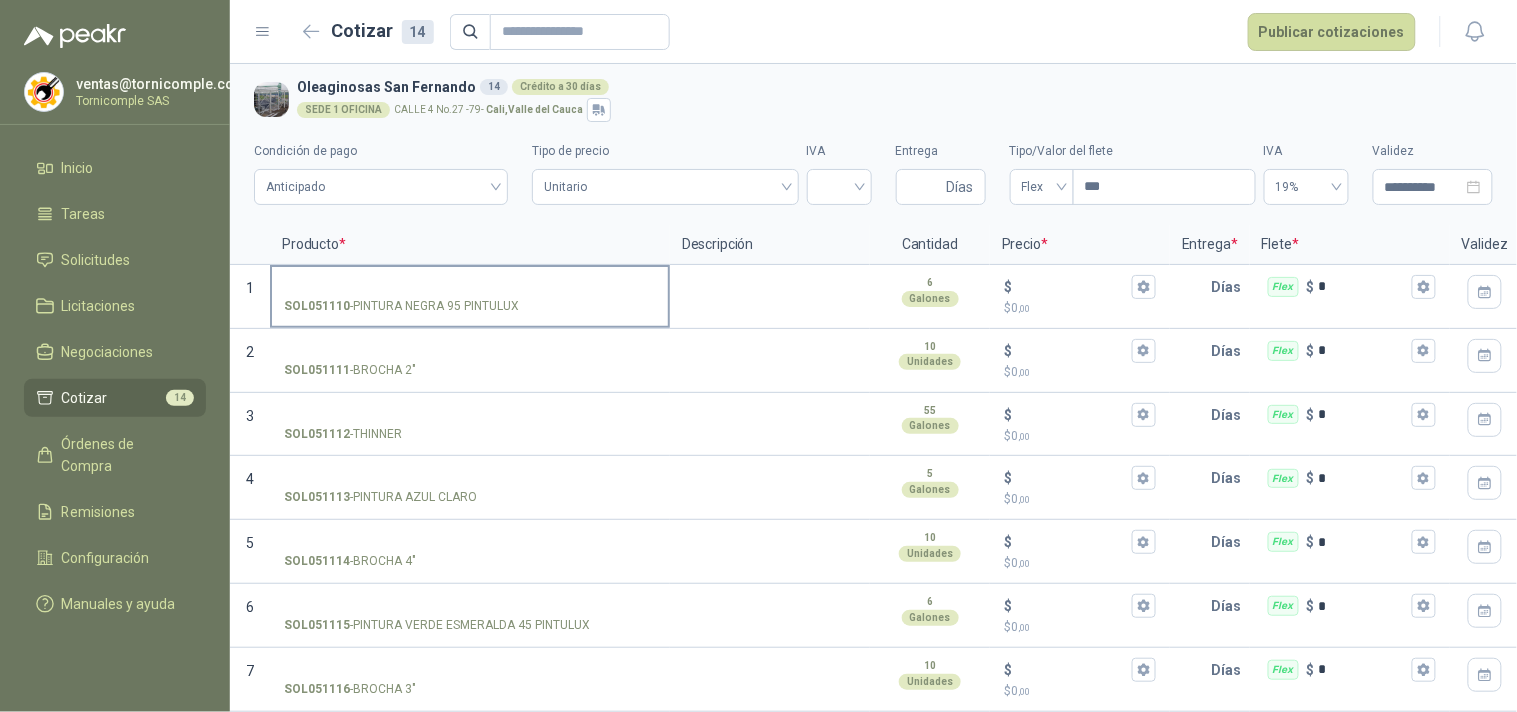 click on "SOL051110  -  PINTURA NEGRA 95 PINTULUX" at bounding box center [470, 287] 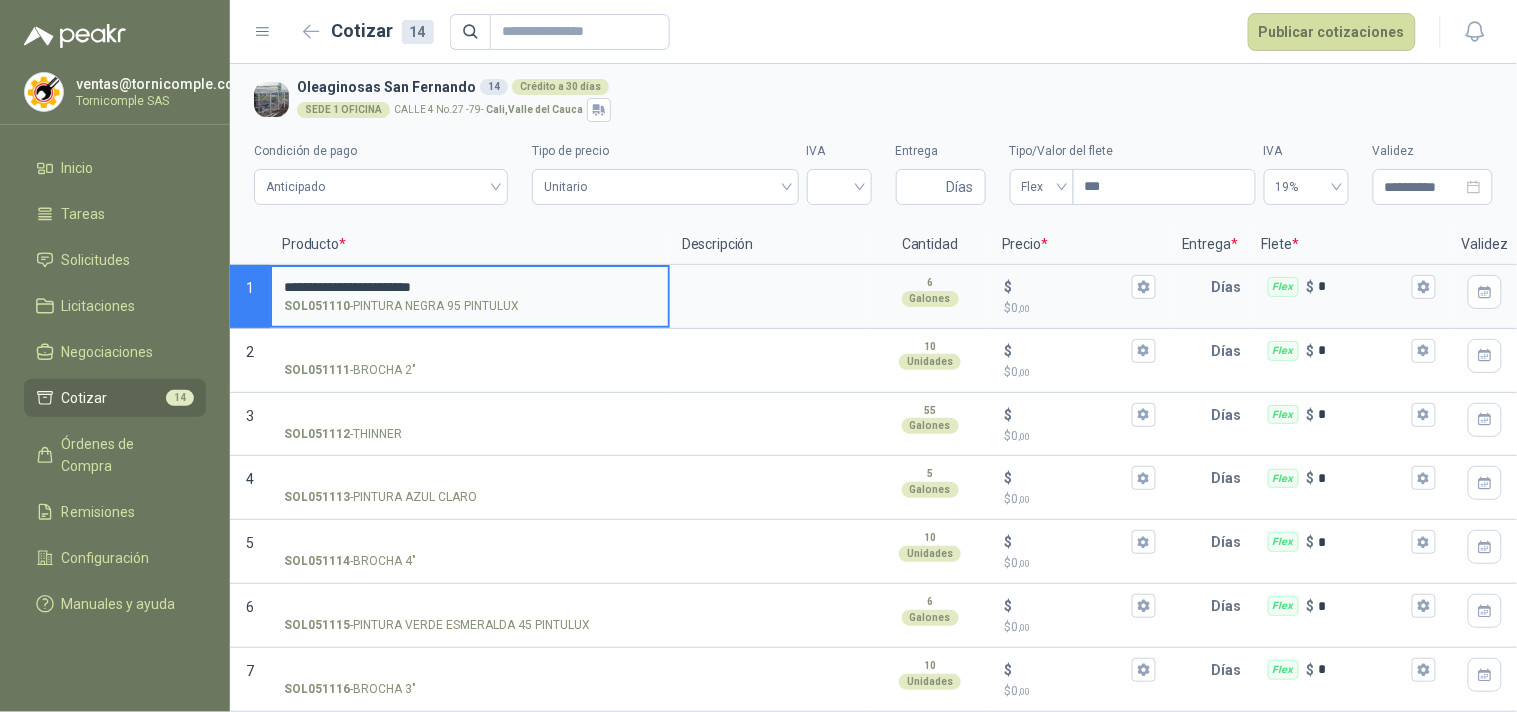 type on "**********" 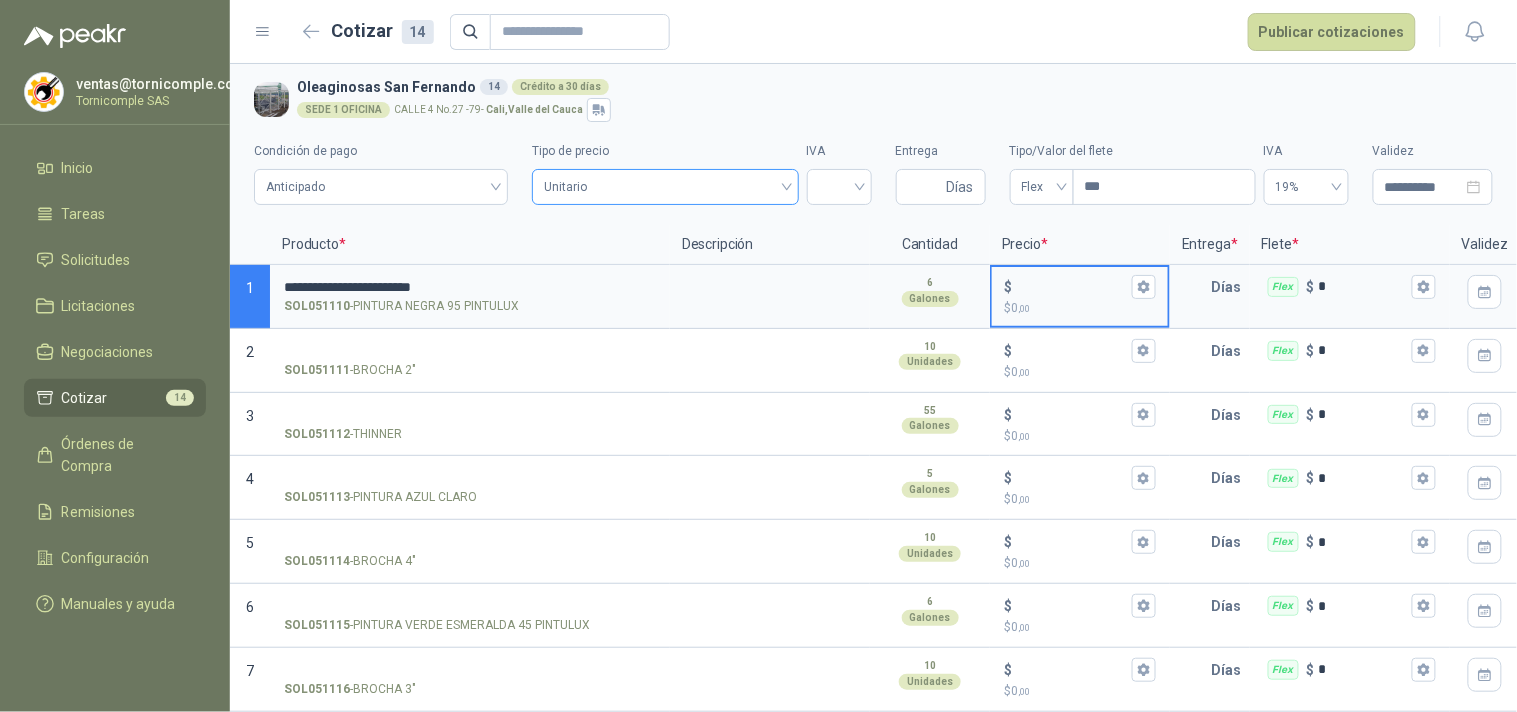click on "Unitario" at bounding box center [665, 187] 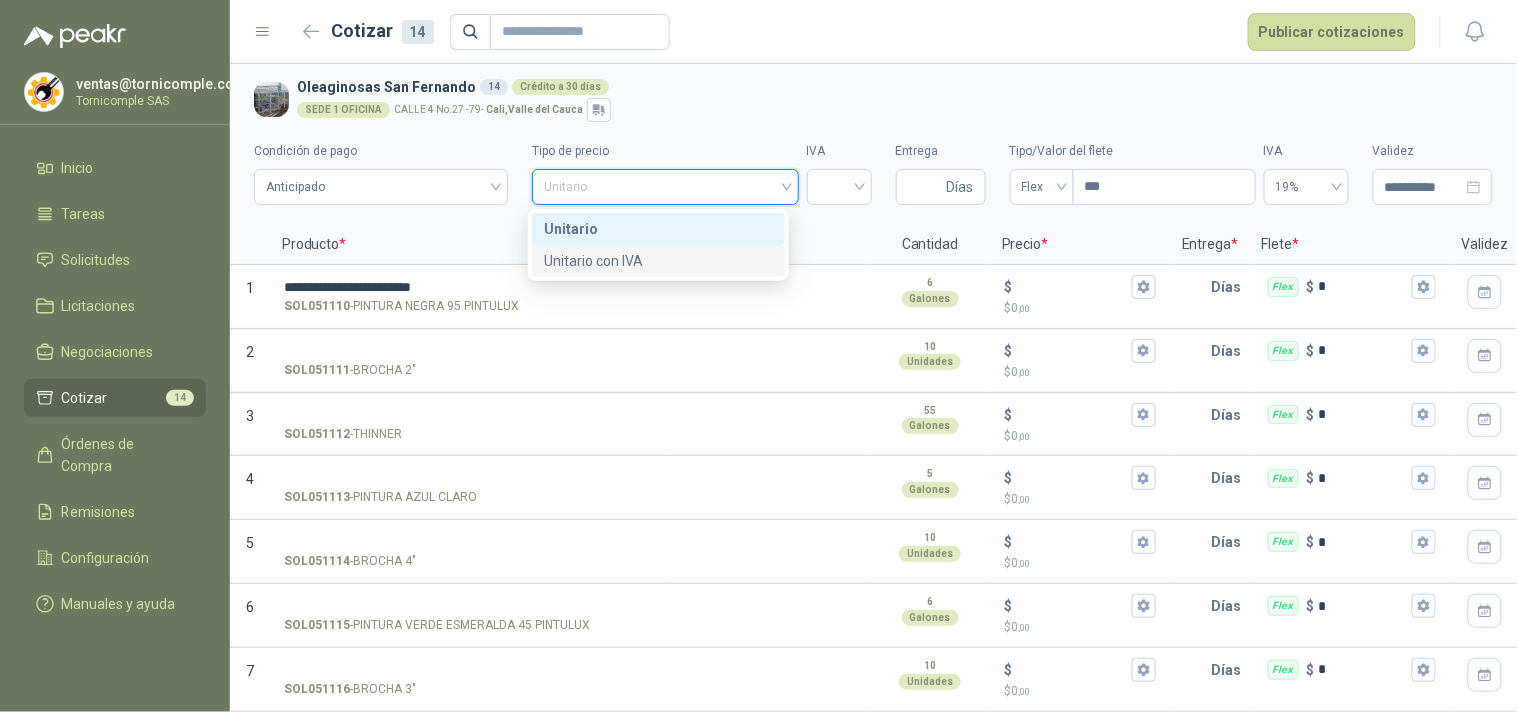 click on "Unitario con IVA" at bounding box center (658, 261) 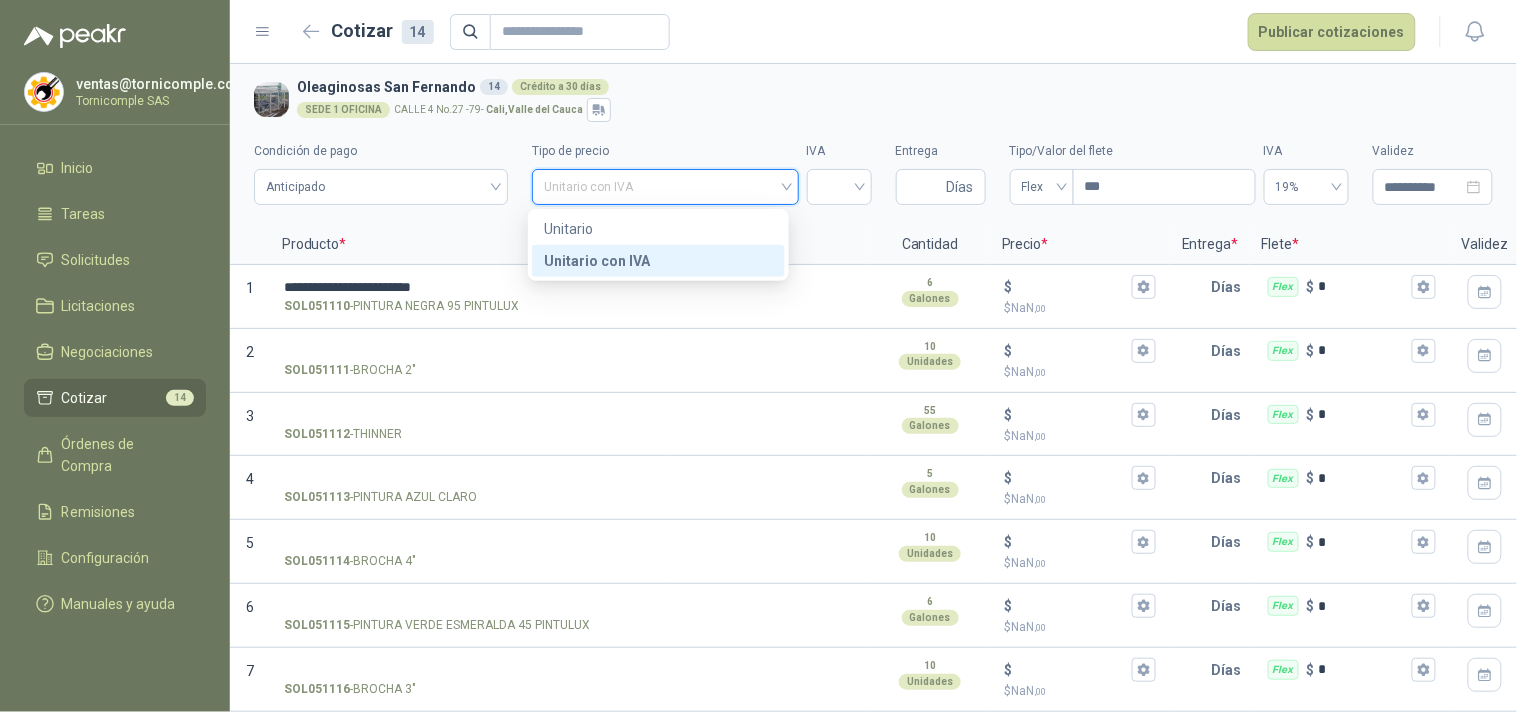 click on "Unitario con IVA" at bounding box center (665, 187) 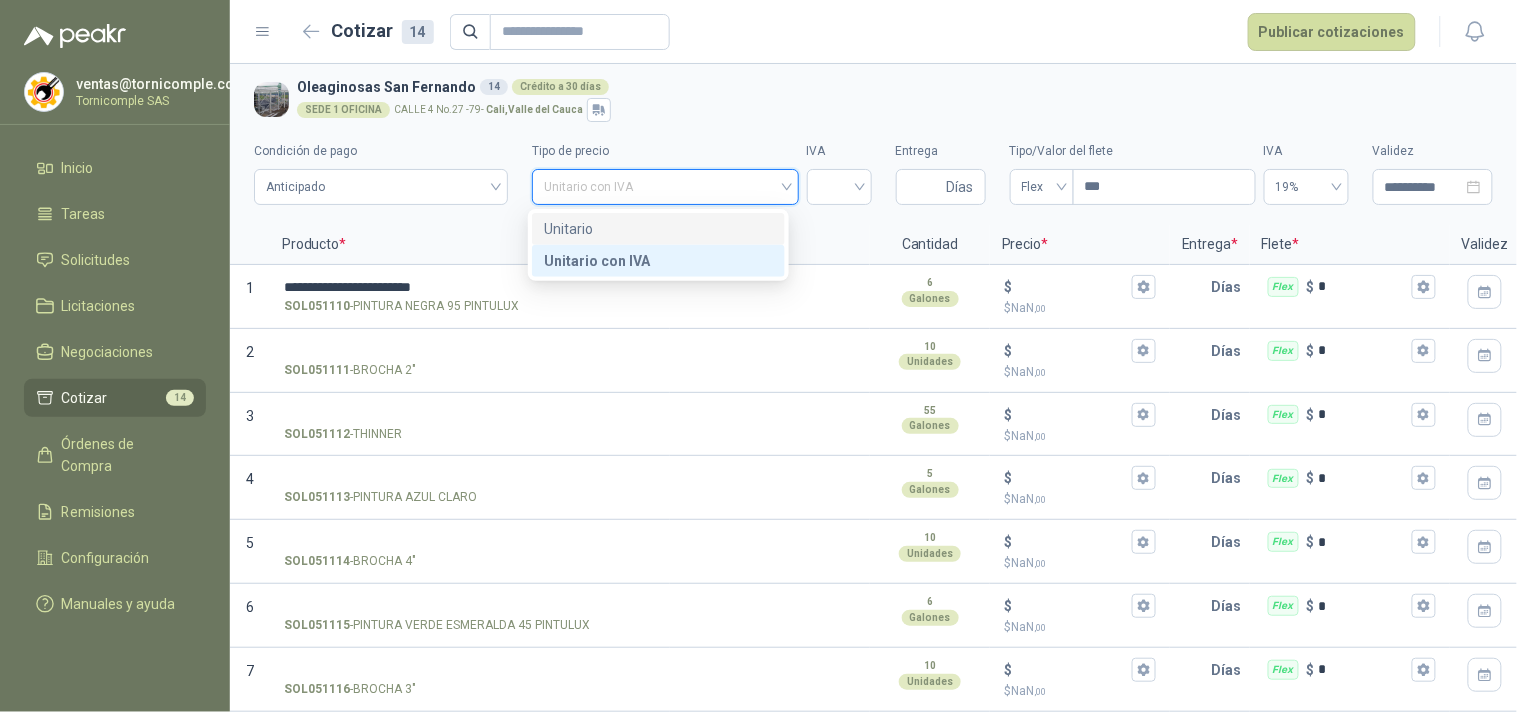 click on "Unitario" at bounding box center [658, 229] 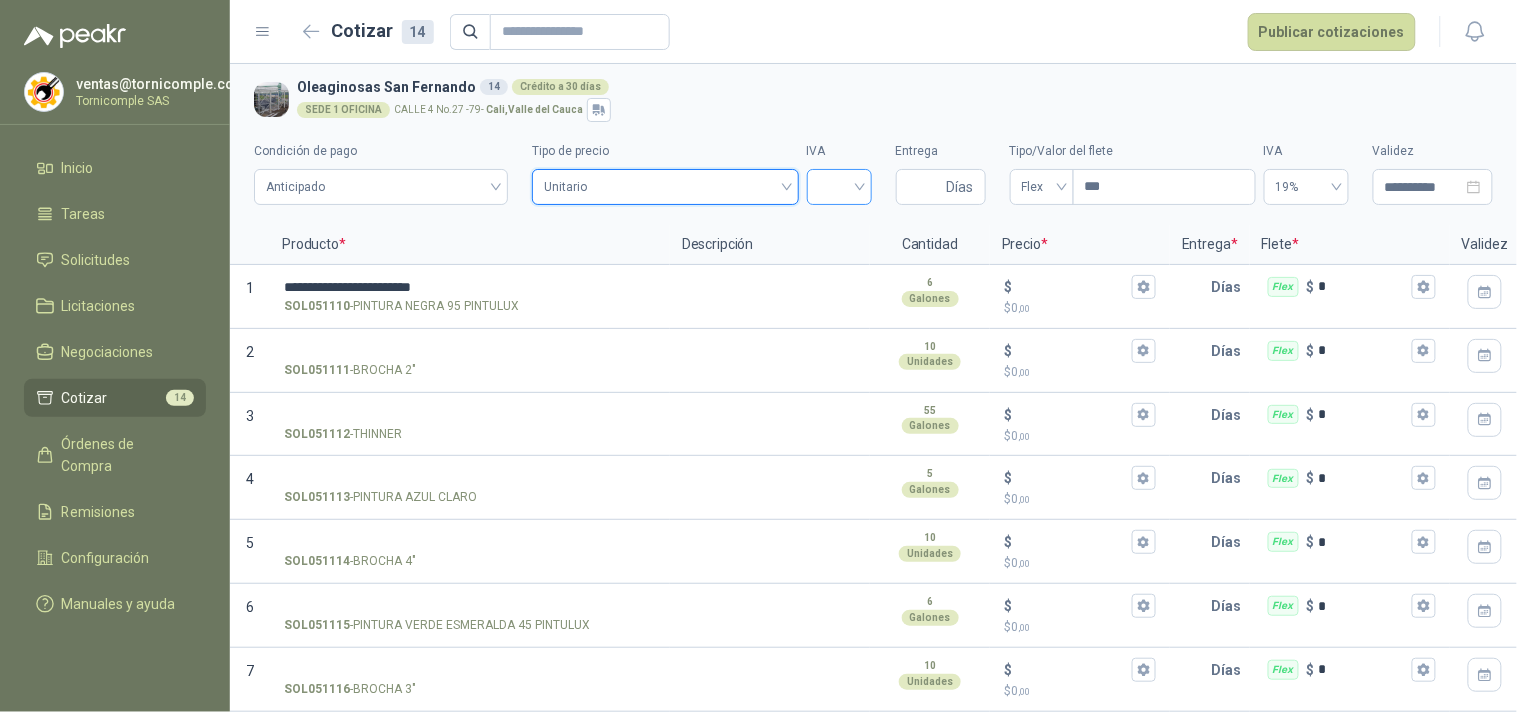 click at bounding box center (839, 185) 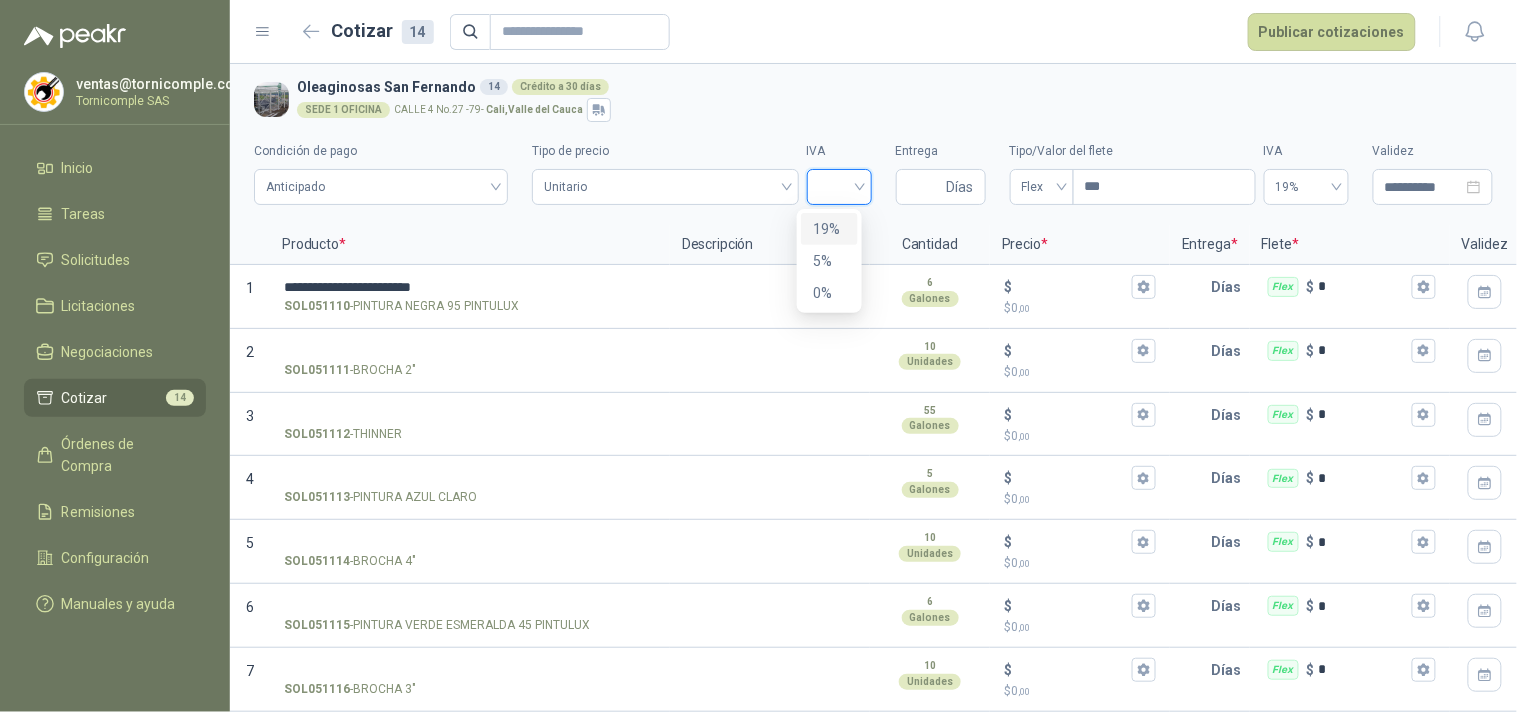 click on "19%" at bounding box center (829, 229) 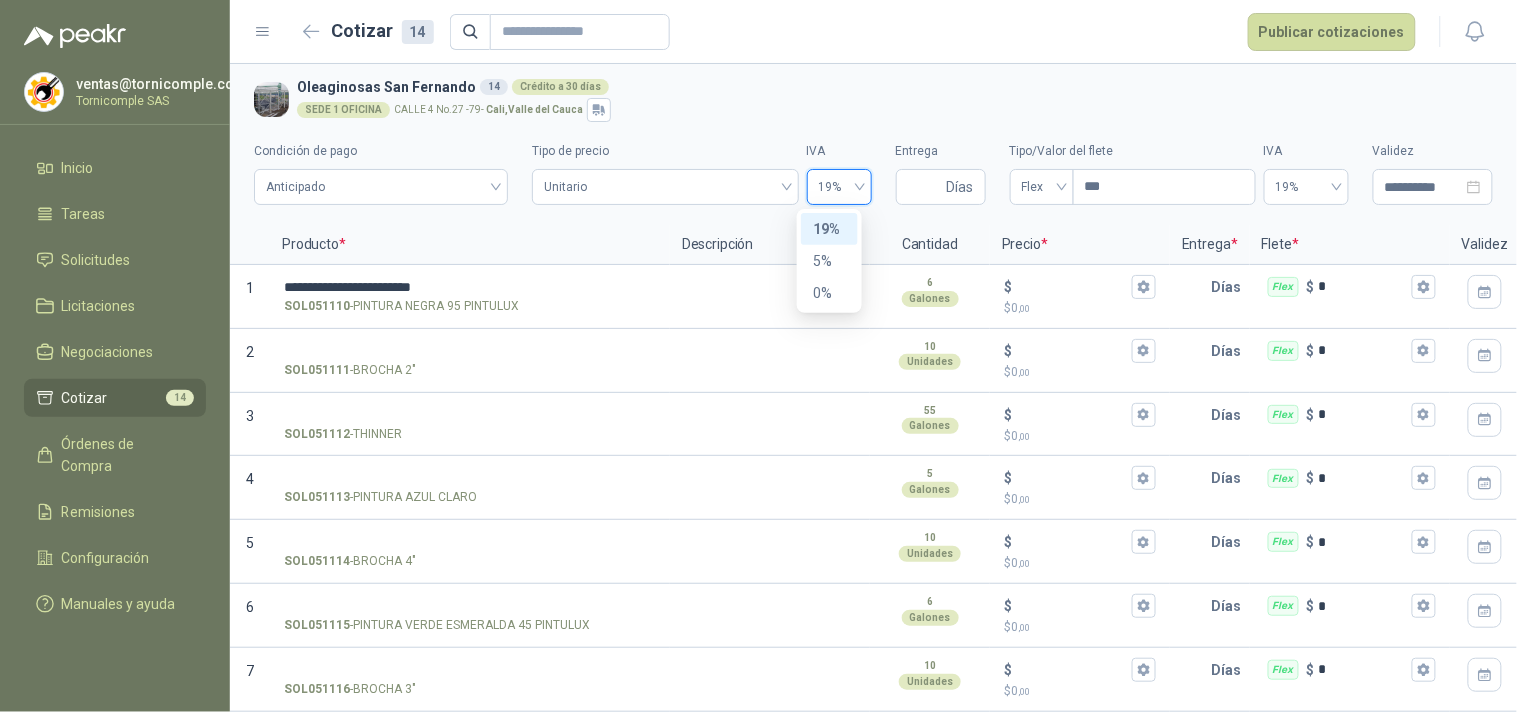 type 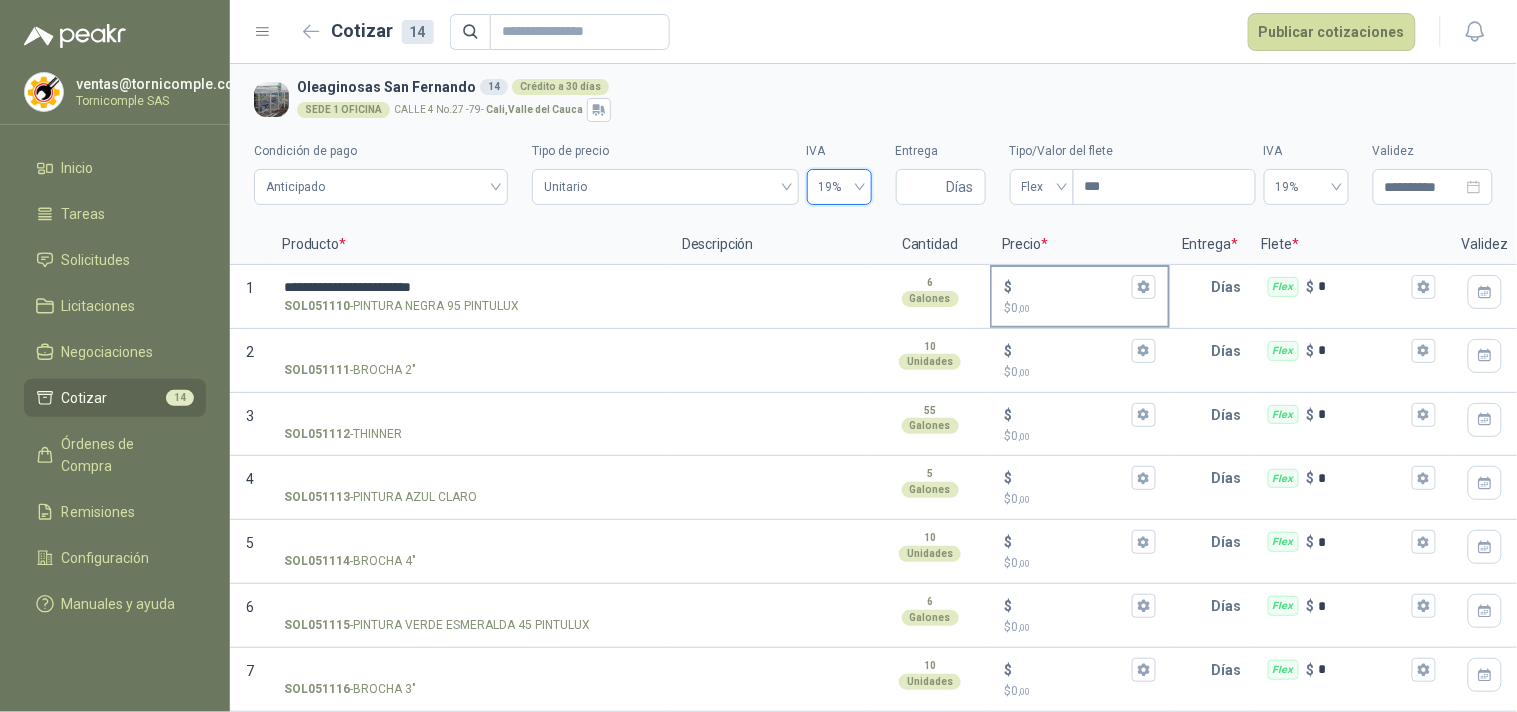 click on "$" at bounding box center (1080, 287) 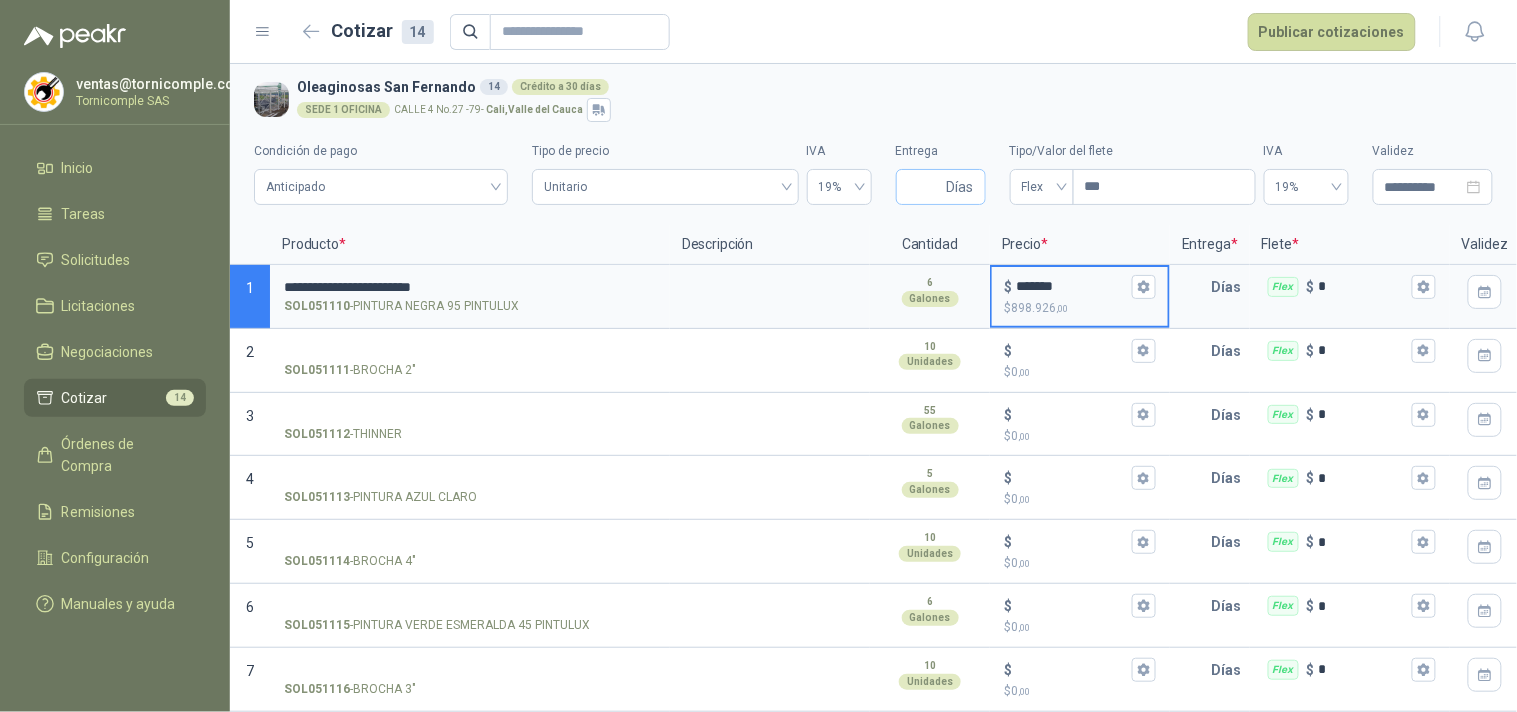 type on "*******" 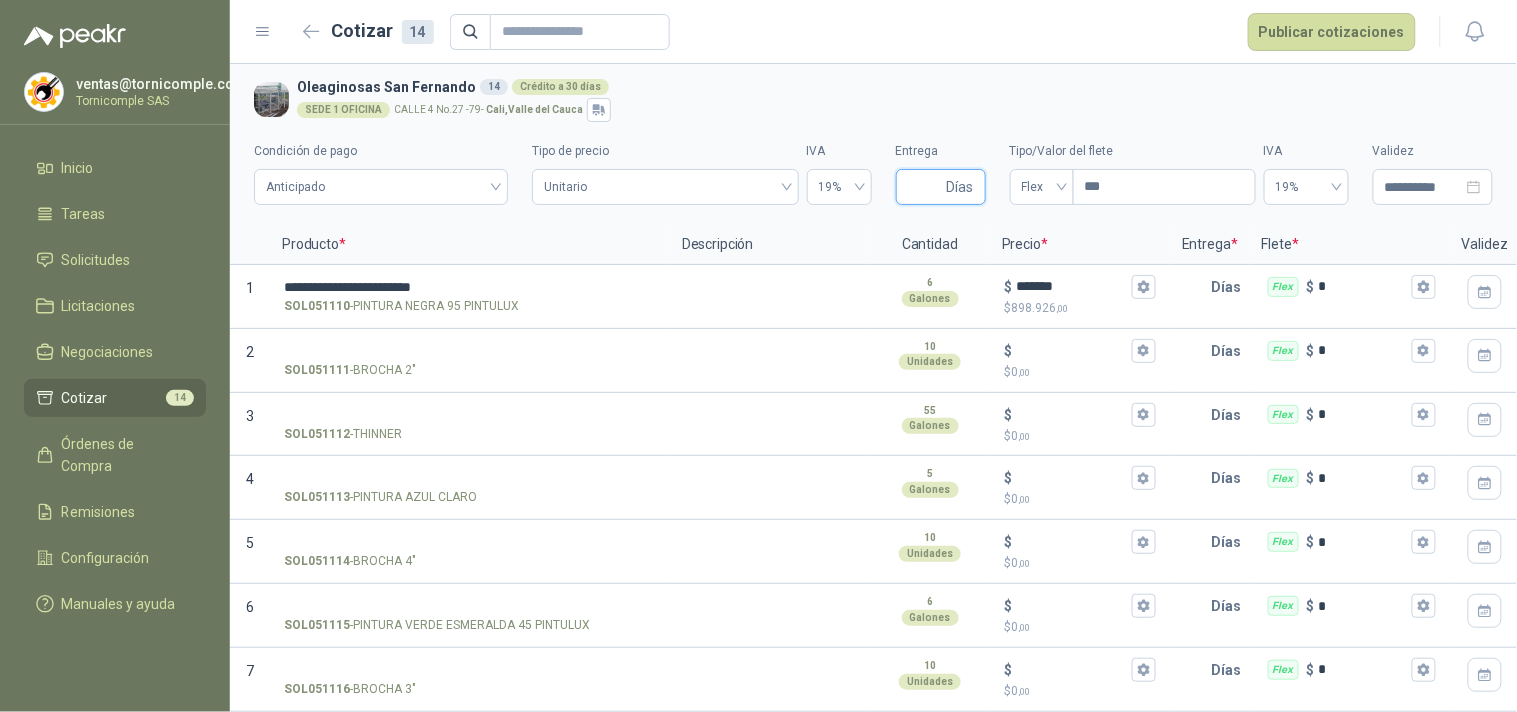 type on "*" 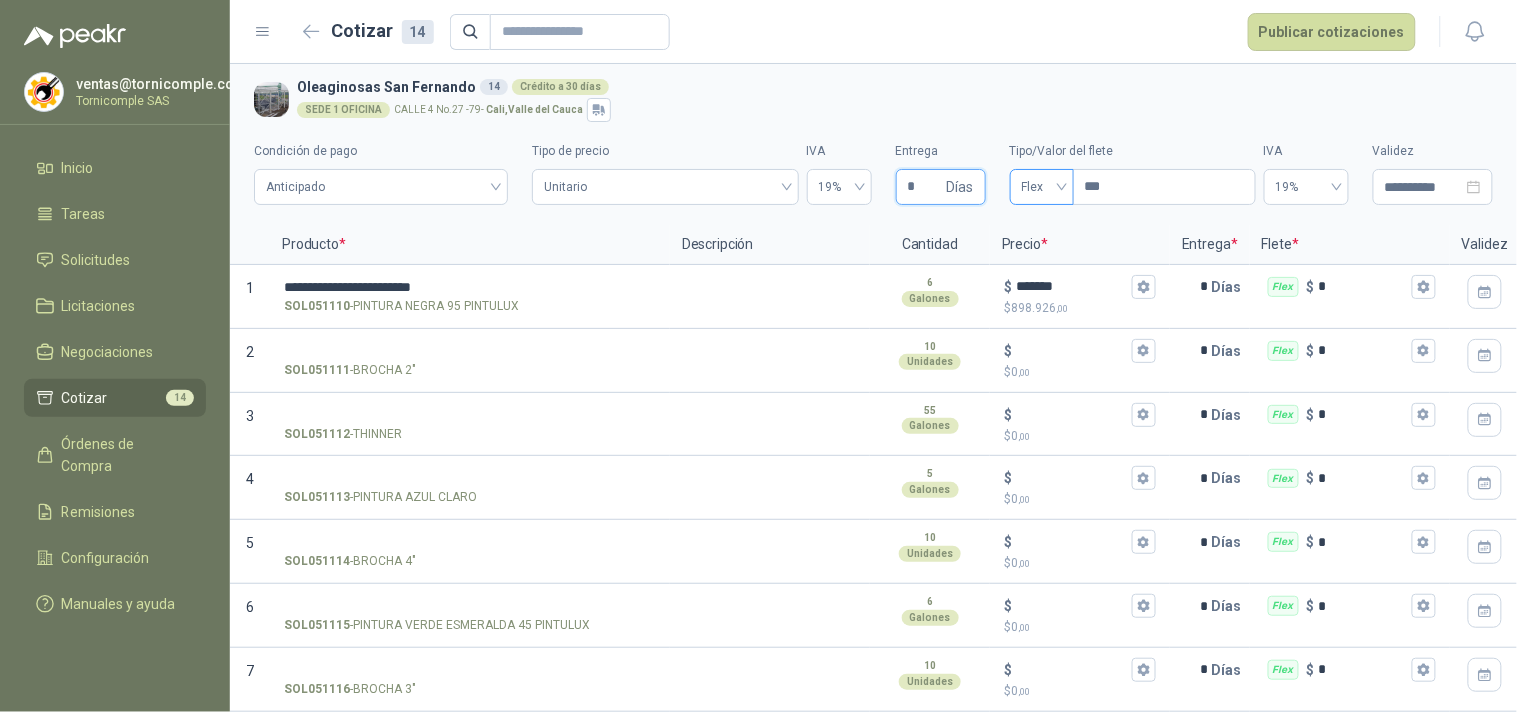 type 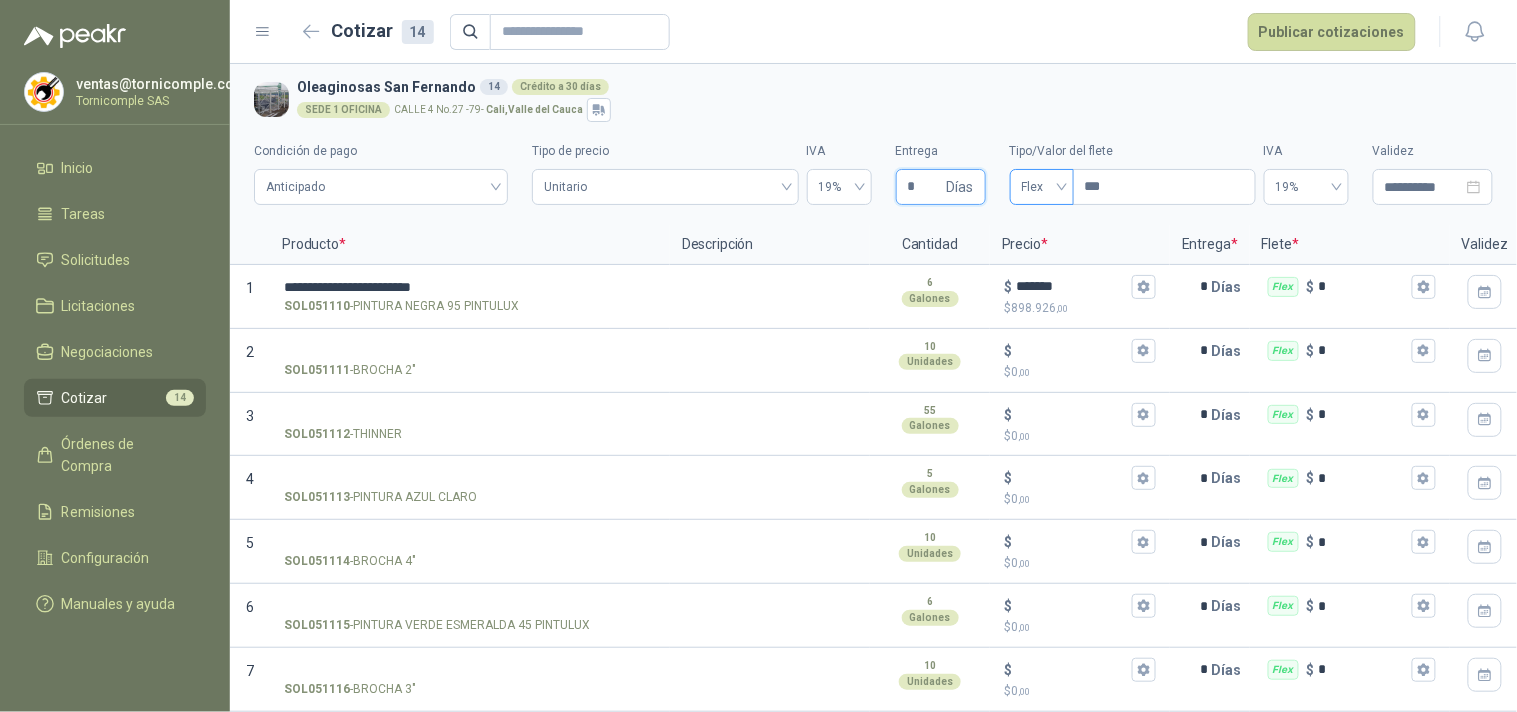 click on "Flex" at bounding box center [1042, 187] 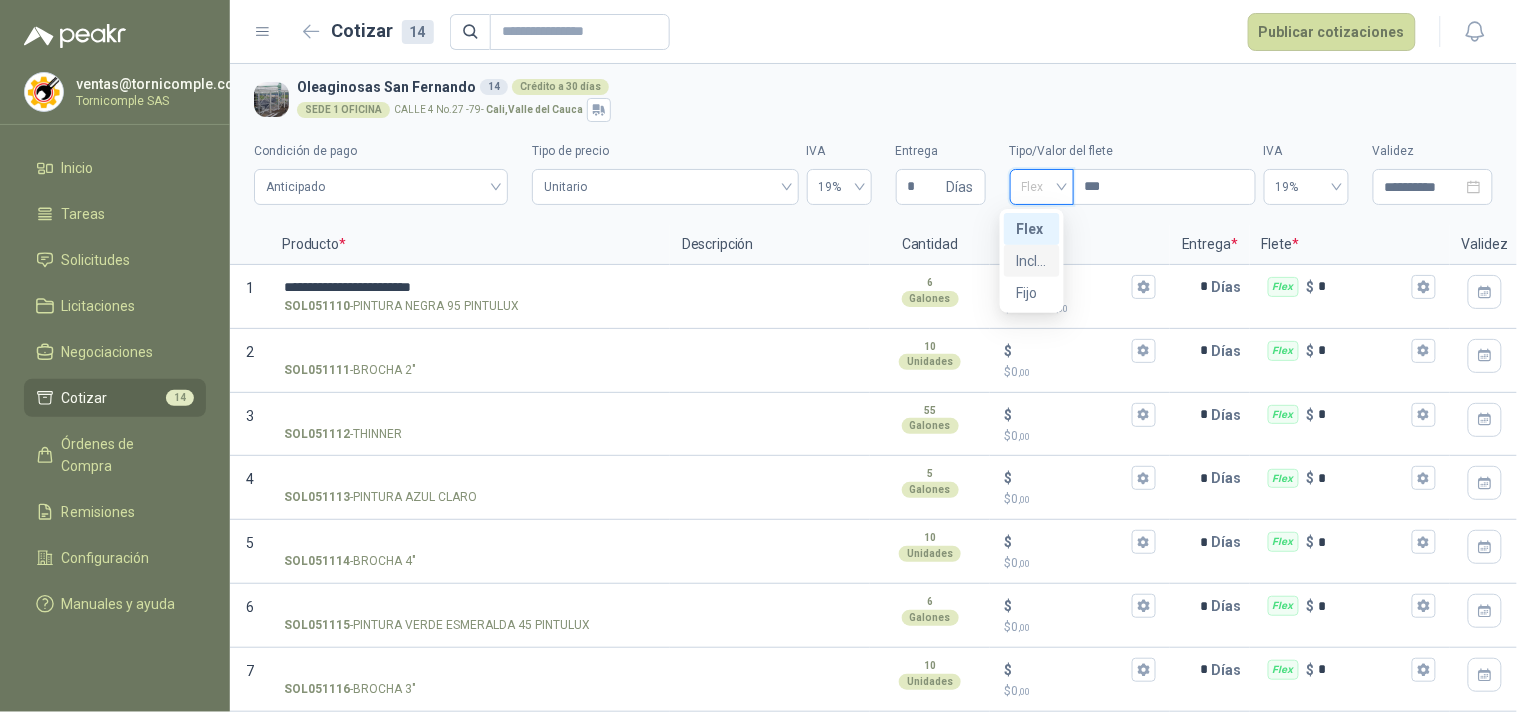 click on "Incluido" at bounding box center (1032, 261) 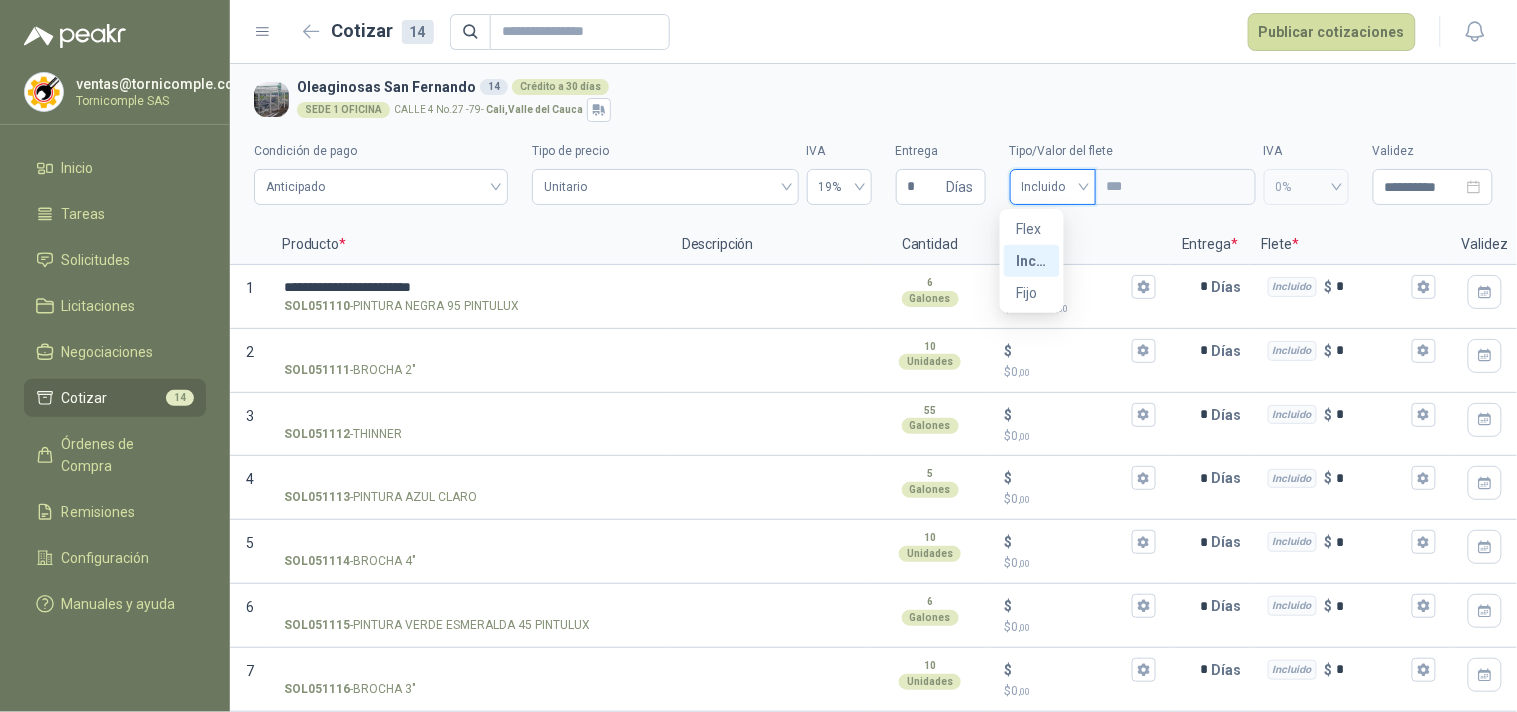 type 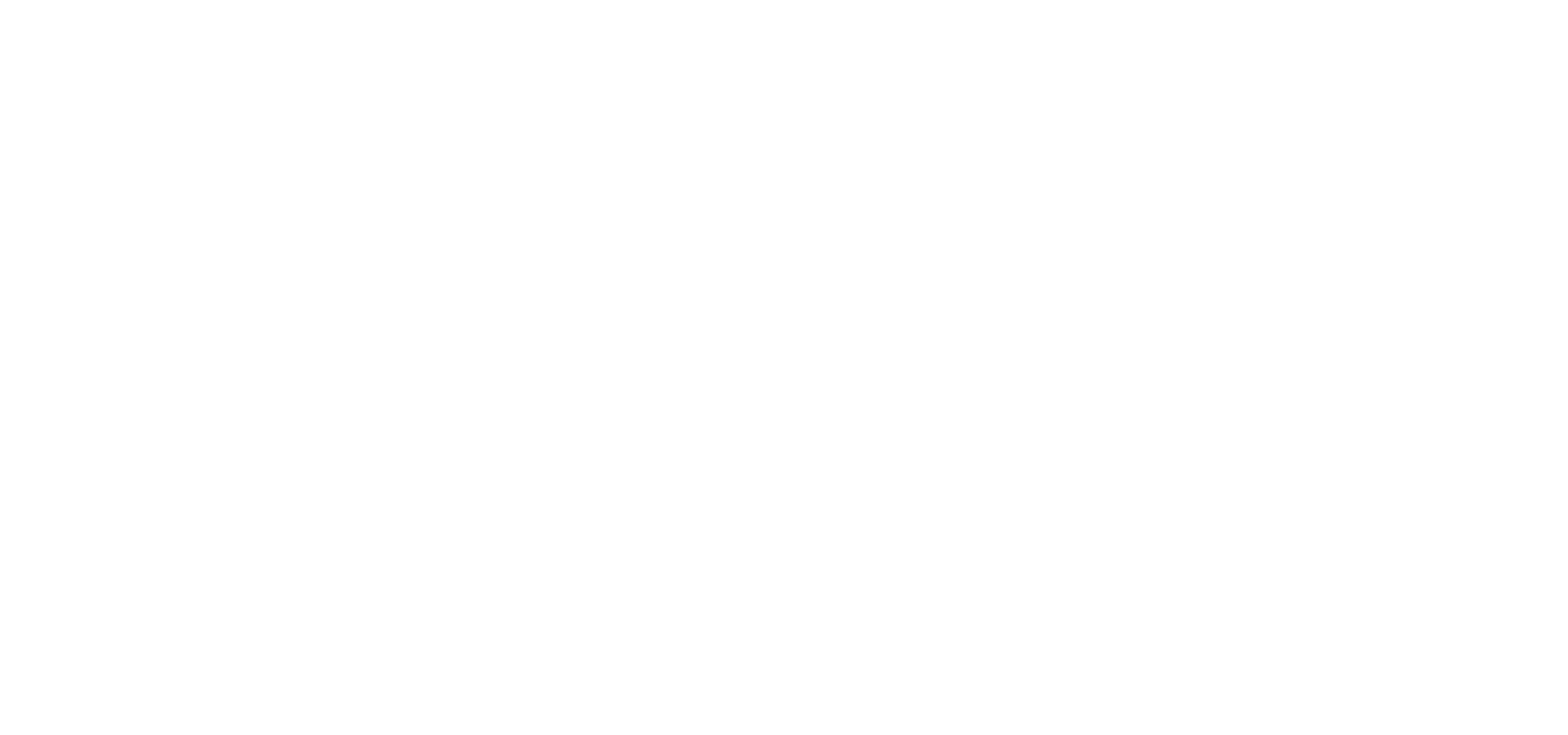 scroll, scrollTop: 0, scrollLeft: 0, axis: both 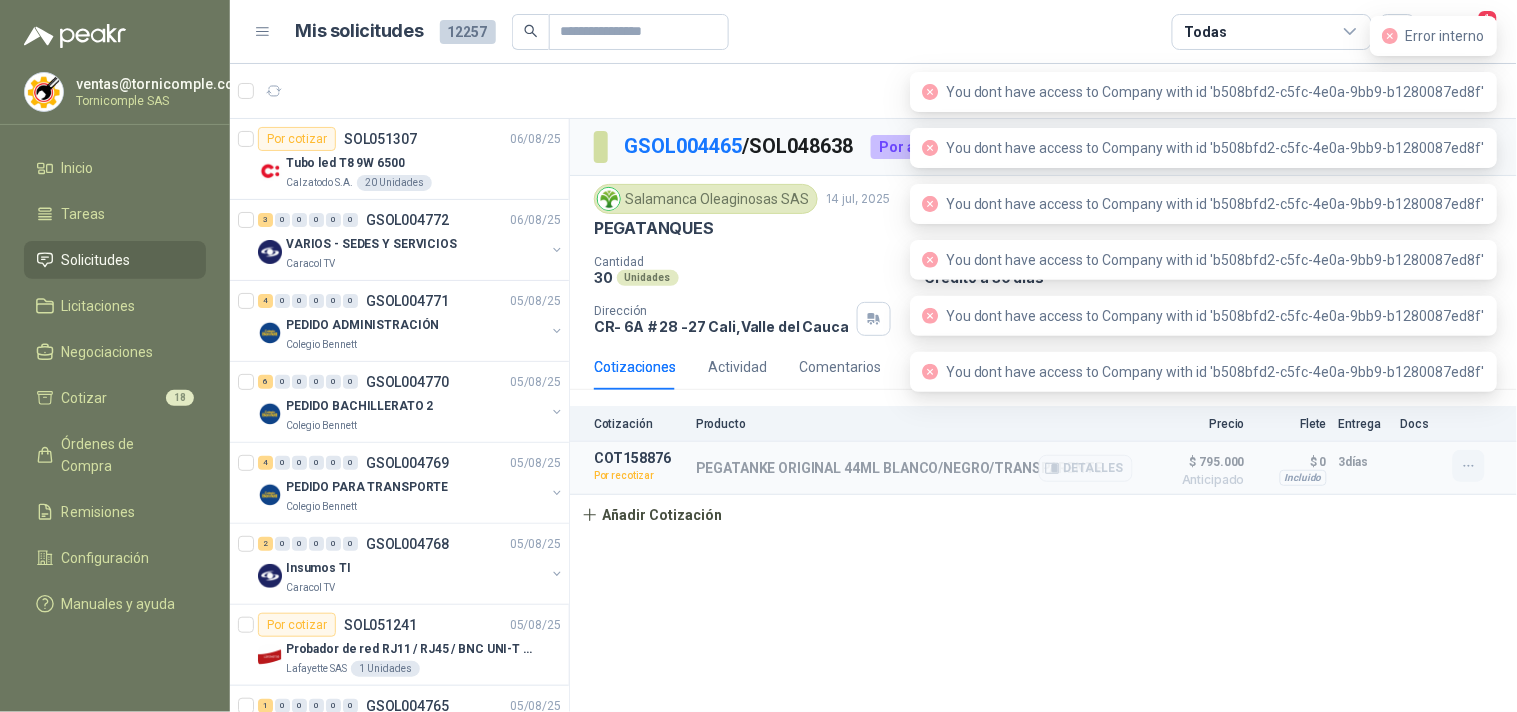 click 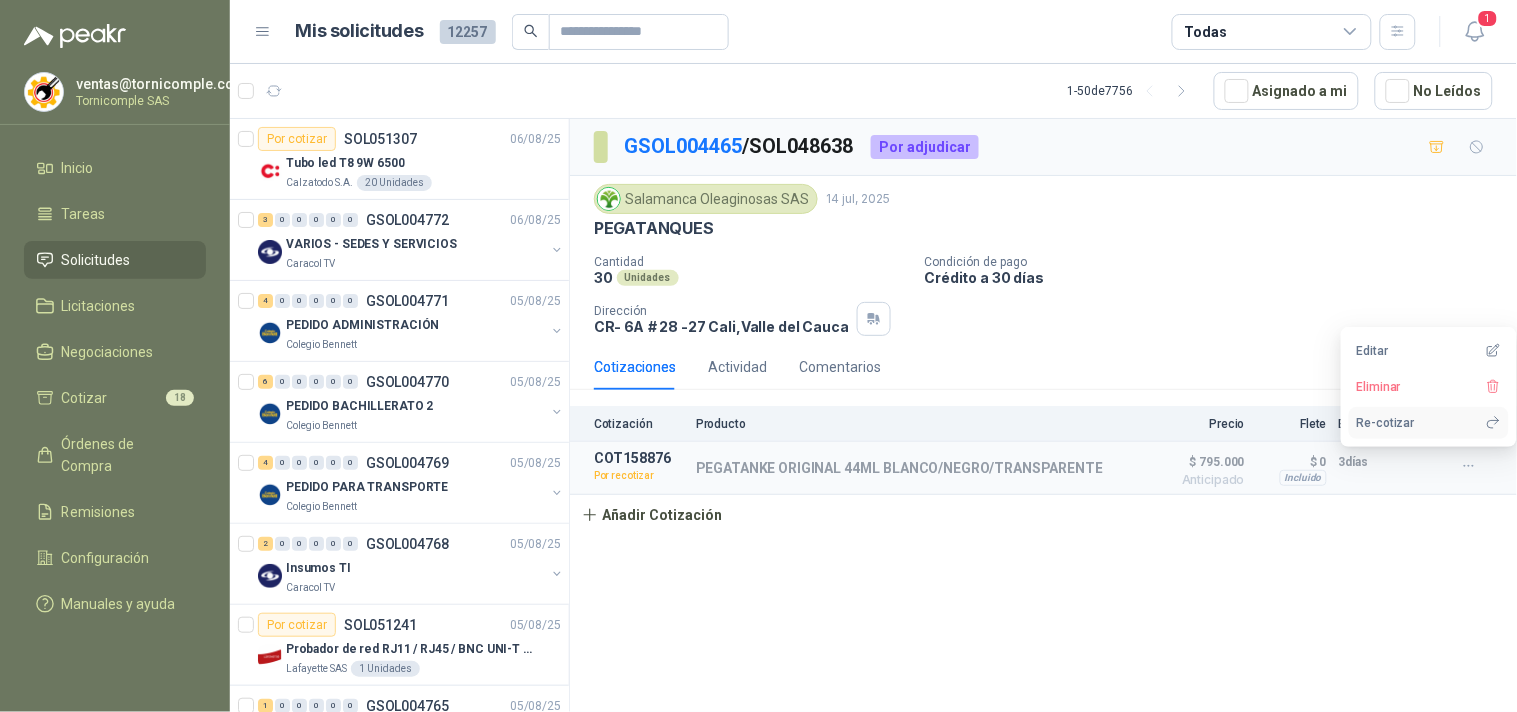 click on "Re-cotizar" at bounding box center (1429, 423) 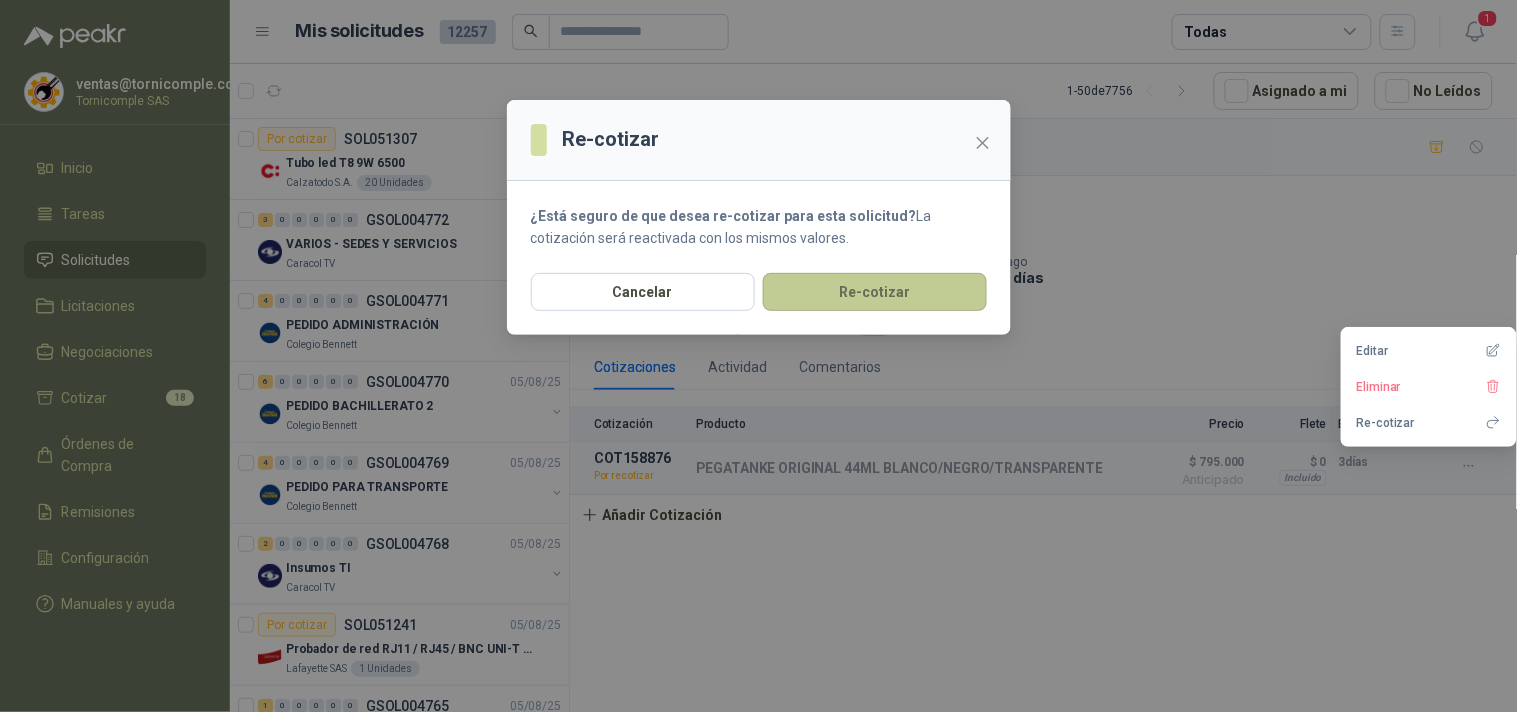 click on "Re-cotizar" at bounding box center [875, 292] 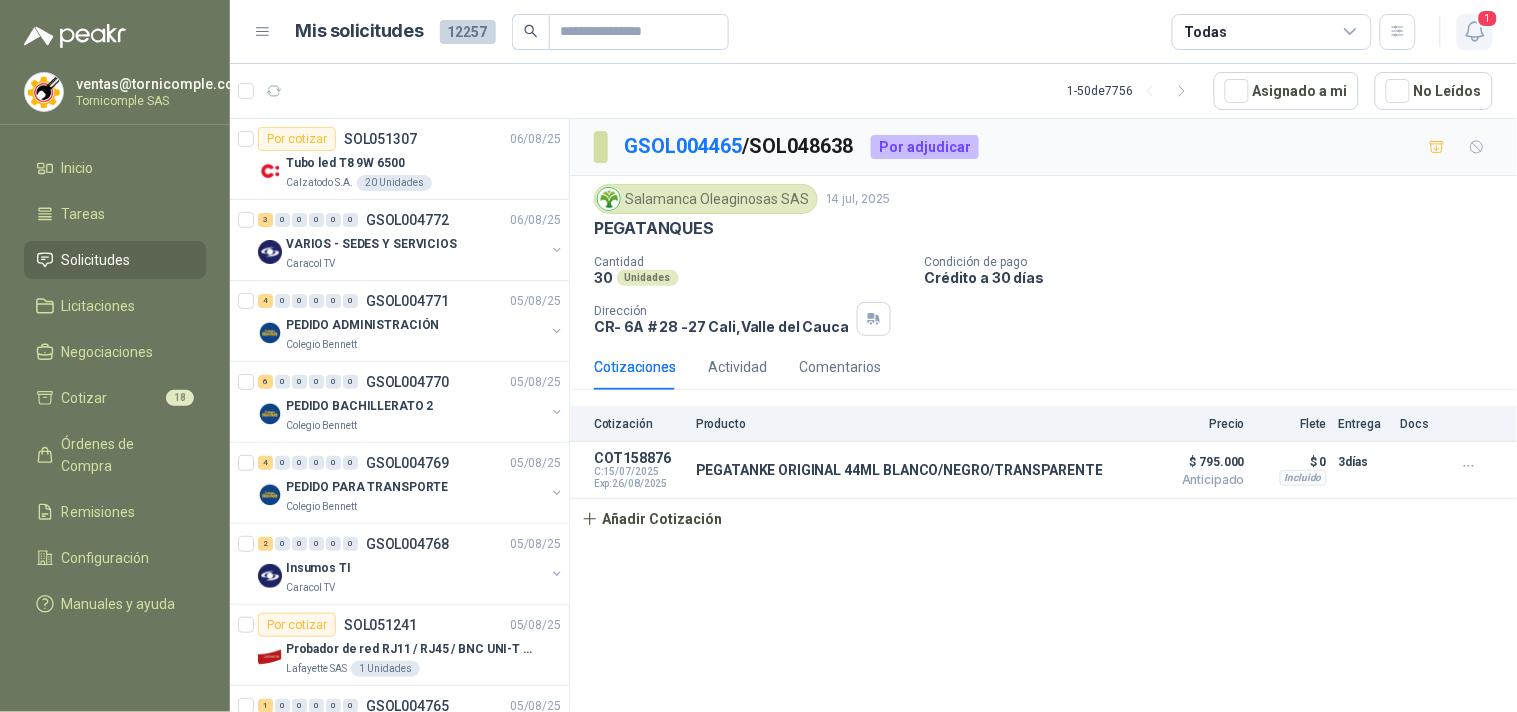 click 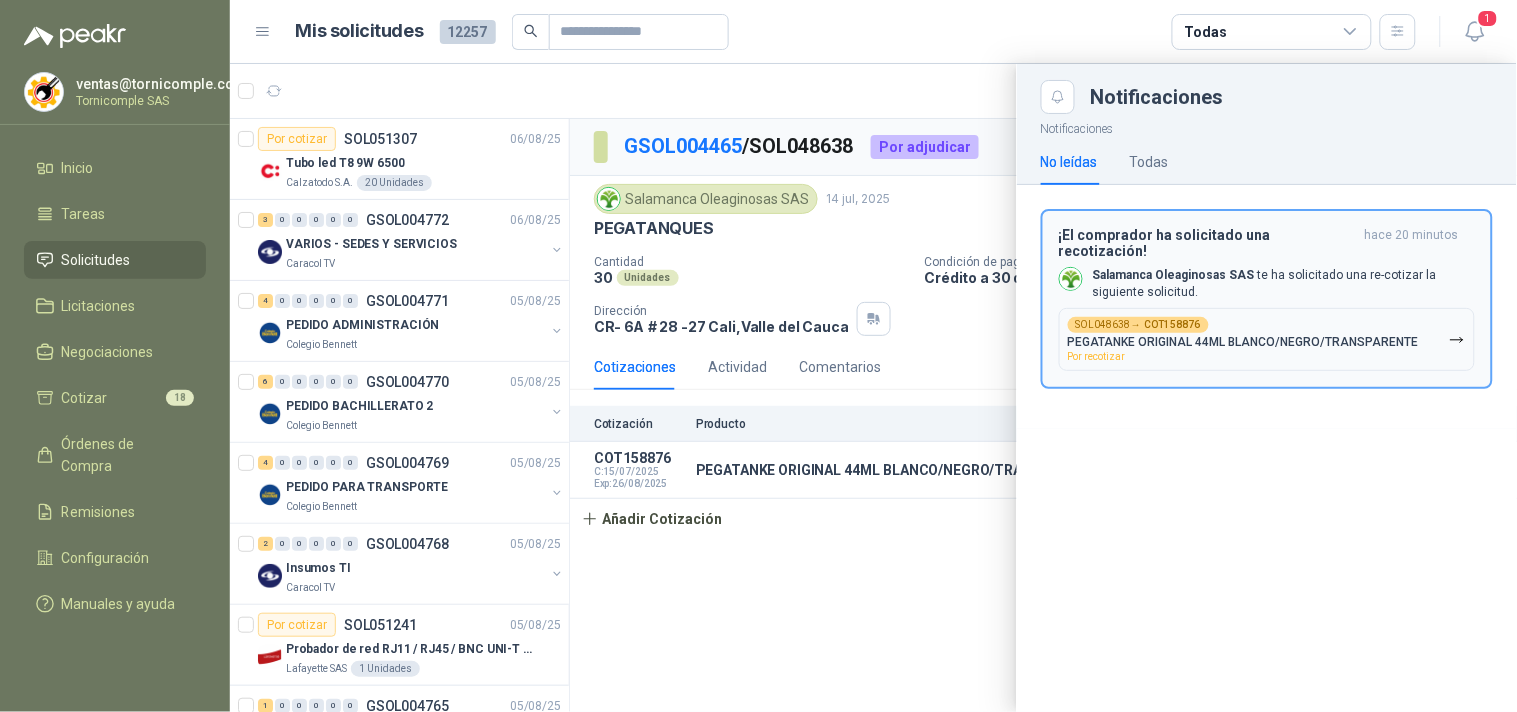 click on "PEGATANKE ORIGINAL 44ML BLANCO/NEGRO/TRANSPARENTE" at bounding box center [1243, 342] 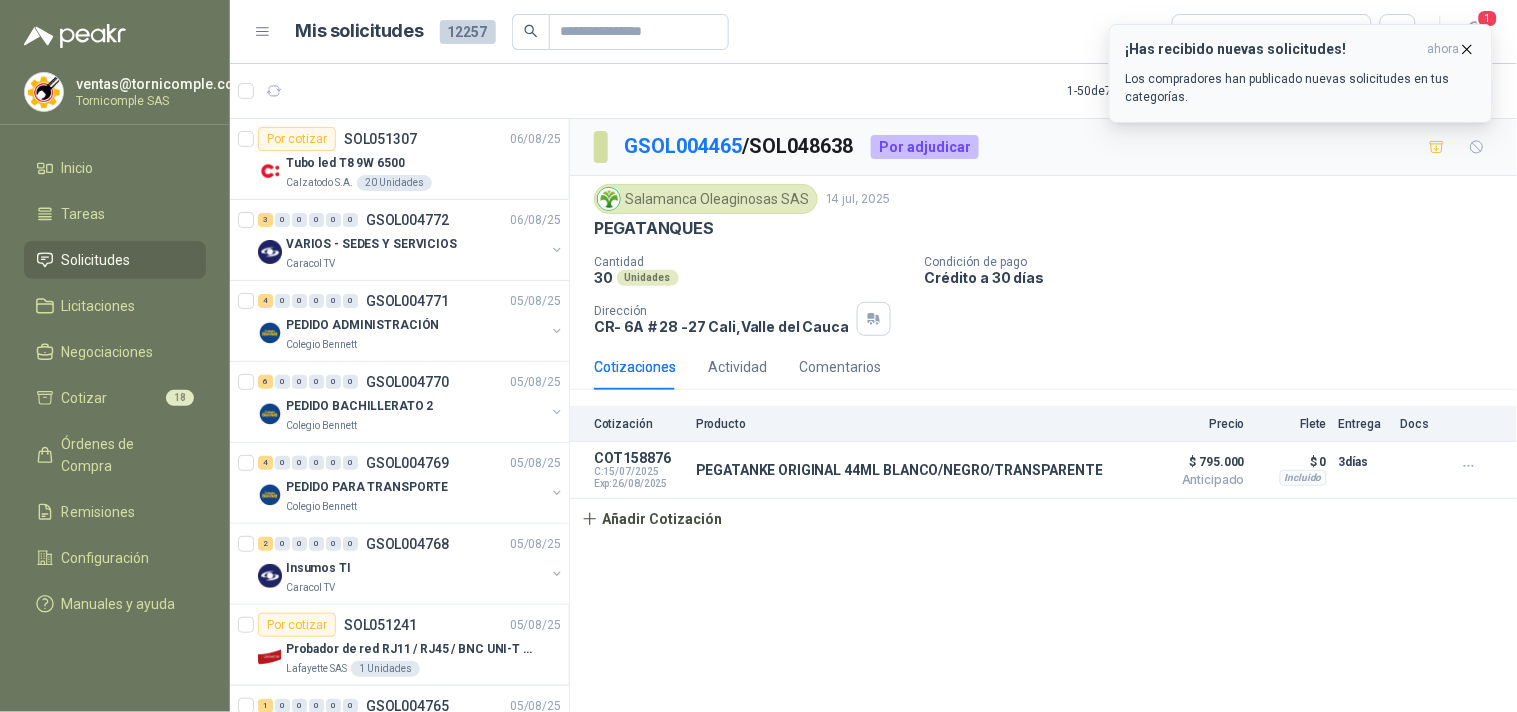 click on "¡Has recibido nuevas solicitudes! ahora   Los compradores han publicado nuevas solicitudes en tus categorías." at bounding box center (1301, 73) 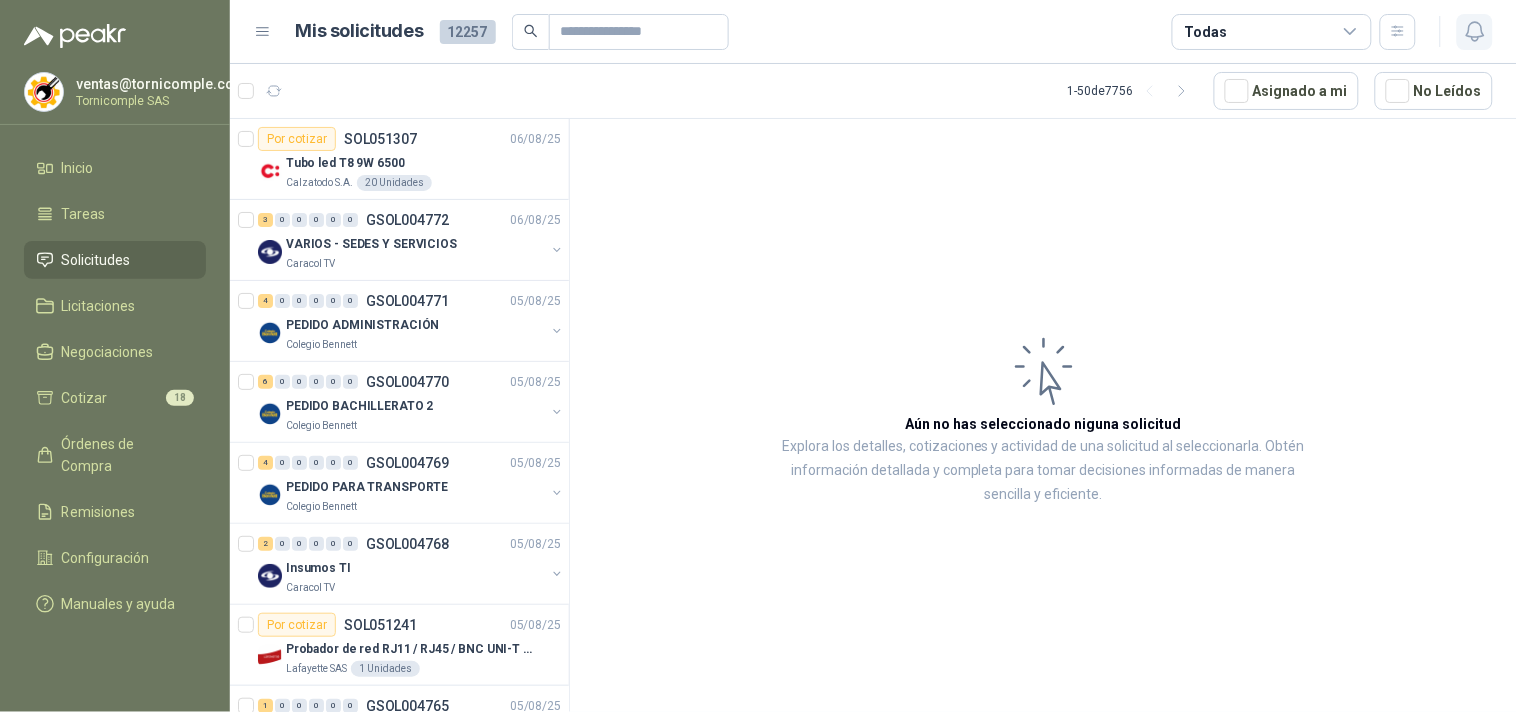 click 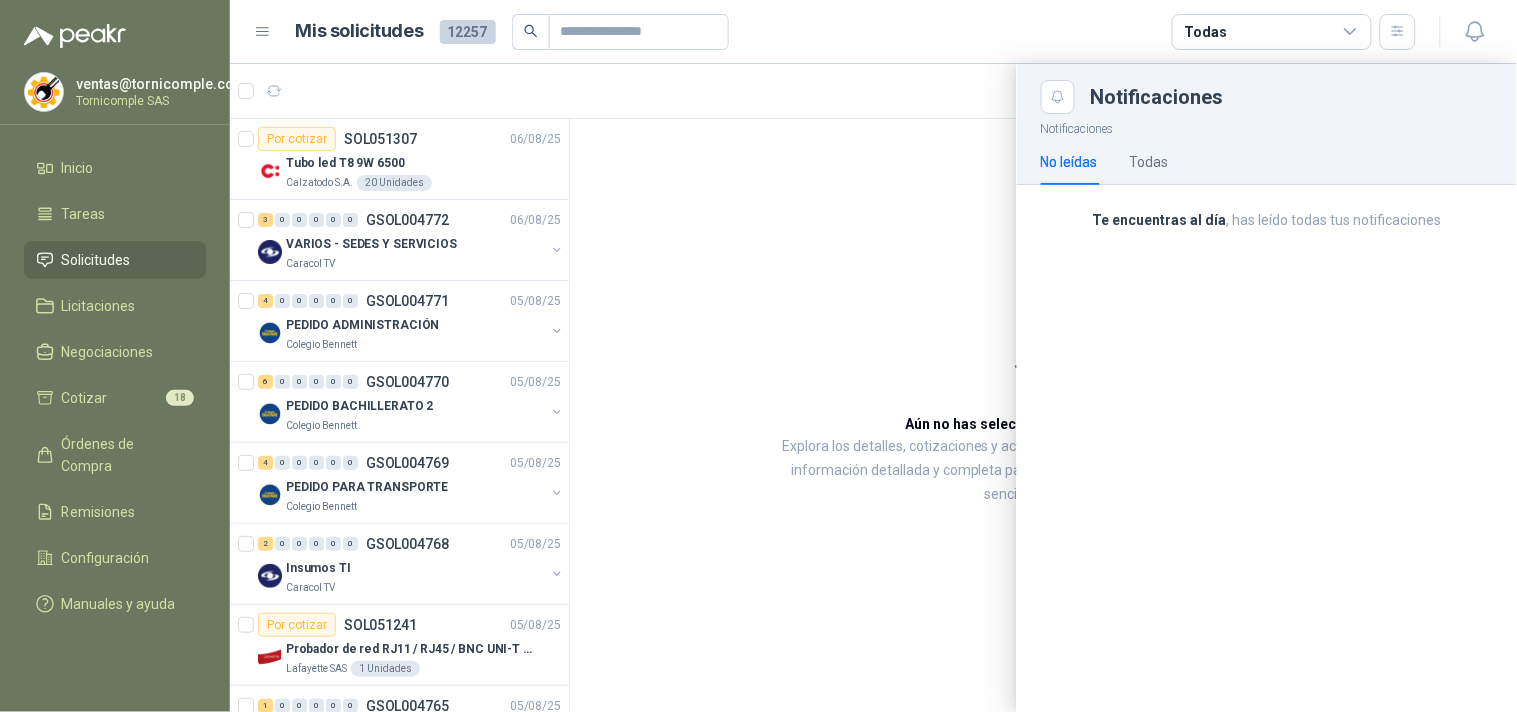 click at bounding box center [873, 388] 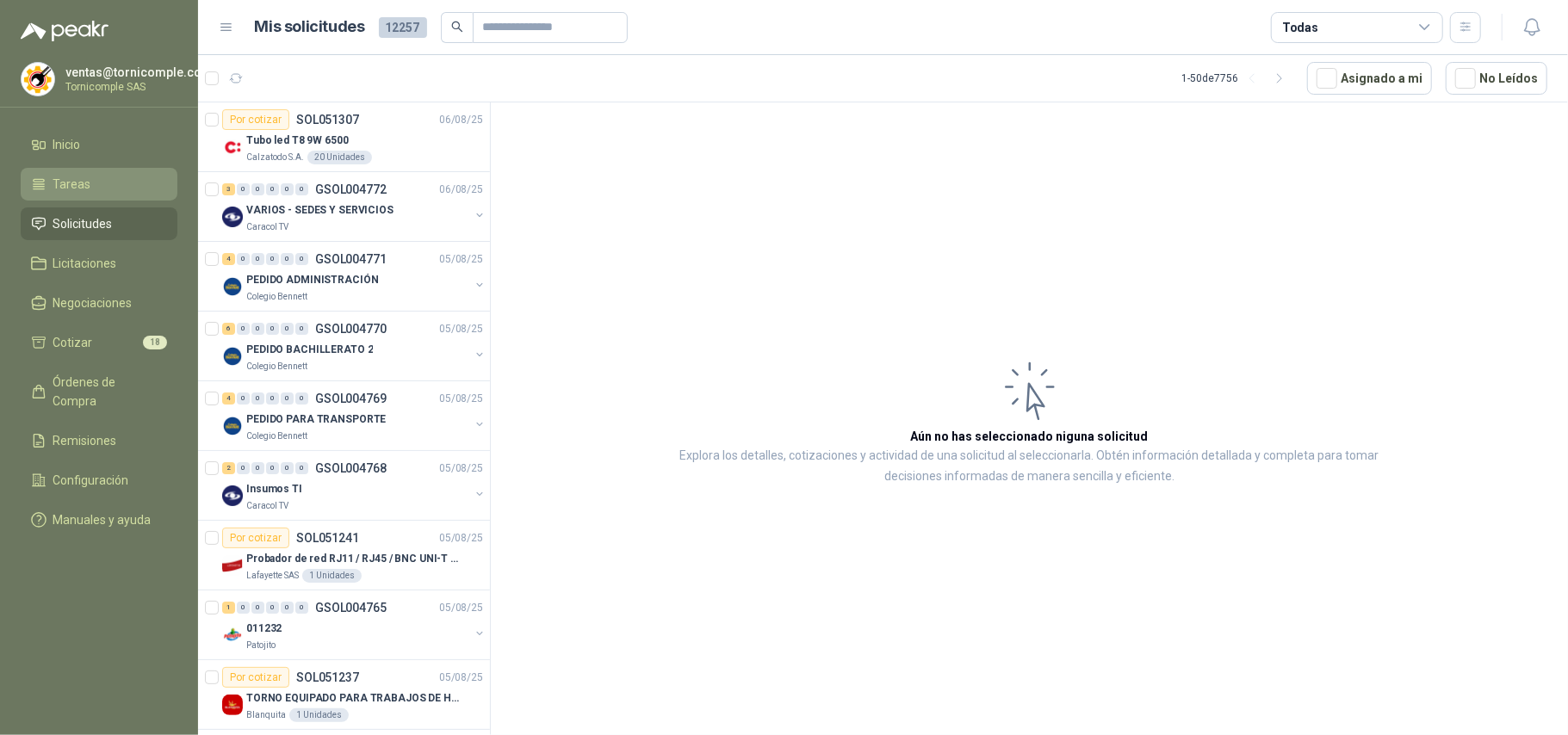drag, startPoint x: 129, startPoint y: 204, endPoint x: 129, endPoint y: 190, distance: 14 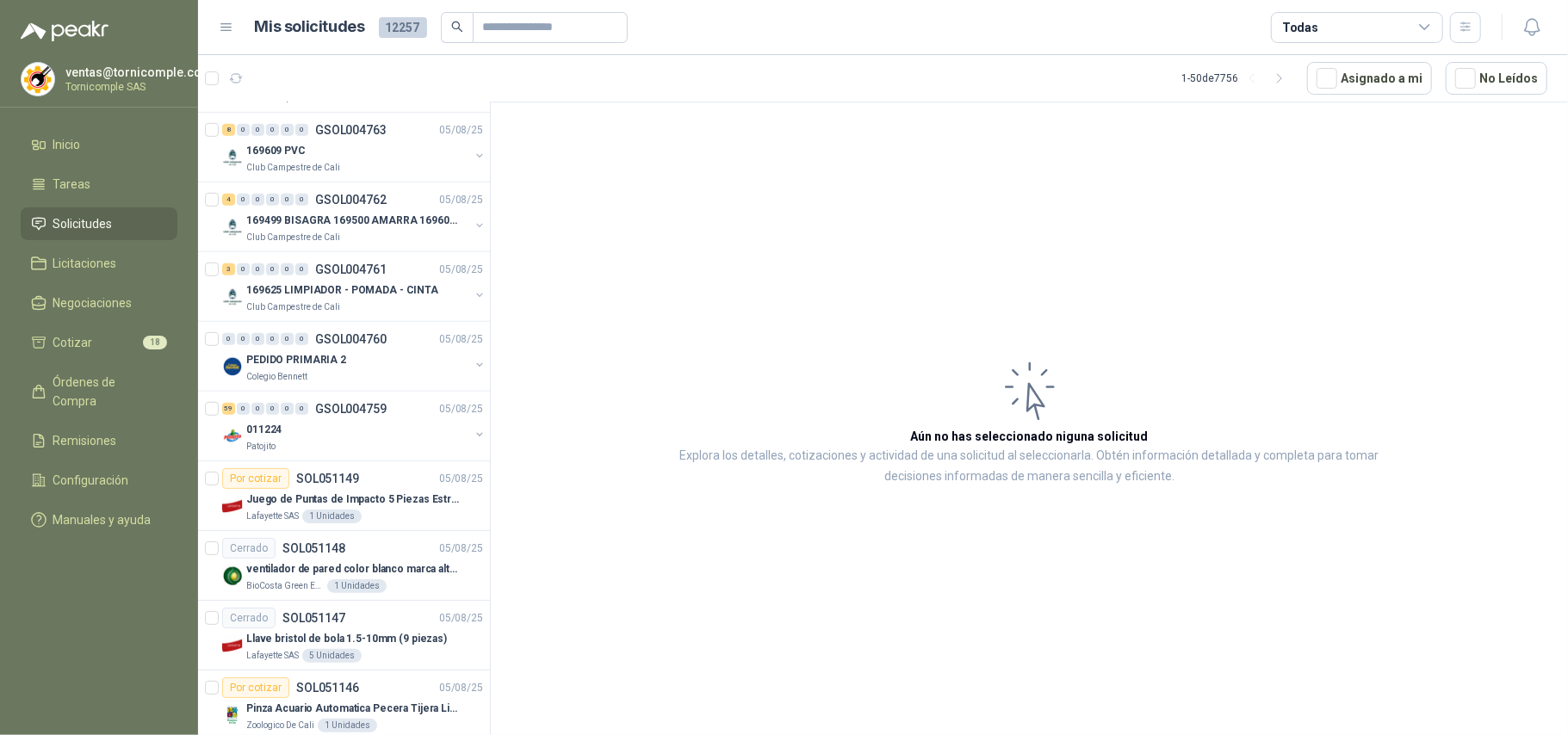 scroll, scrollTop: 689, scrollLeft: 0, axis: vertical 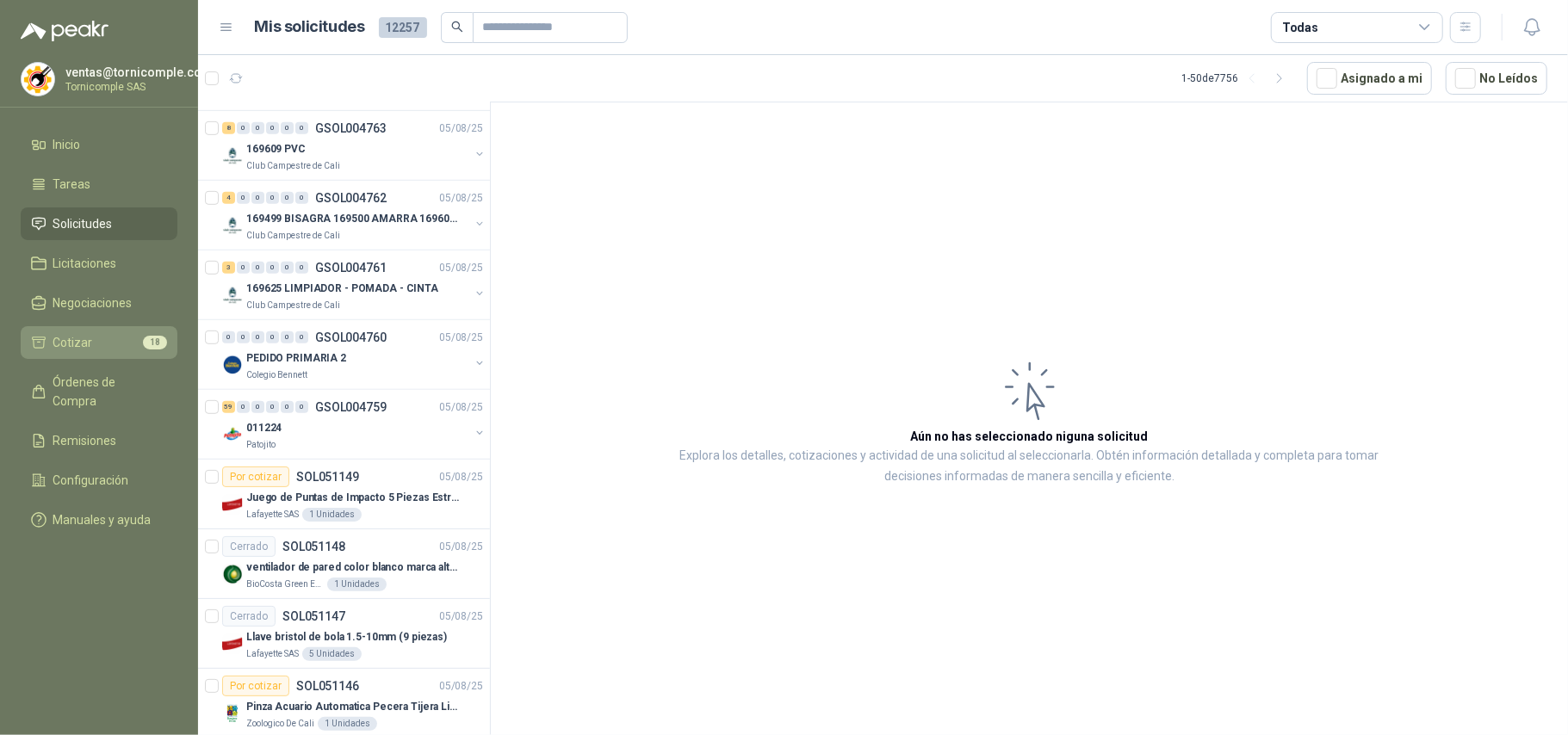 click on "Cotizar 18" at bounding box center [99, 343] 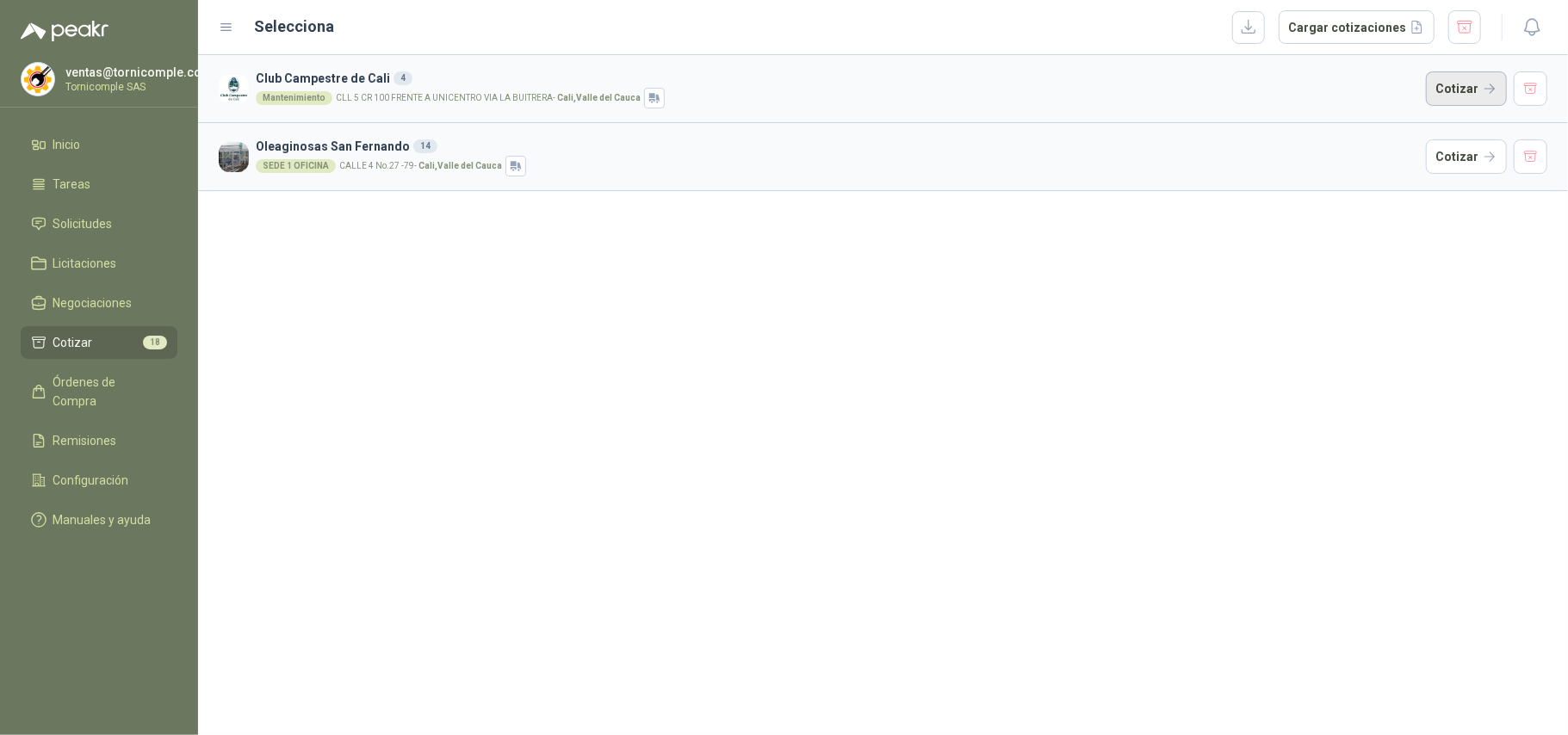 click on "Cotizar" at bounding box center (1466, 89) 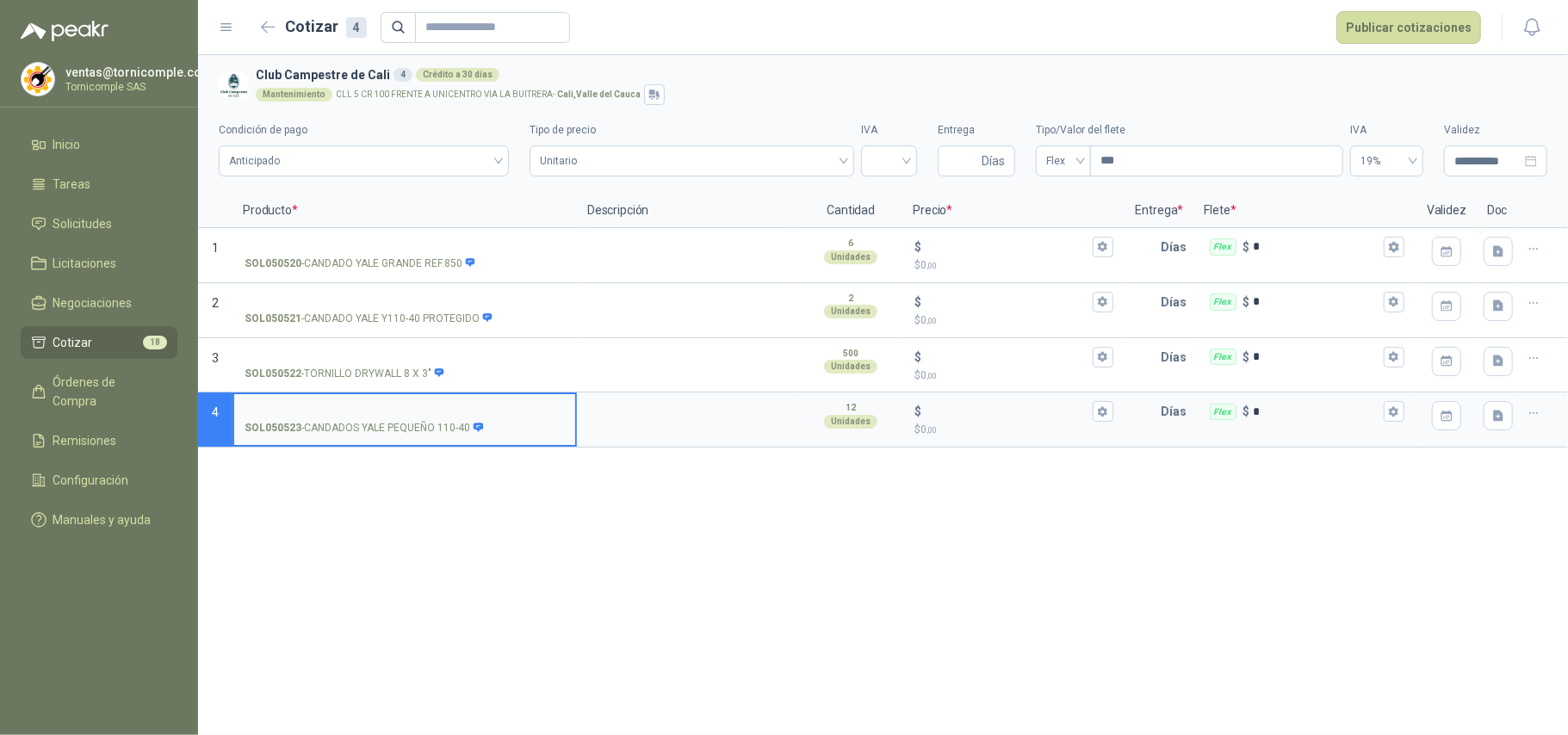 type 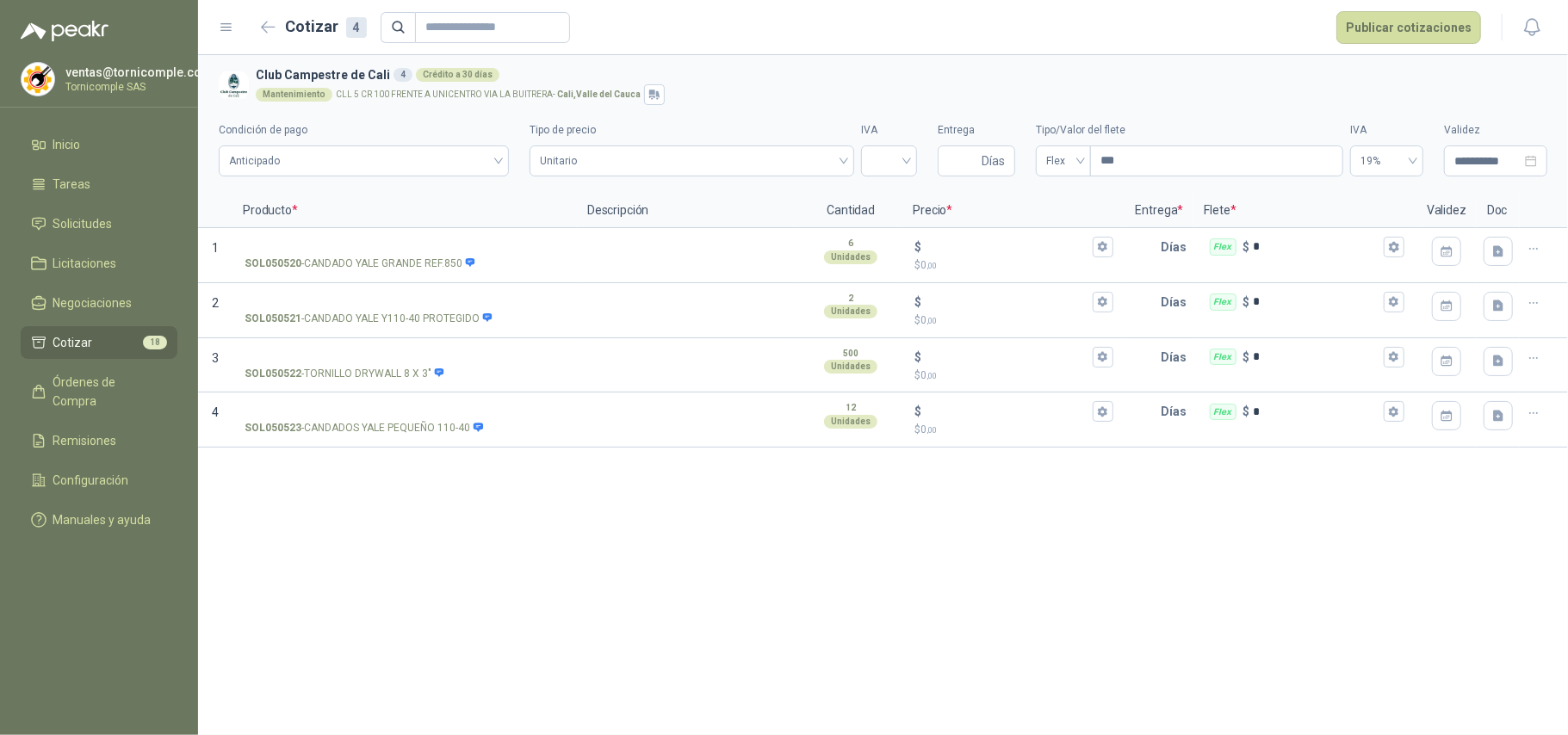 click on "Cotizar" at bounding box center (73, 343) 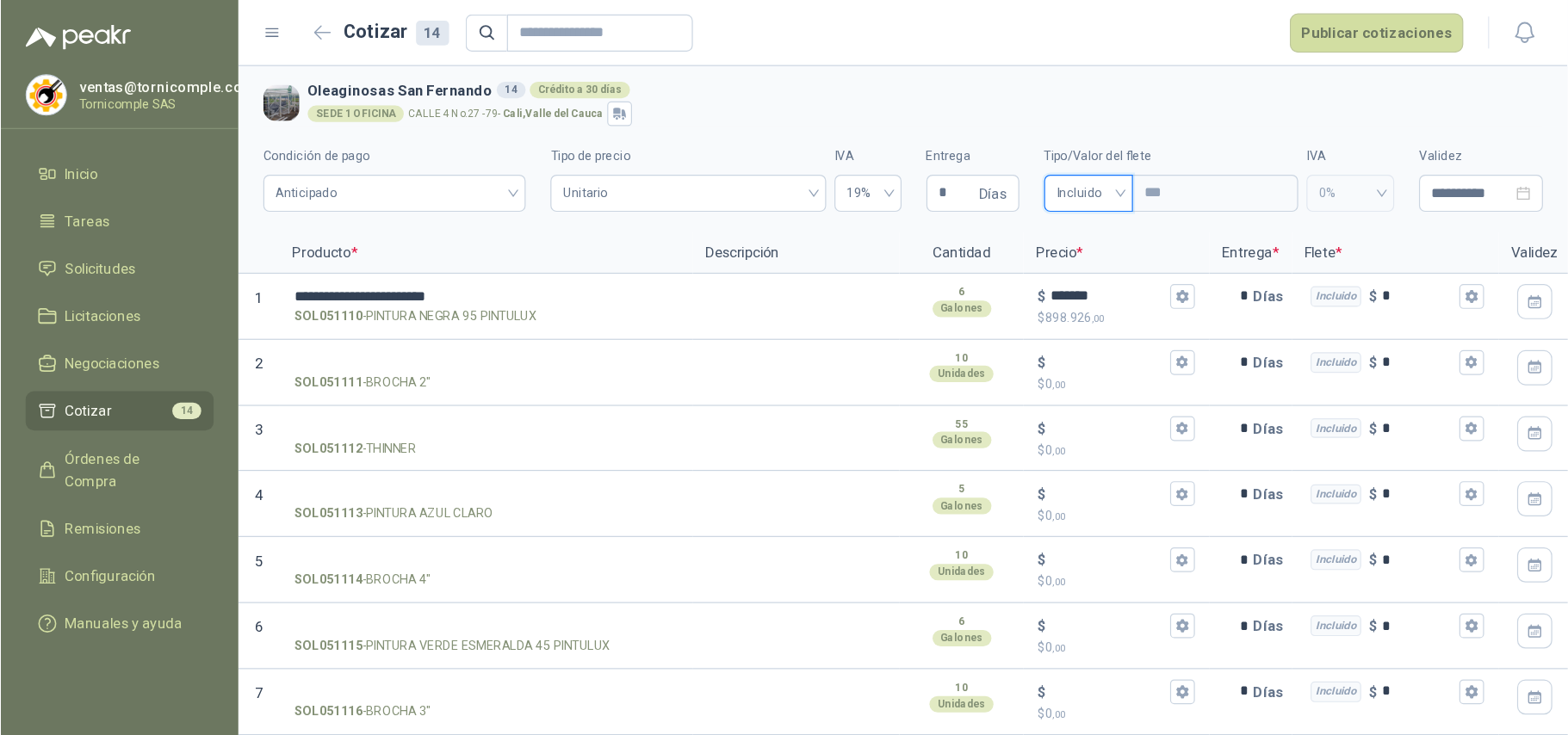 scroll, scrollTop: 0, scrollLeft: 0, axis: both 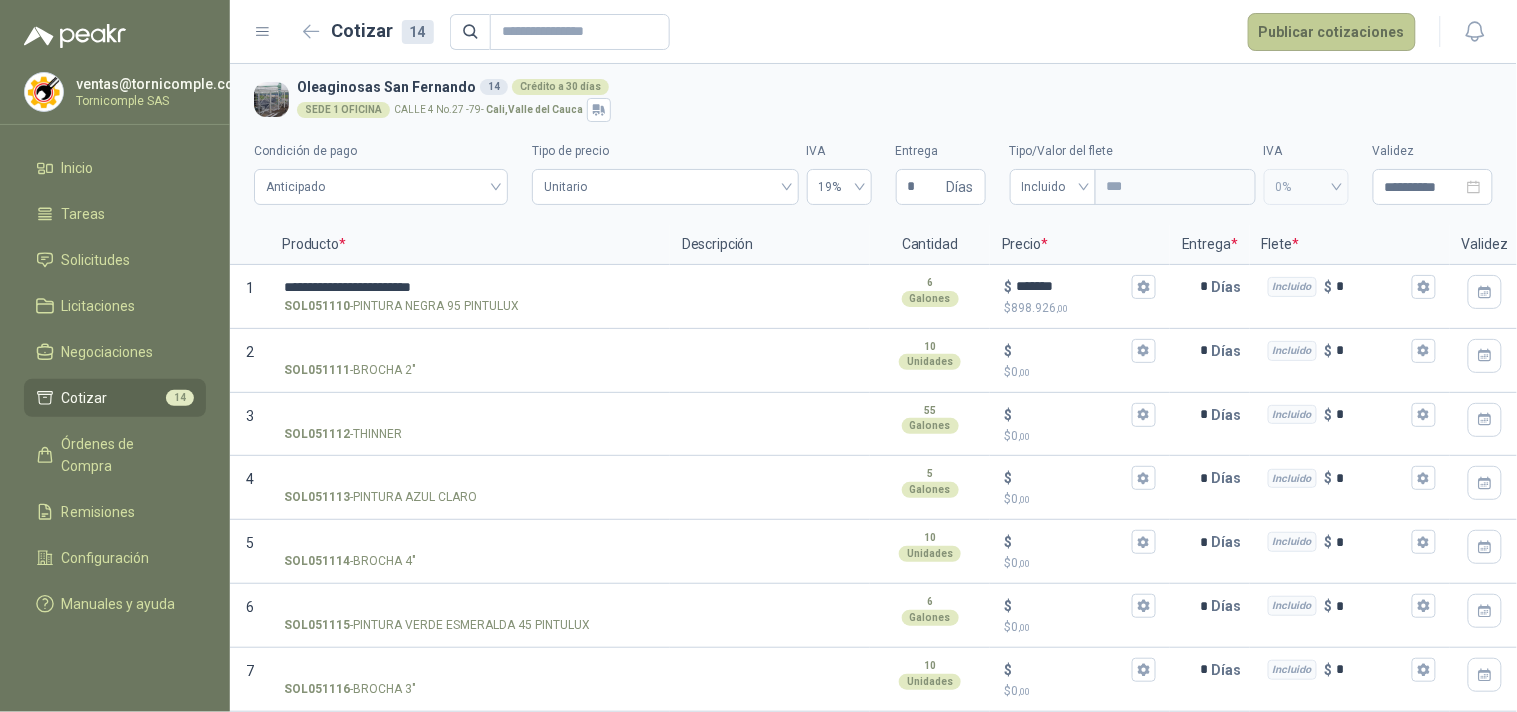 click on "Publicar cotizaciones" at bounding box center [1332, 32] 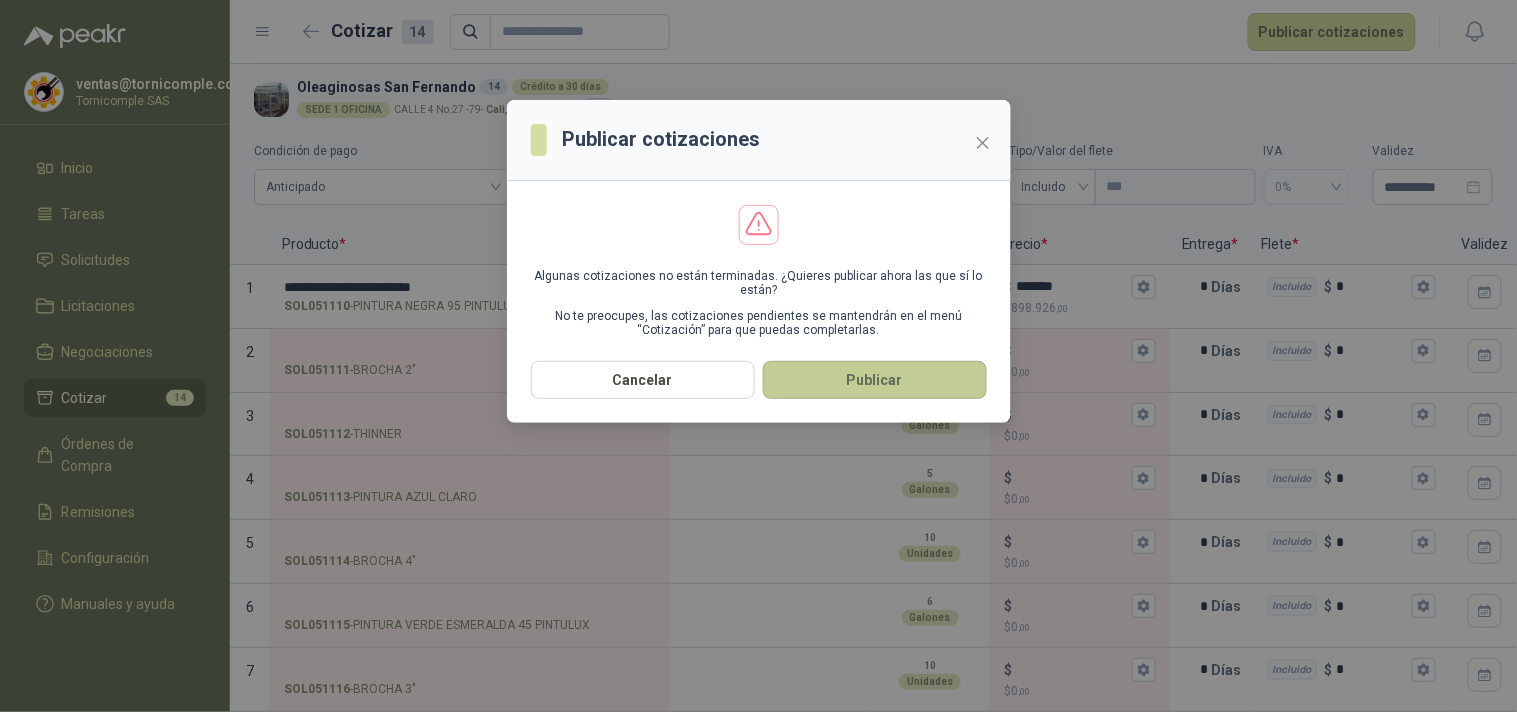 click on "Publicar" at bounding box center [875, 380] 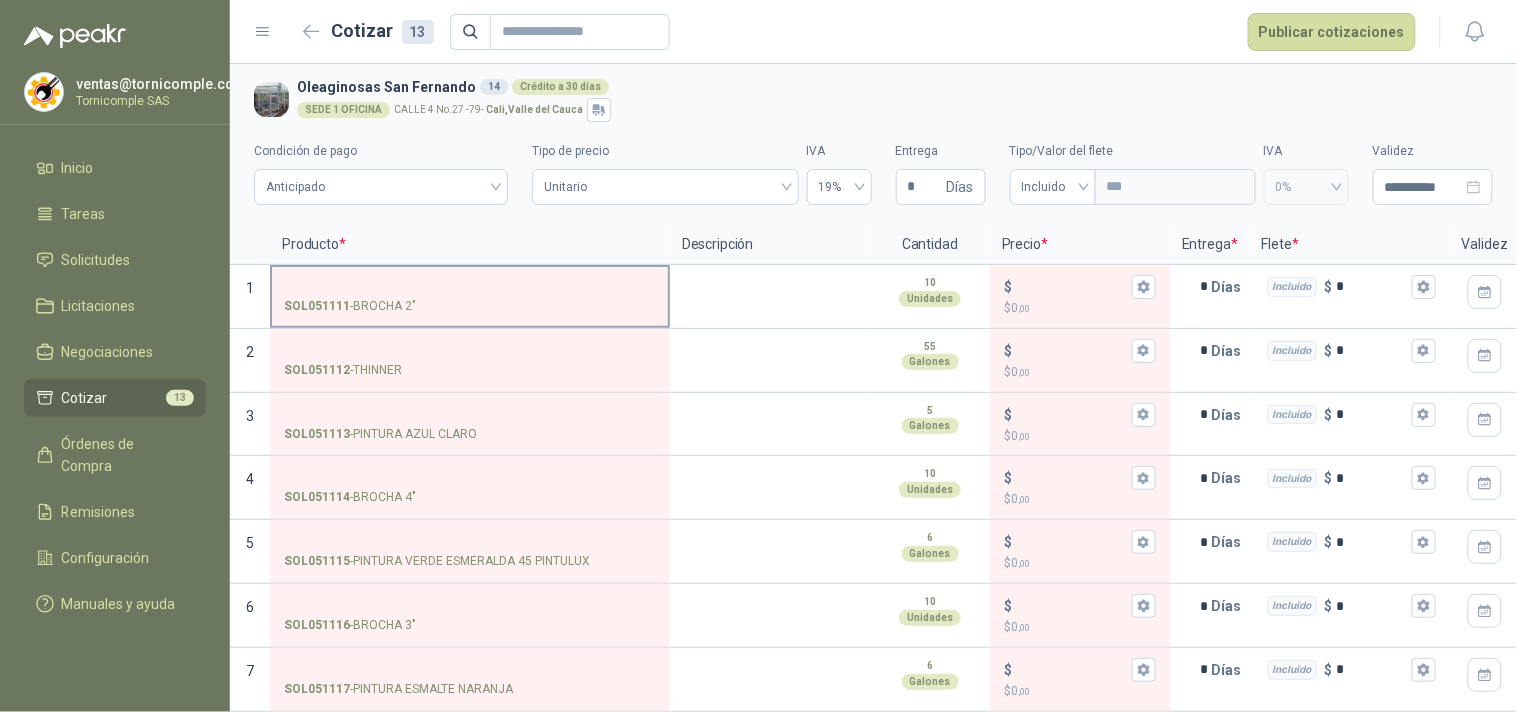 click on "SOL051111" at bounding box center (317, 306) 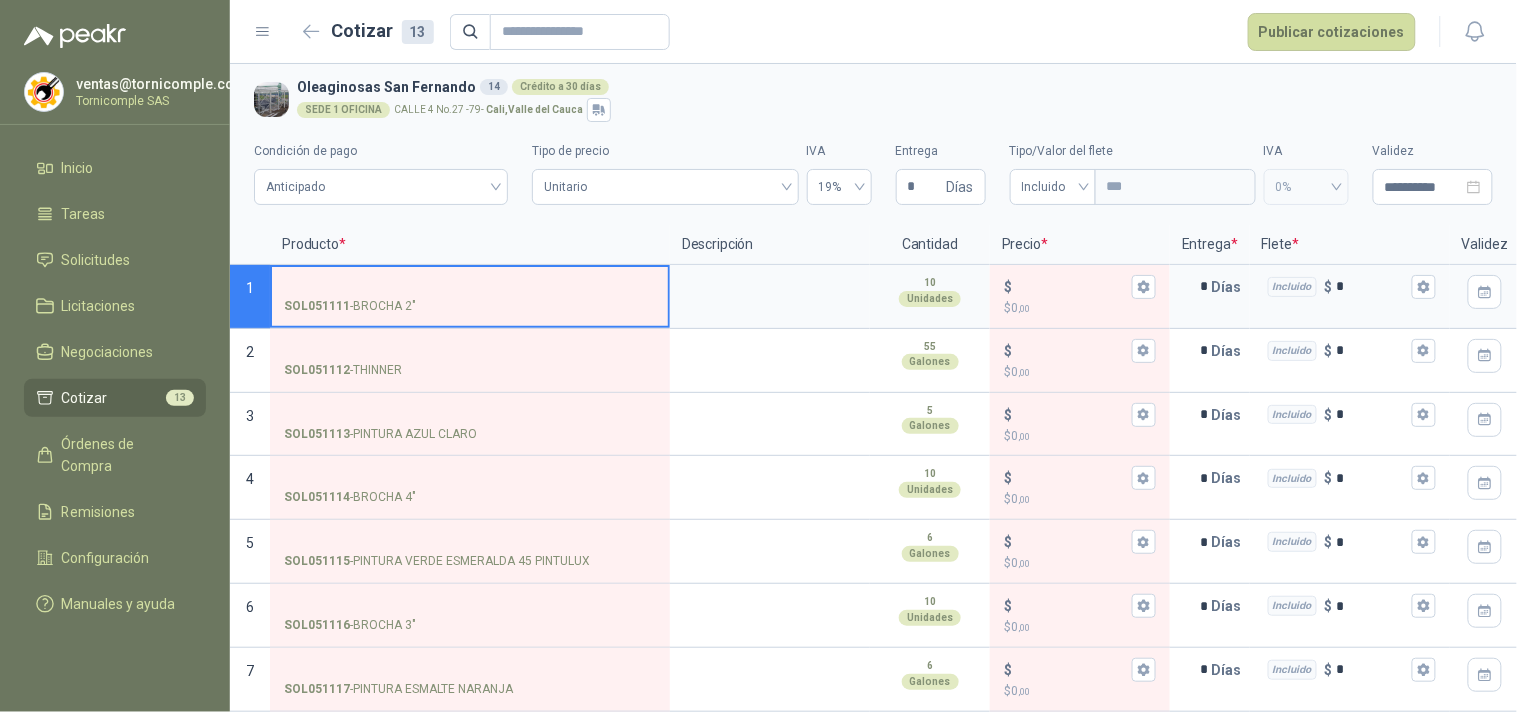 click on "SOL051111  -  BROCHA 2"" at bounding box center (470, 287) 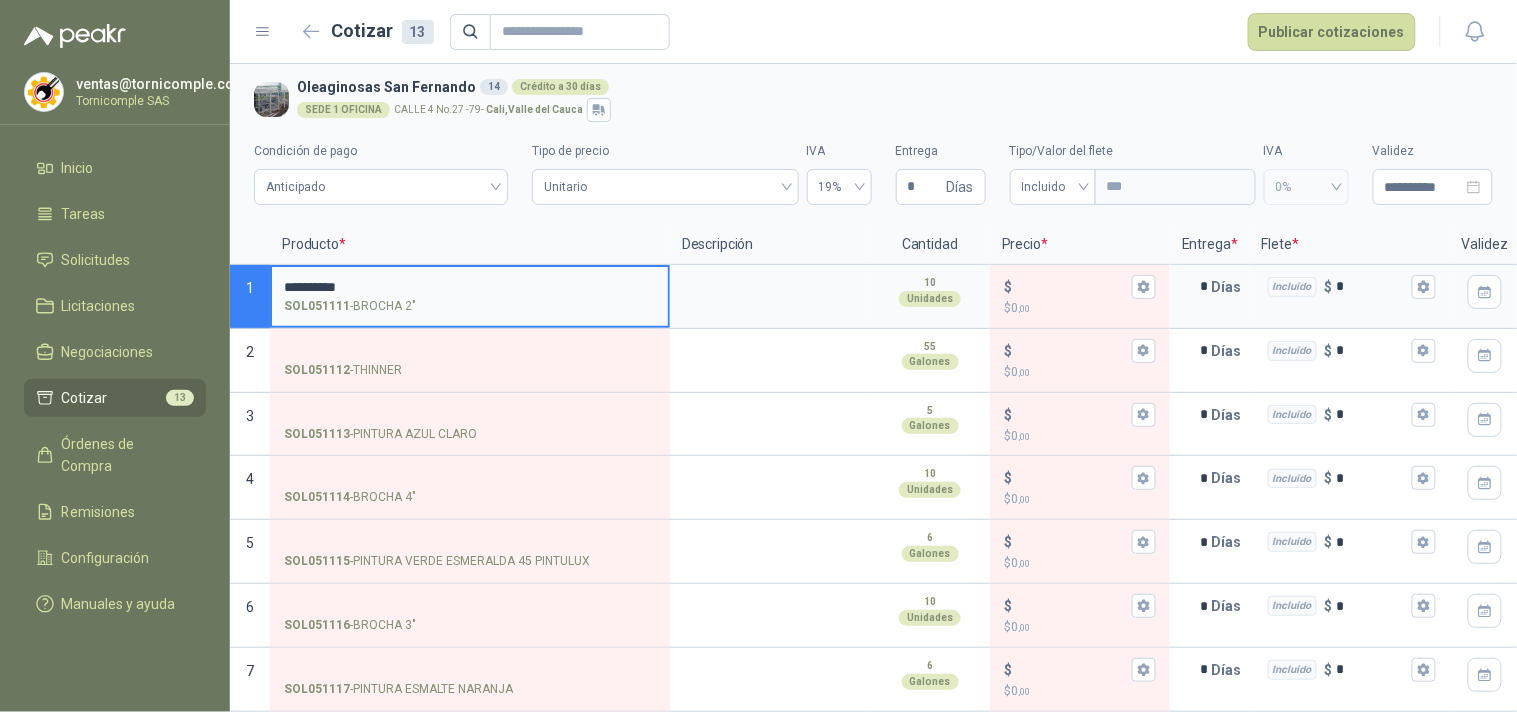 type on "*********" 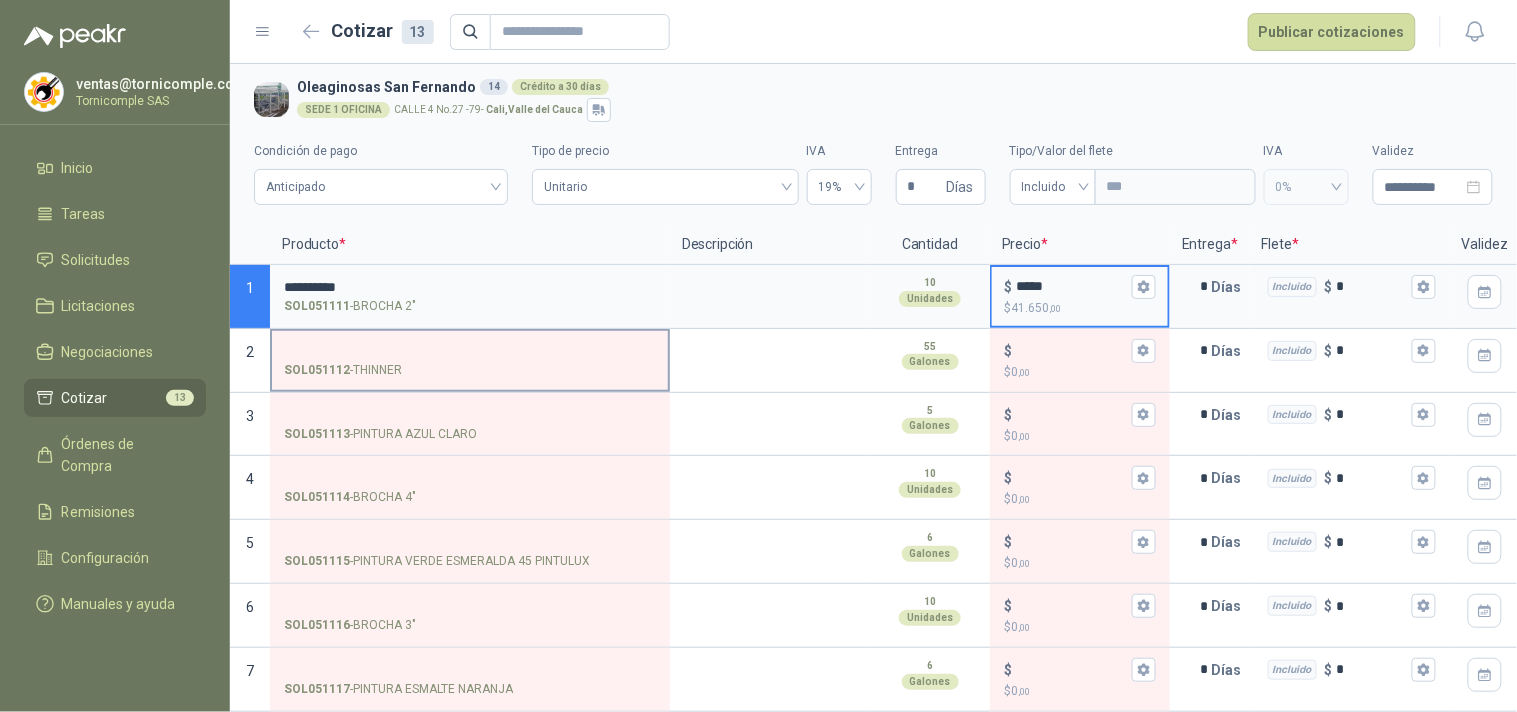 type on "*****" 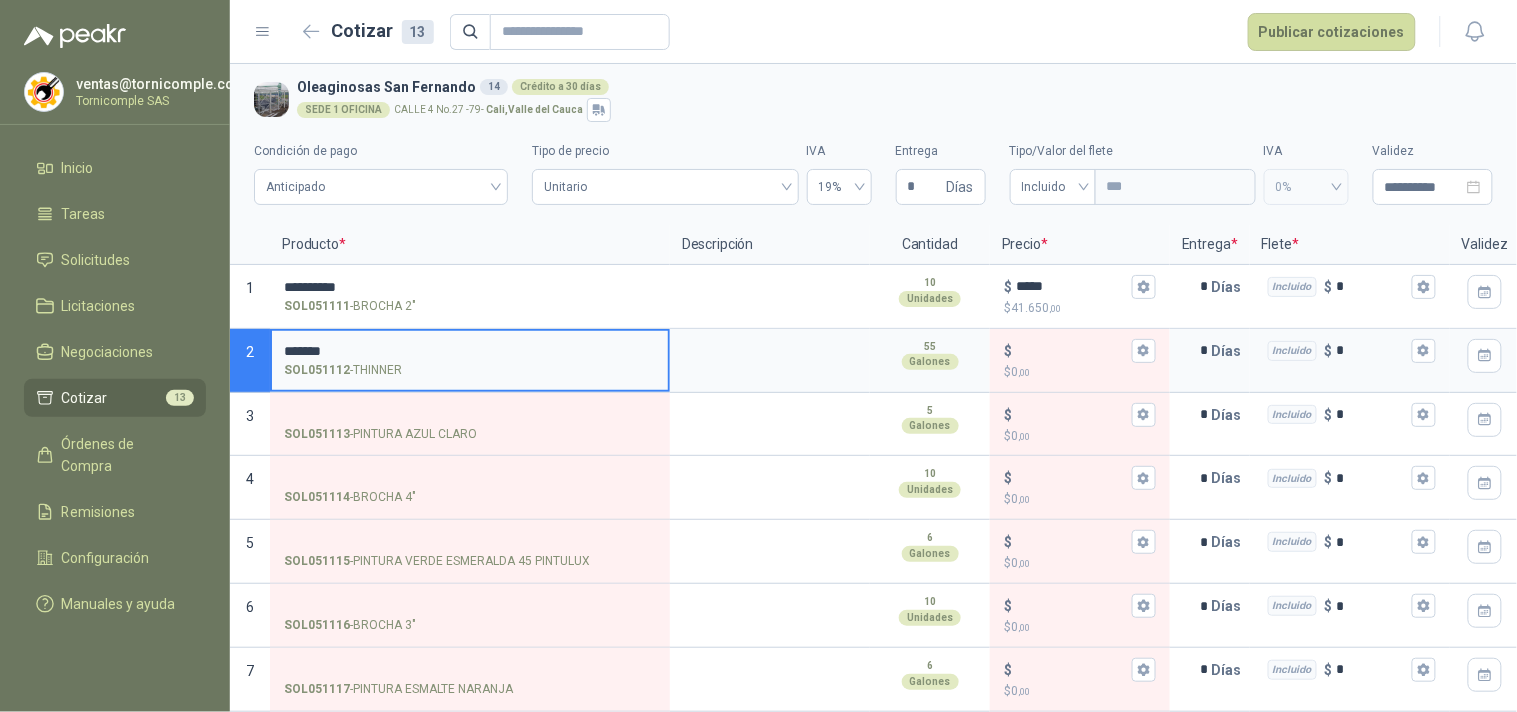 type on "******" 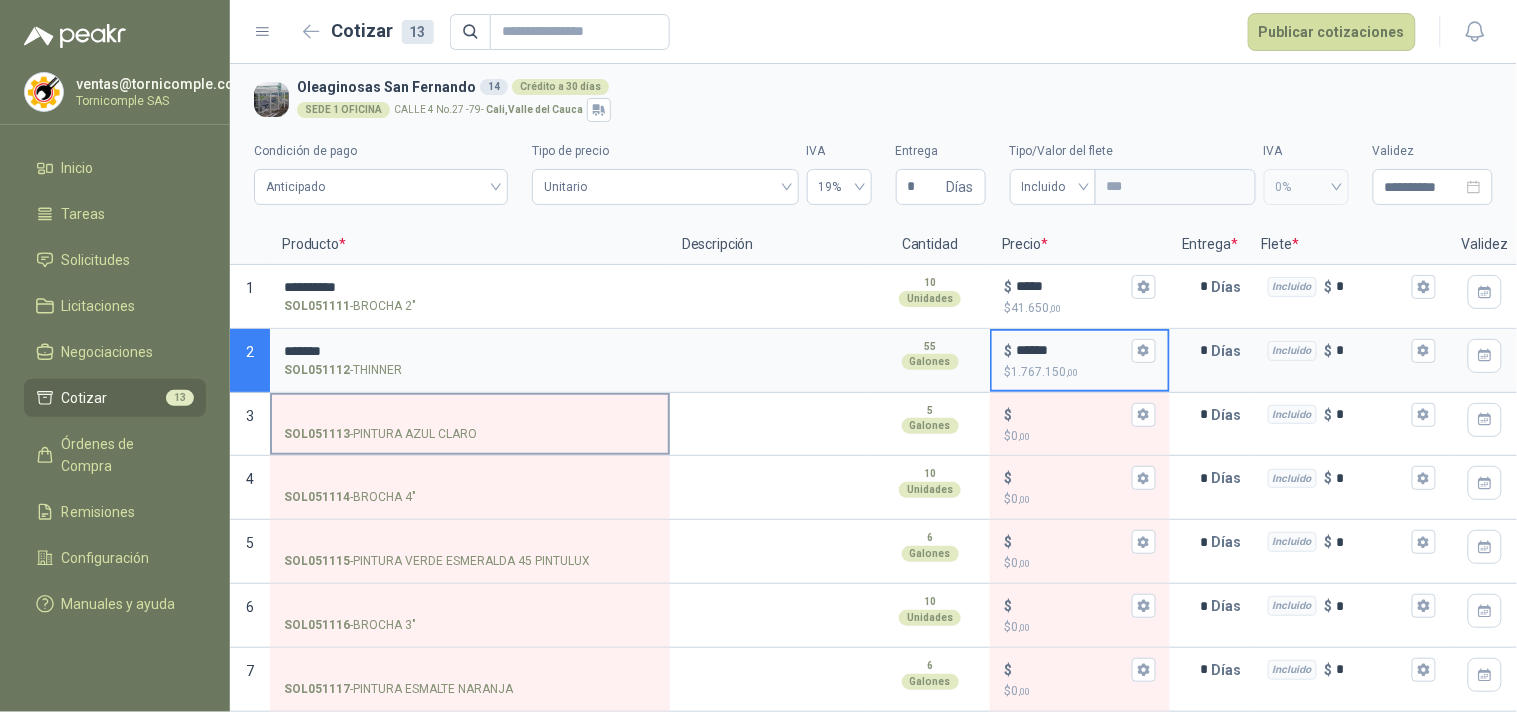 type on "******" 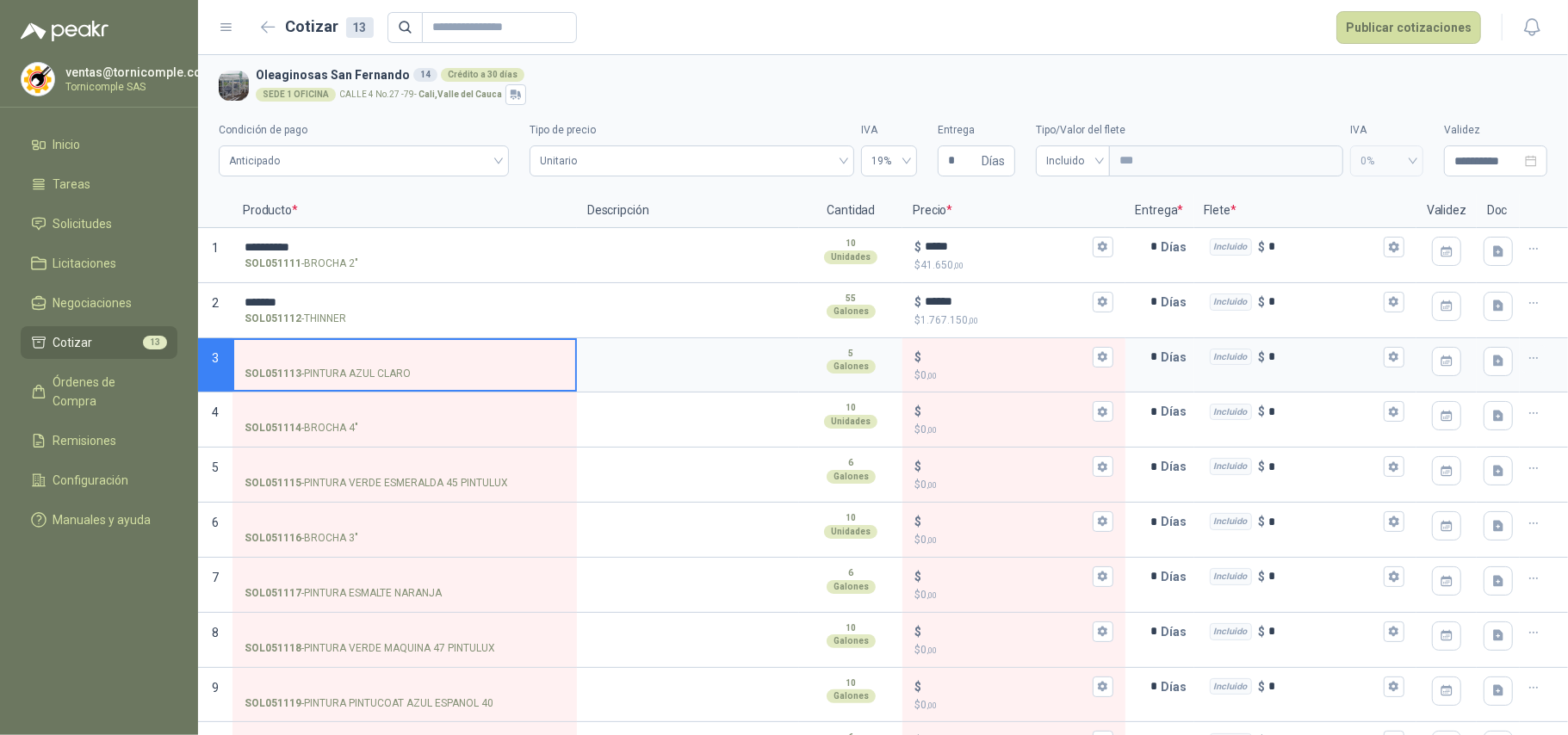 type 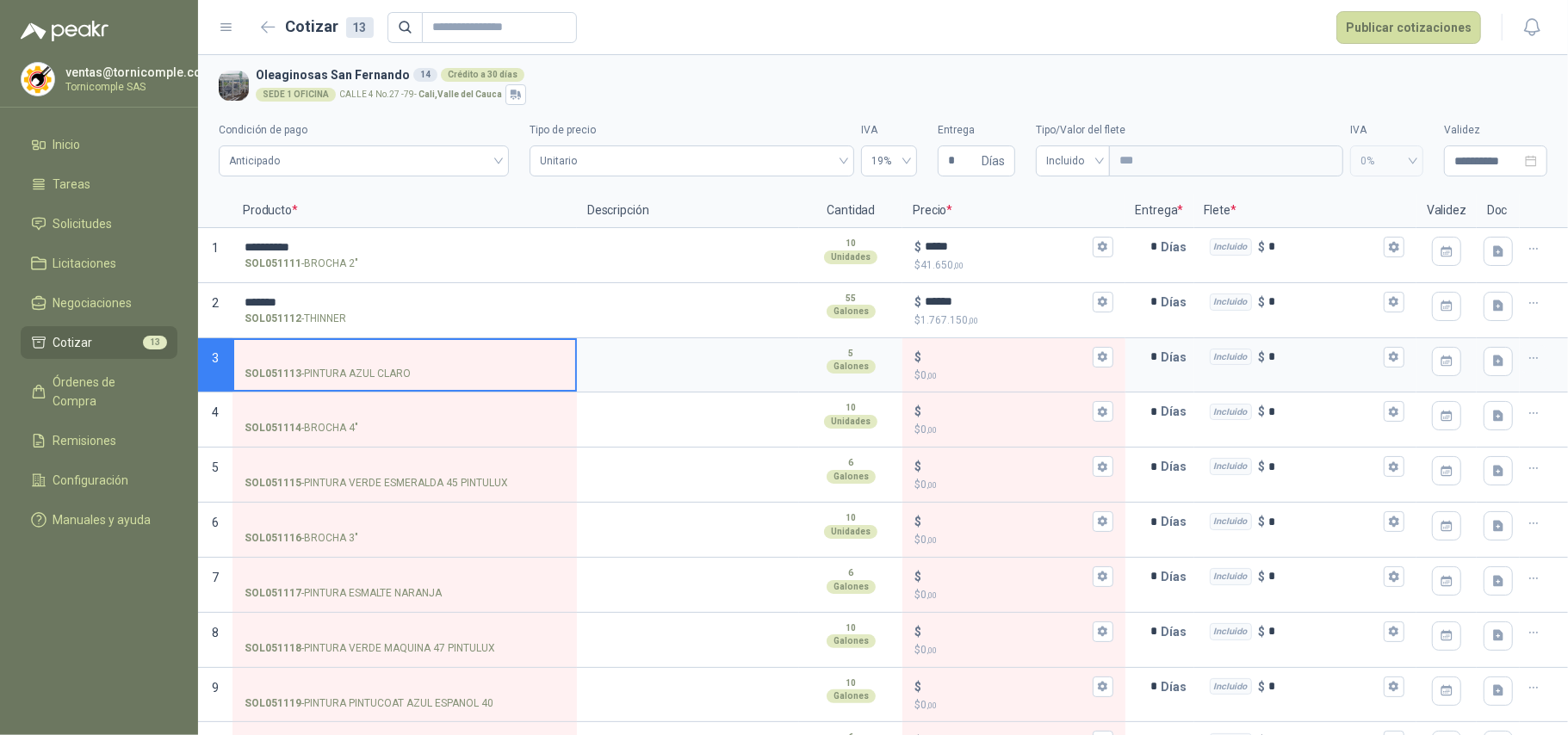 drag, startPoint x: 1295, startPoint y: 1, endPoint x: 792, endPoint y: 80, distance: 509.16598 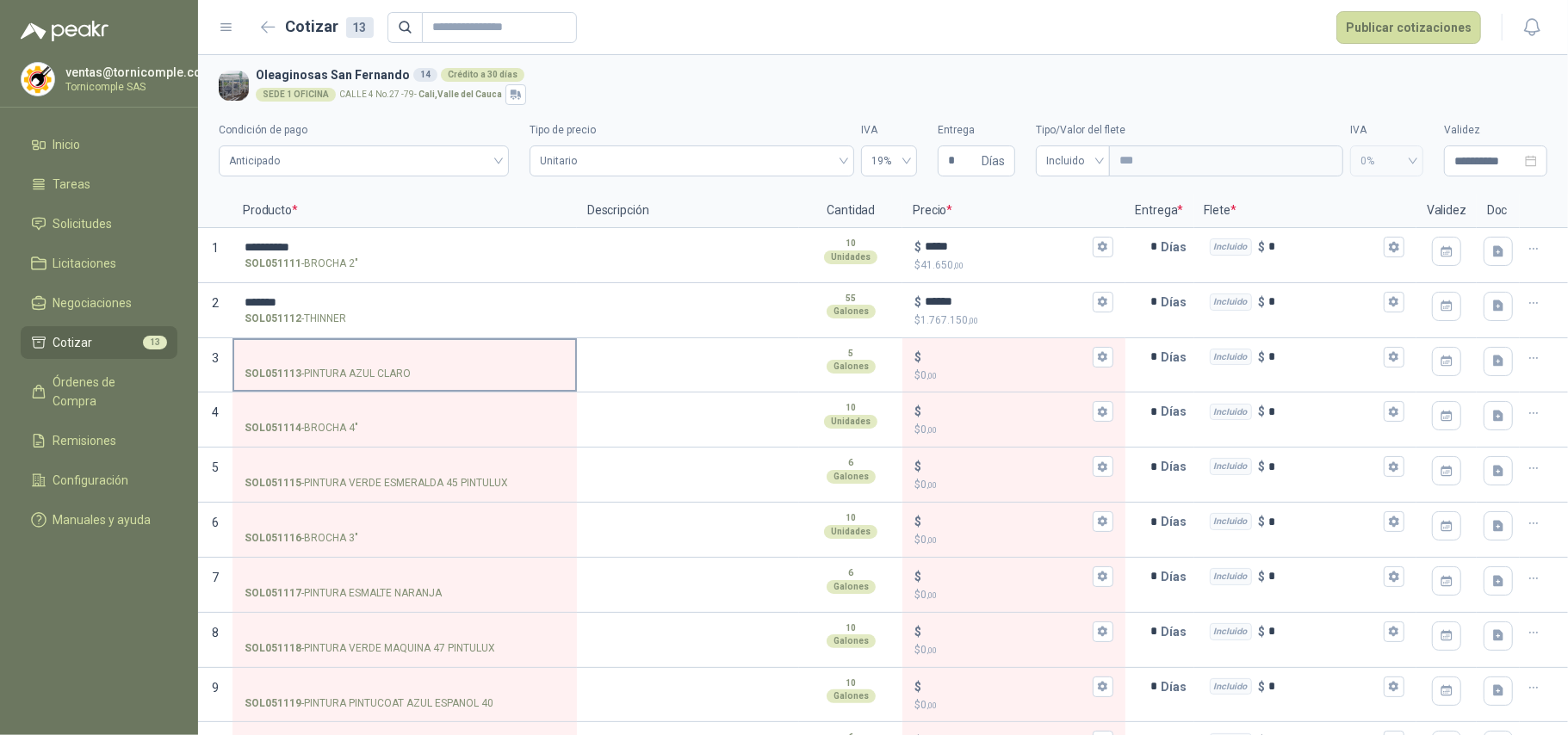 click on "SOL051113  -  PINTURA AZUL CLARO" at bounding box center (405, 357) 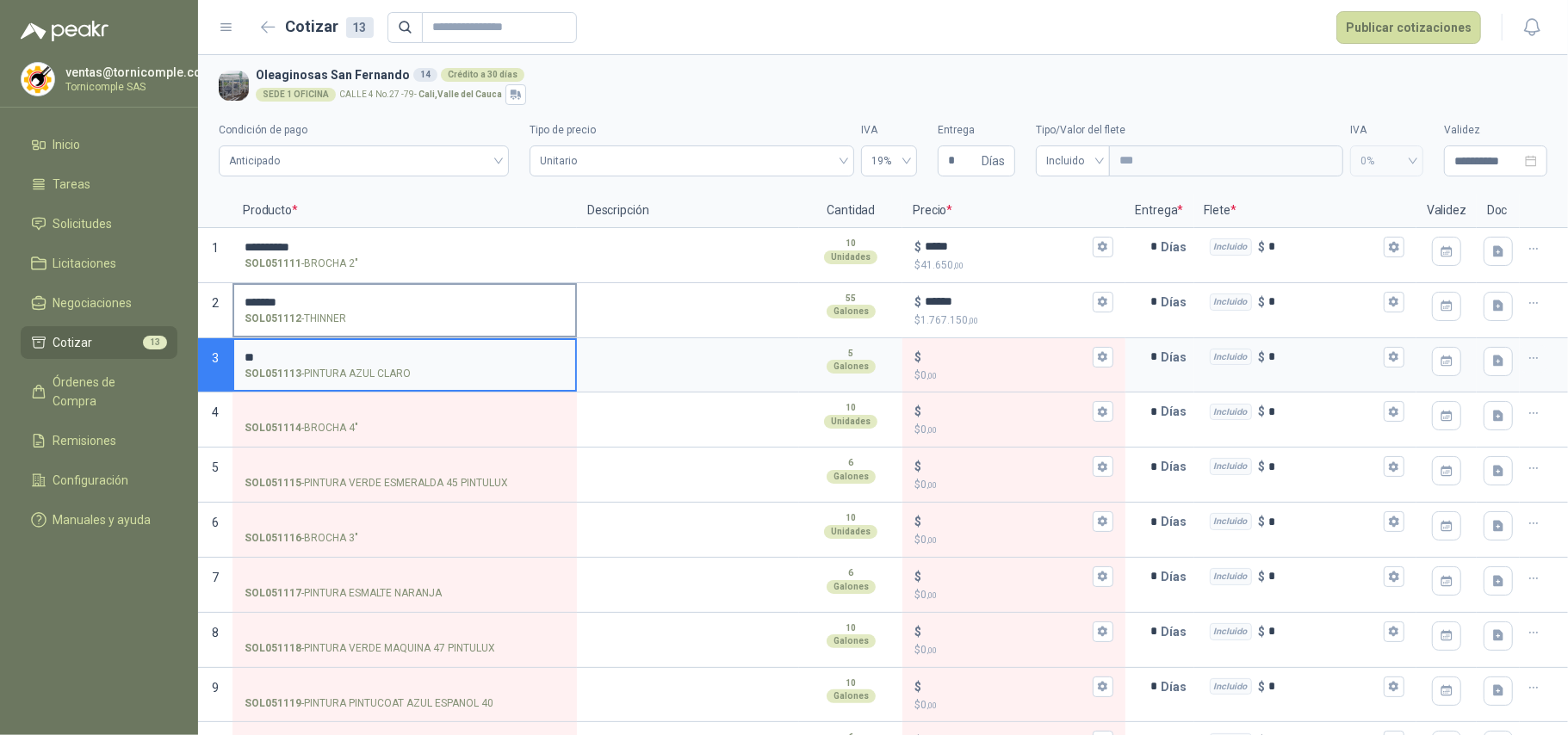 type on "*" 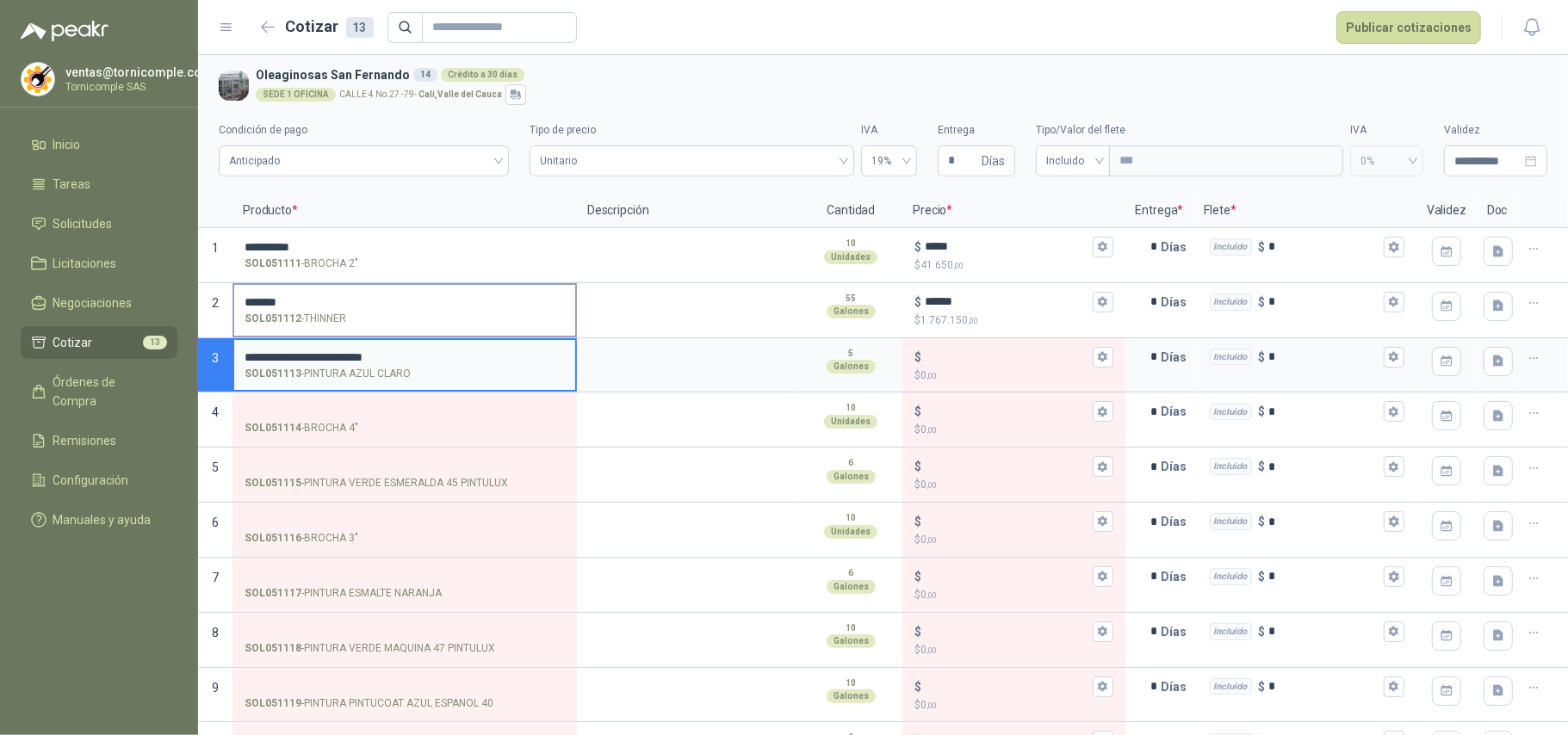 type on "**********" 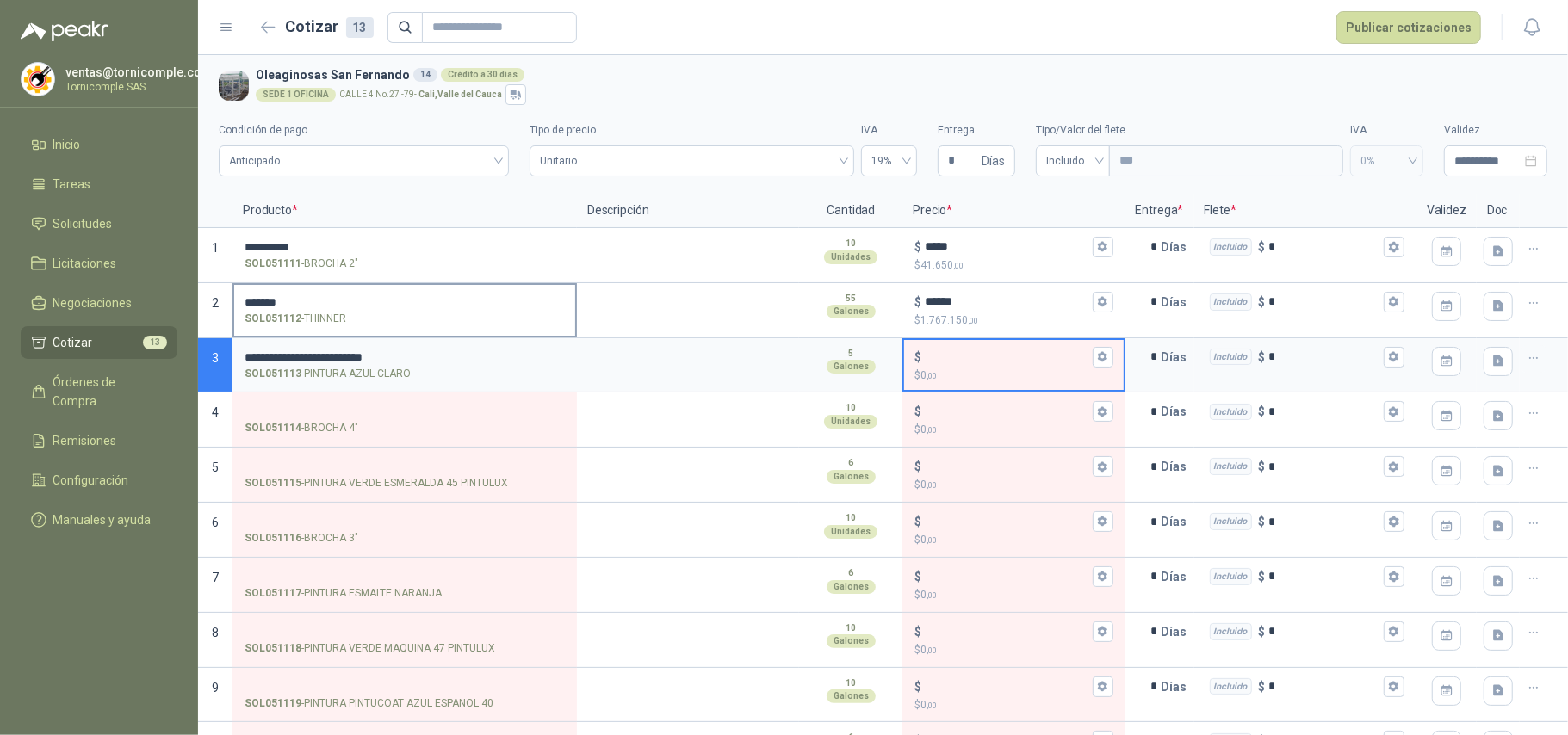 type 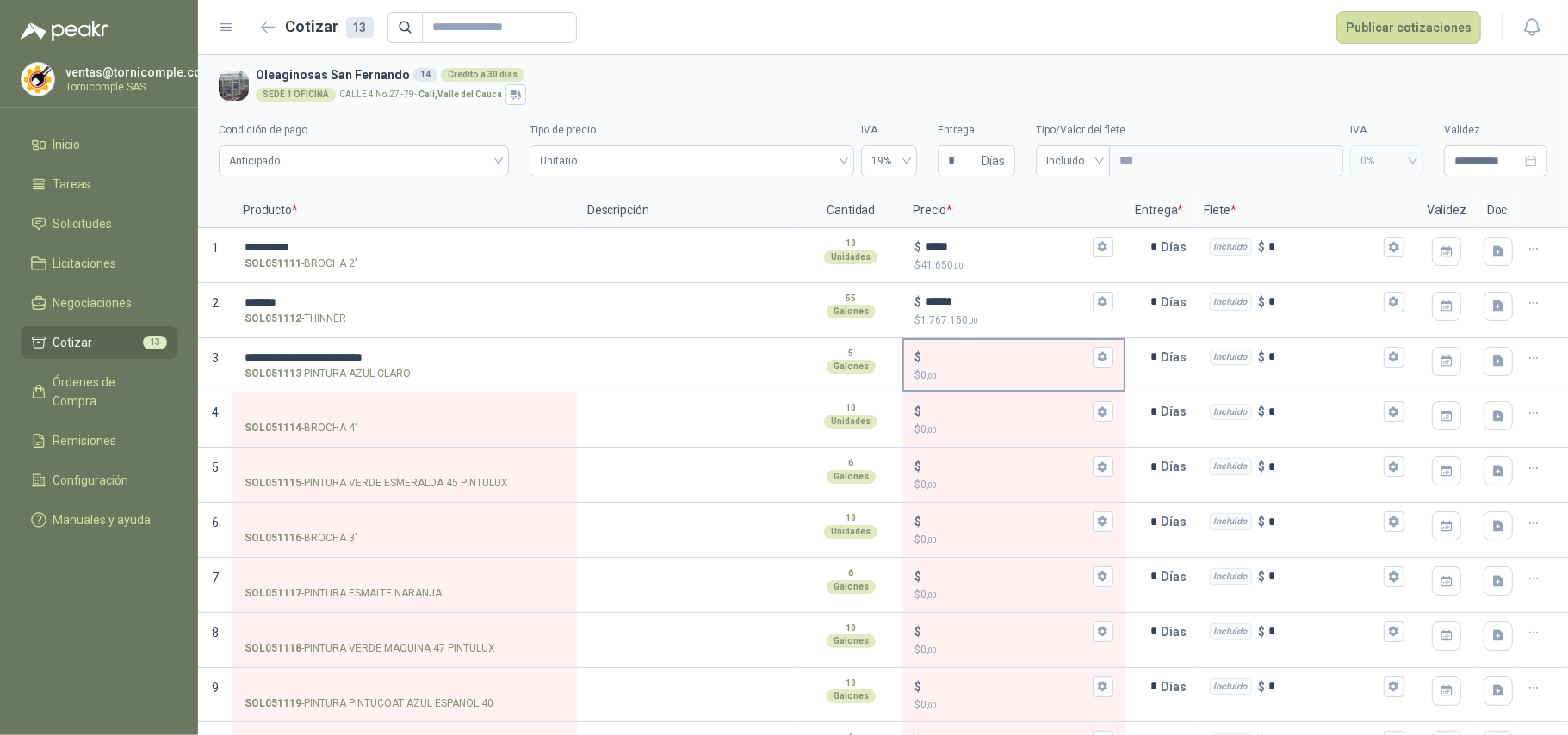 click on "$" at bounding box center [1013, 357] 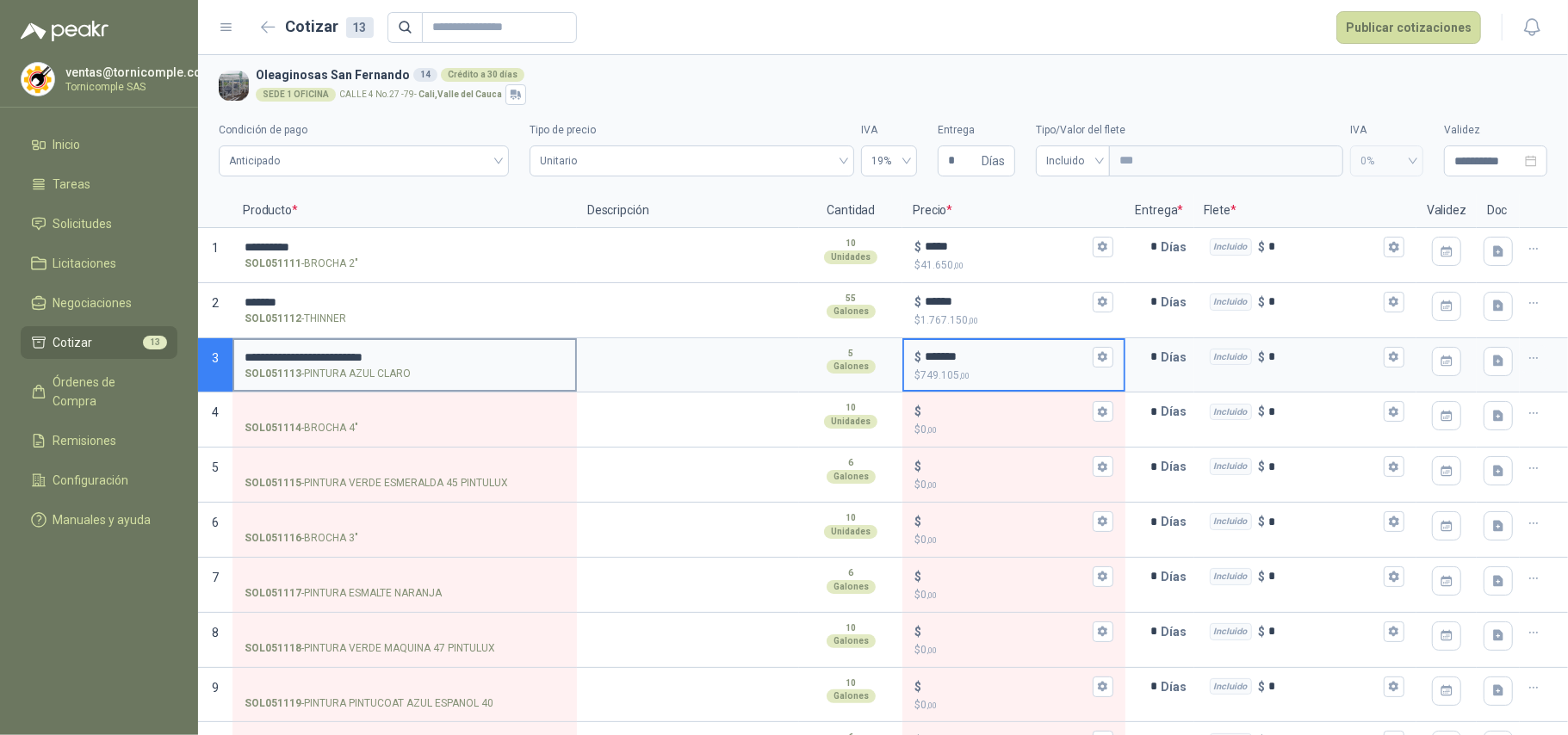type on "*******" 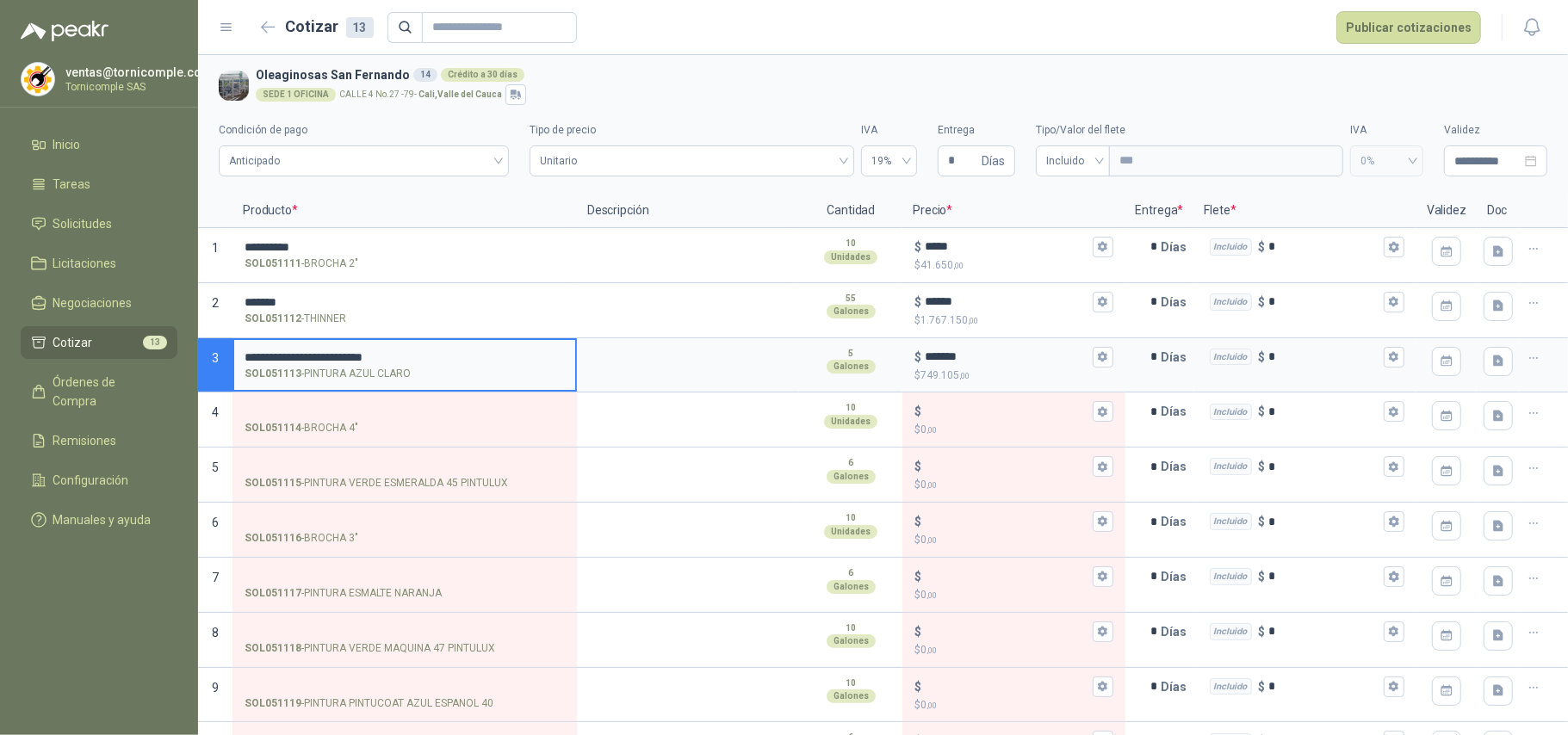 click on "**********" at bounding box center (405, 364) 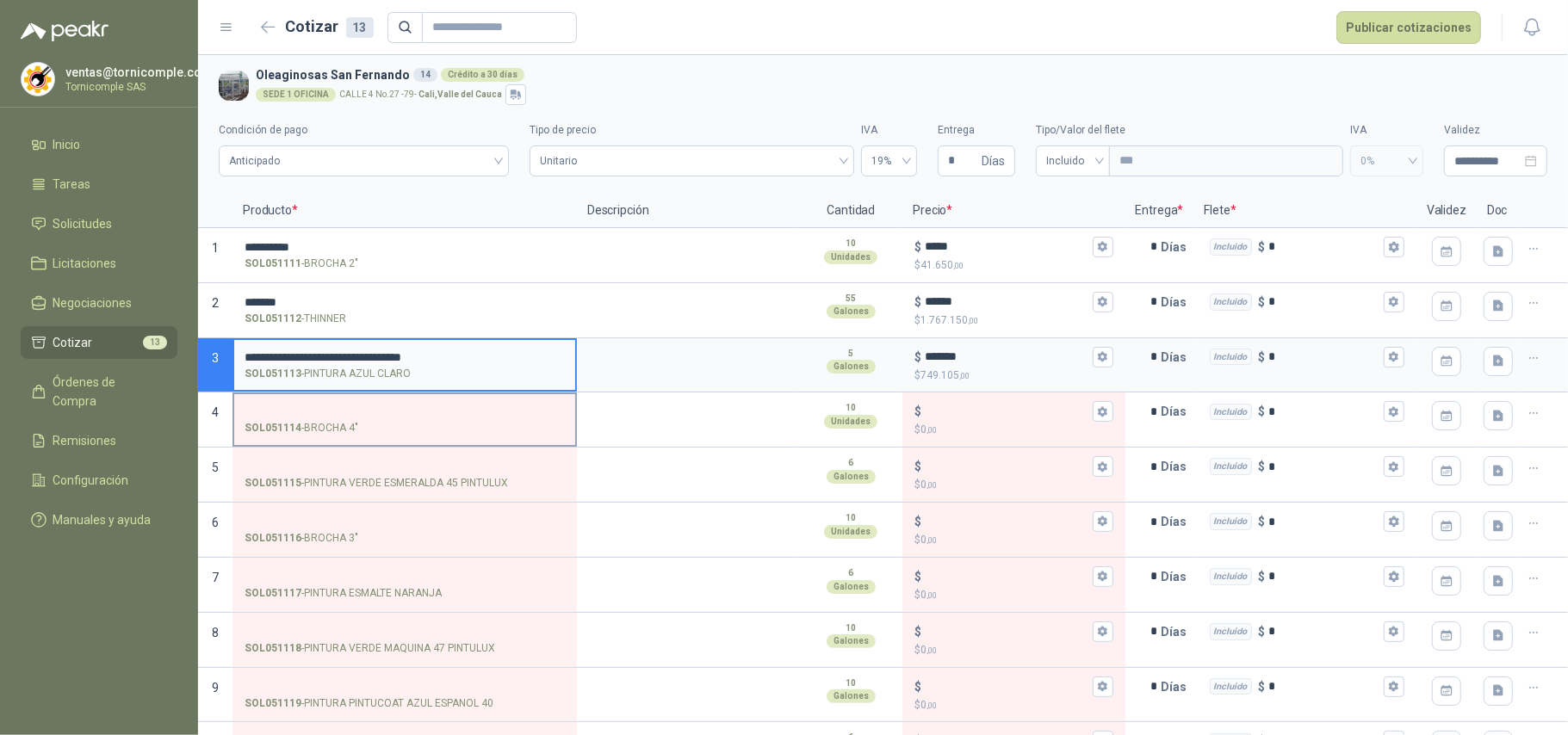 type on "**********" 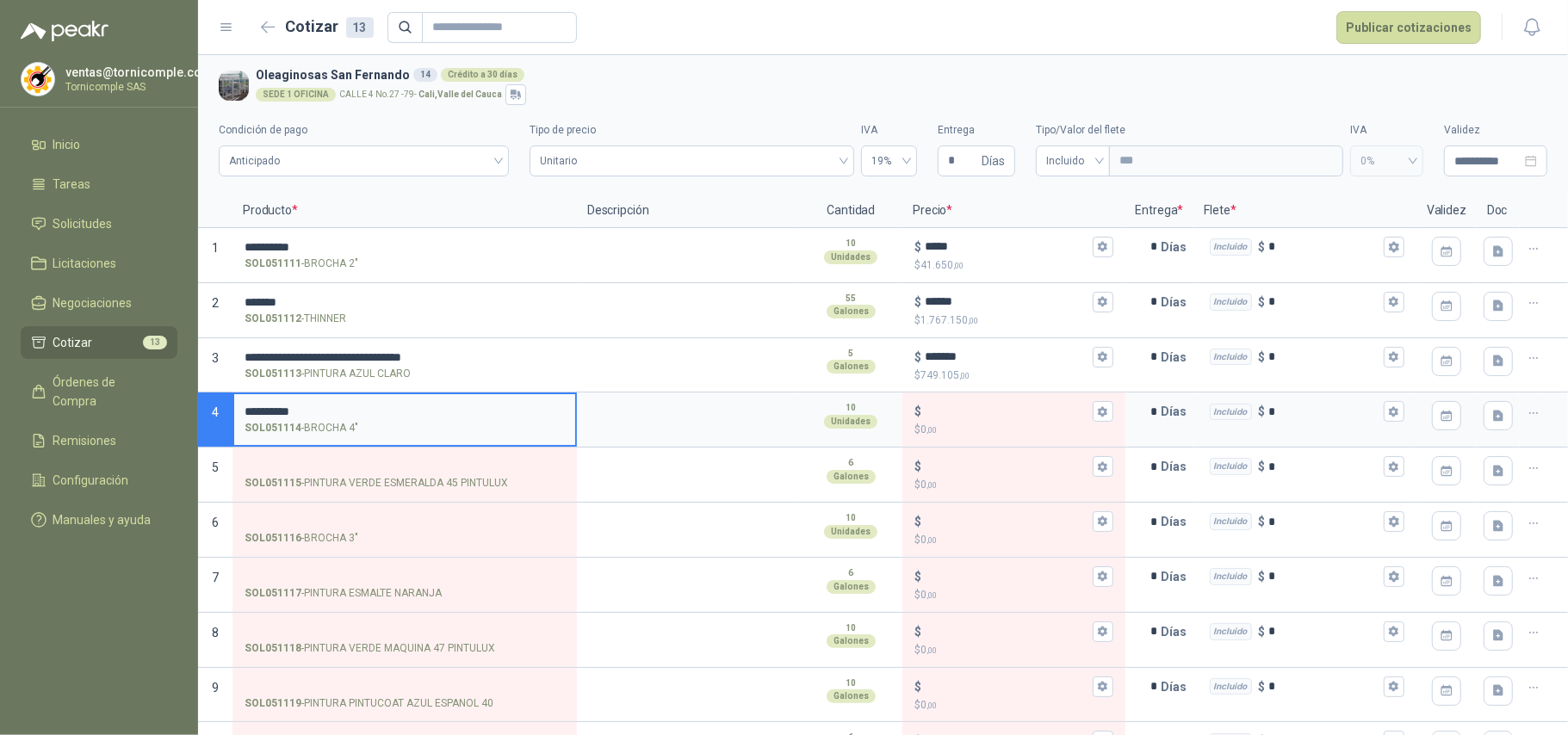 type on "*********" 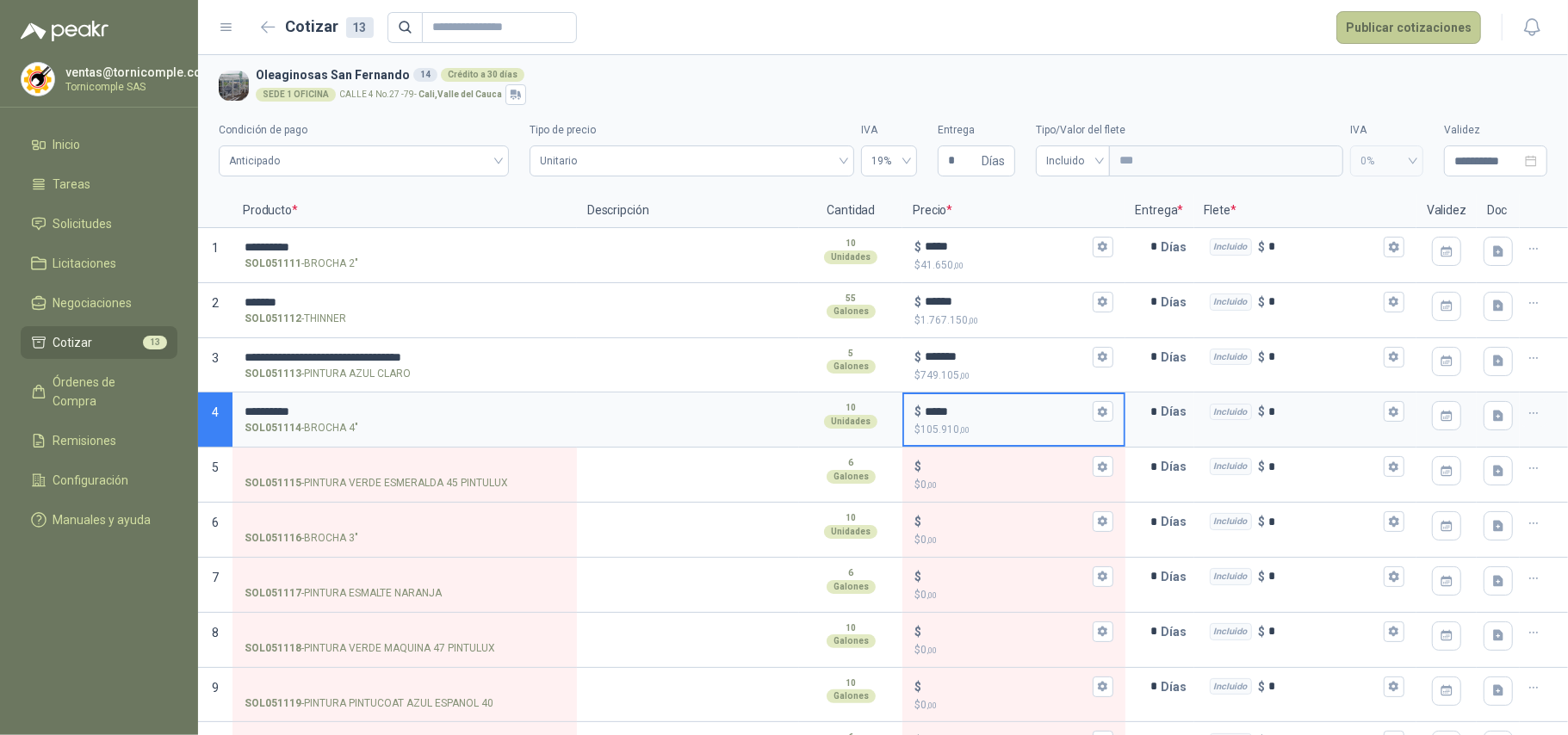 type on "*****" 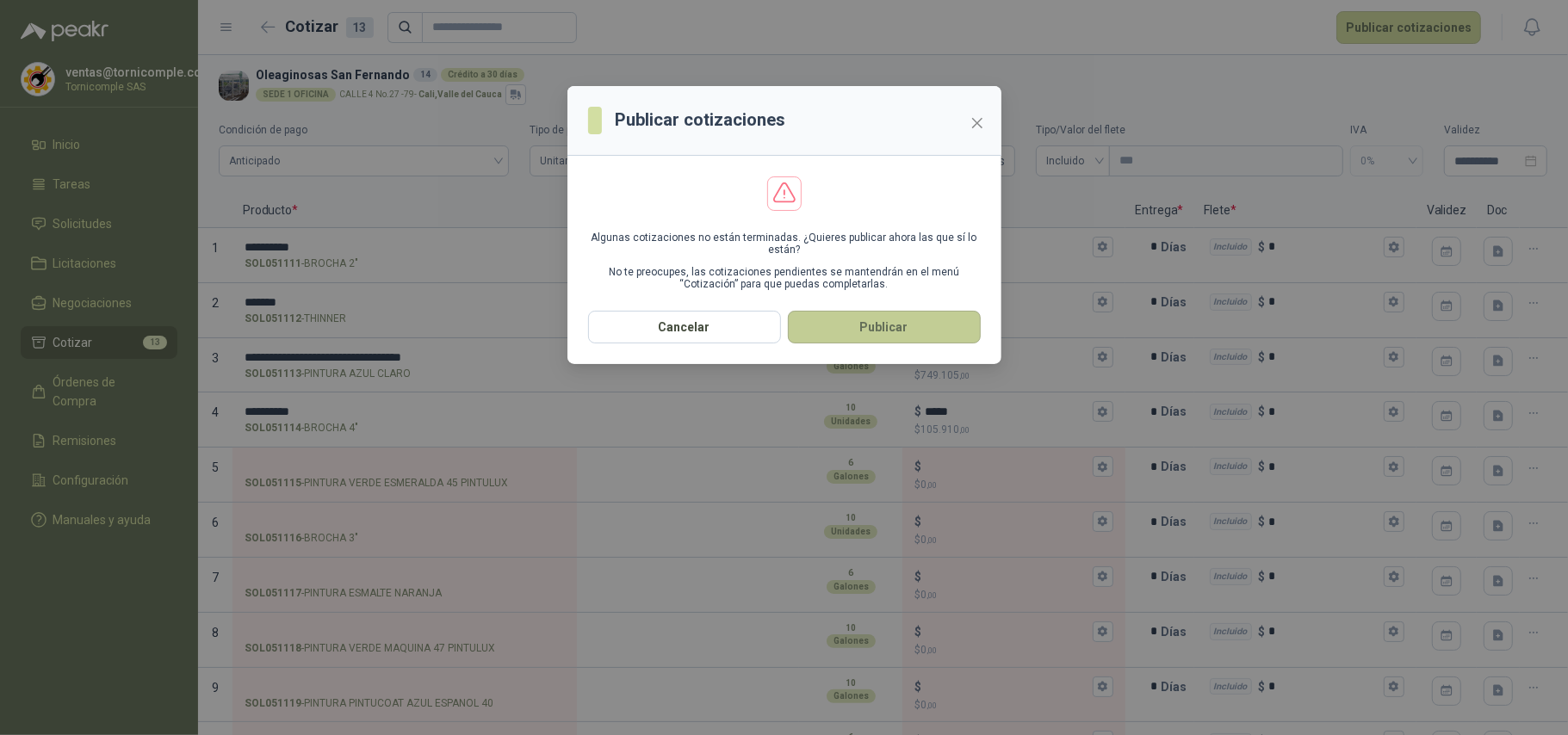 click on "Publicar" at bounding box center (884, 327) 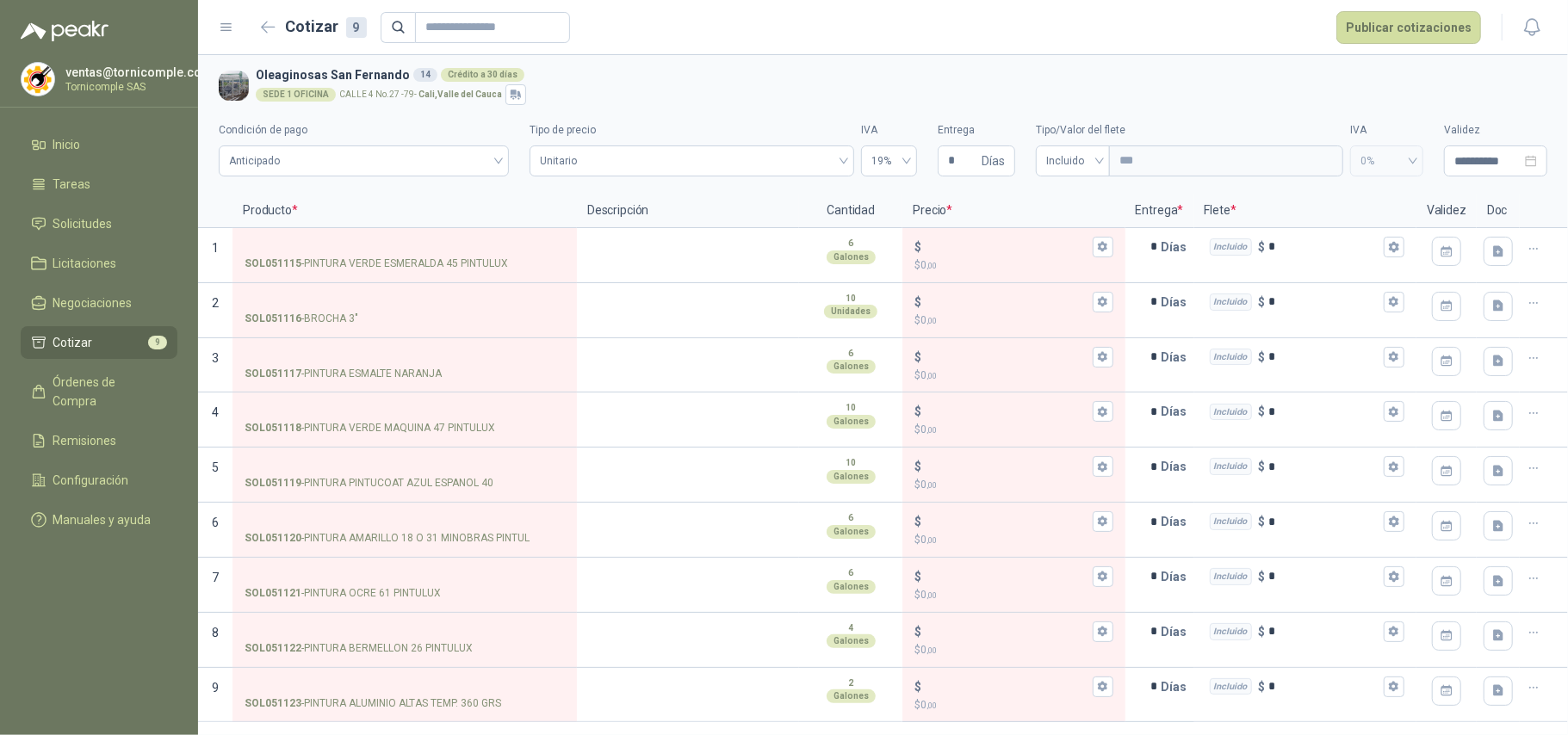 type 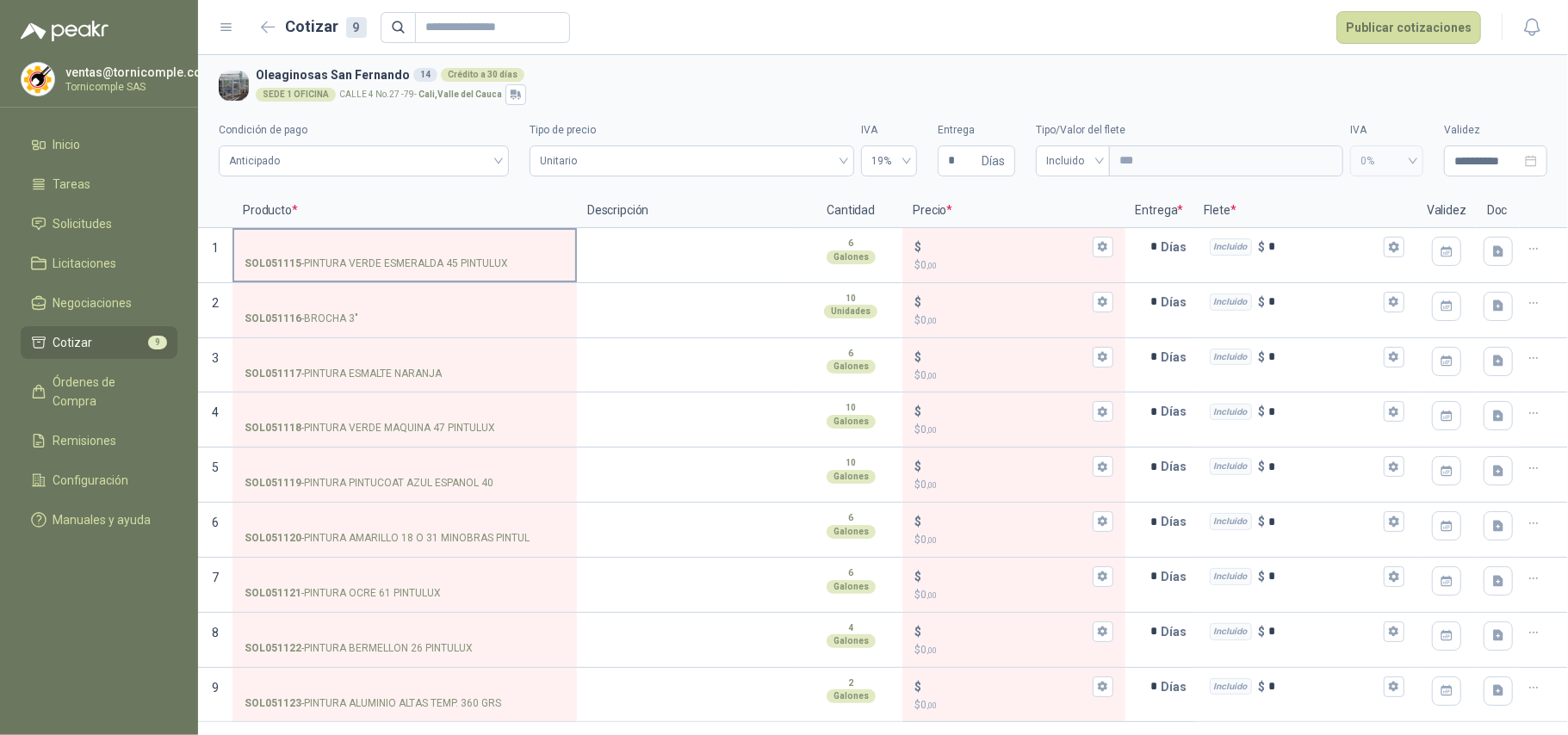 click on "SOL051115  -  PINTURA VERDE ESMERALDA 45 PINTULUX" at bounding box center [405, 247] 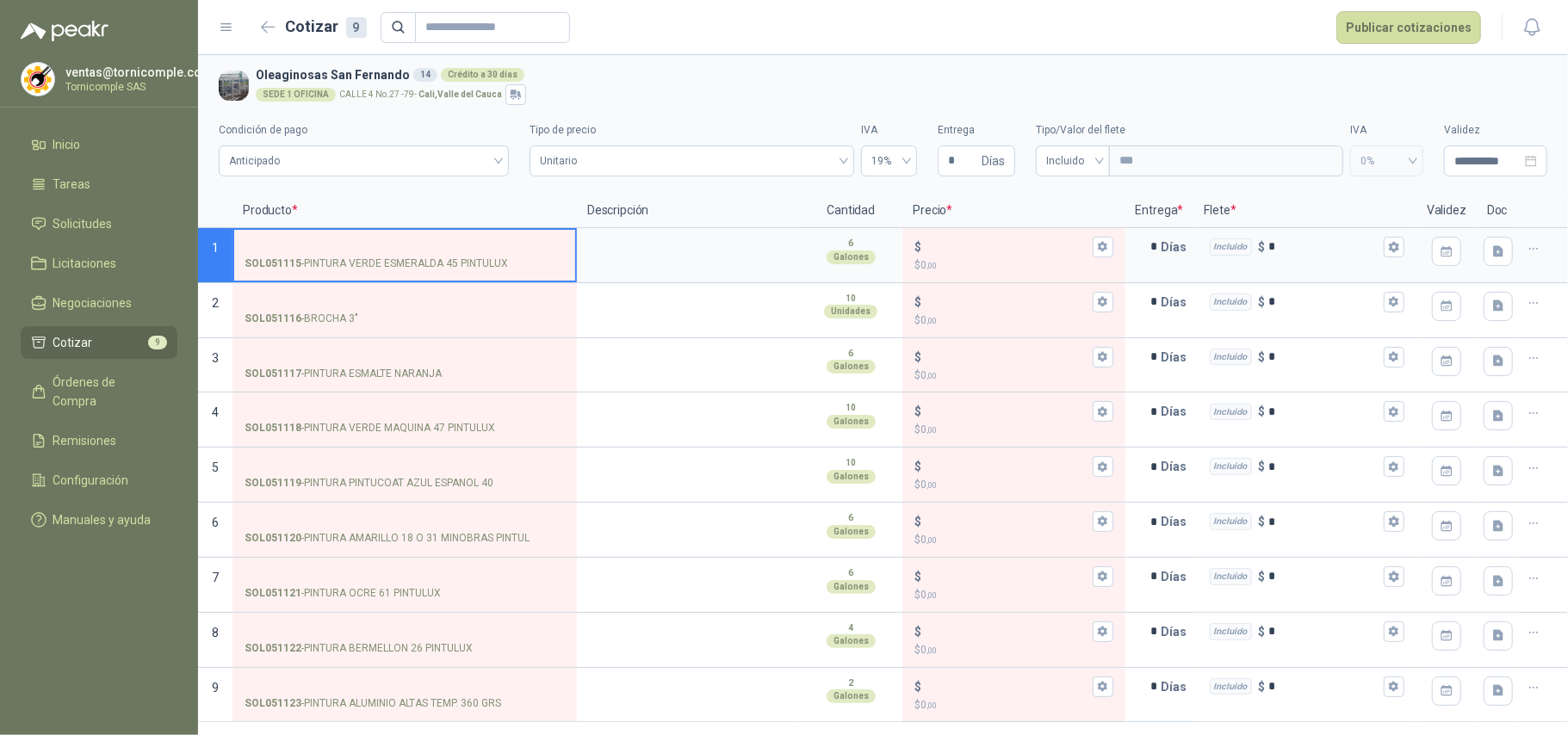 click on "SOL051115  -  PINTURA VERDE ESMERALDA 45 PINTULUX" at bounding box center [405, 247] 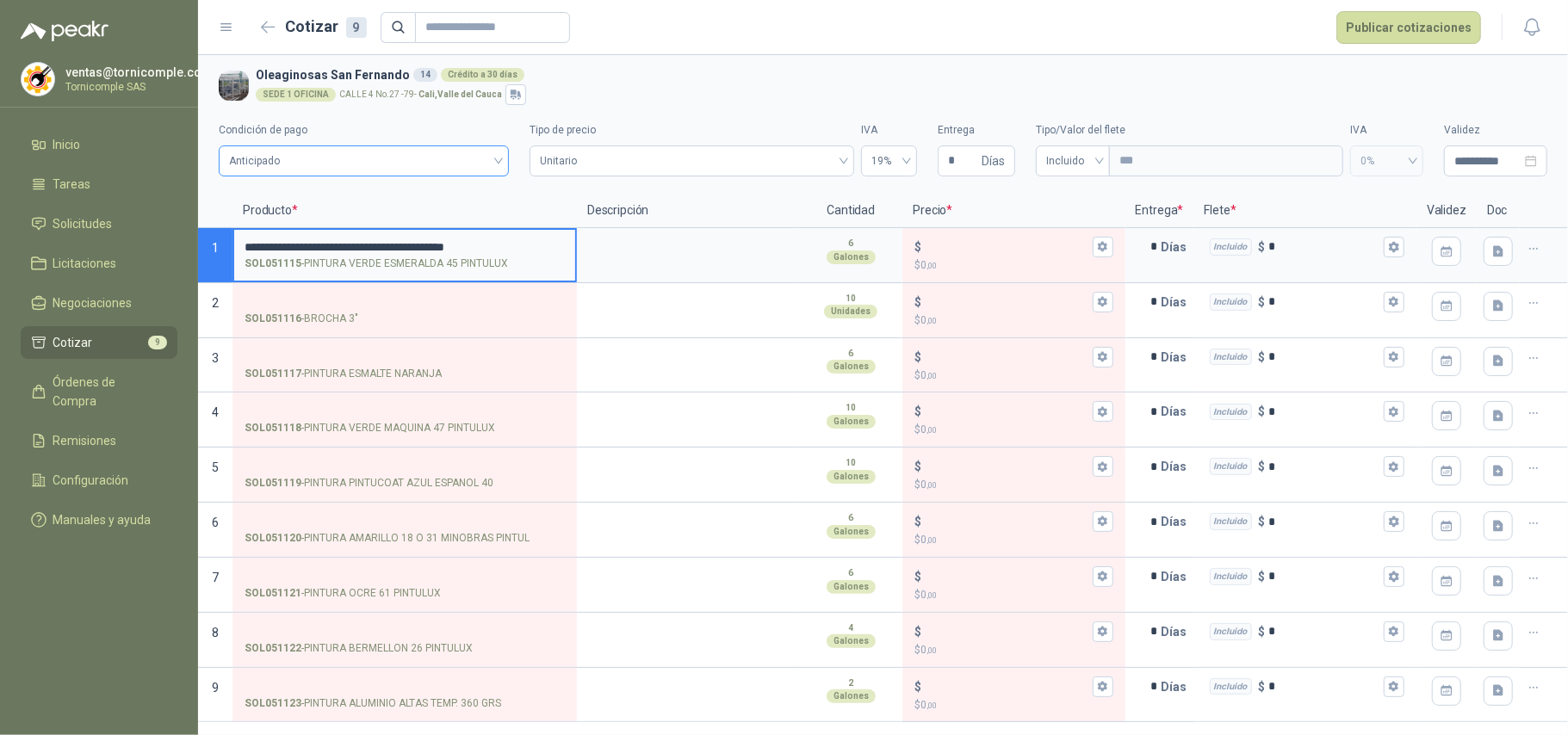 type on "**********" 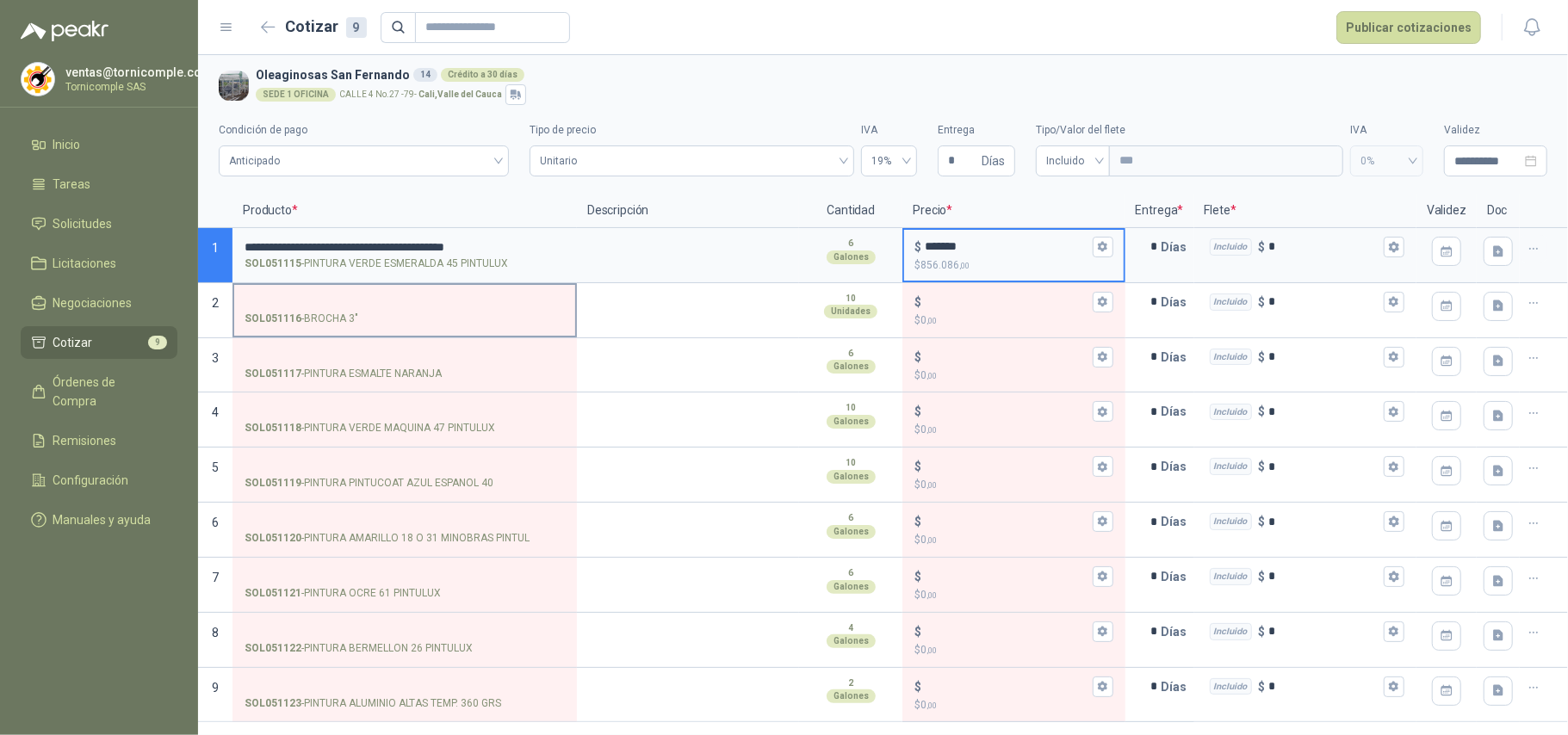 type on "*******" 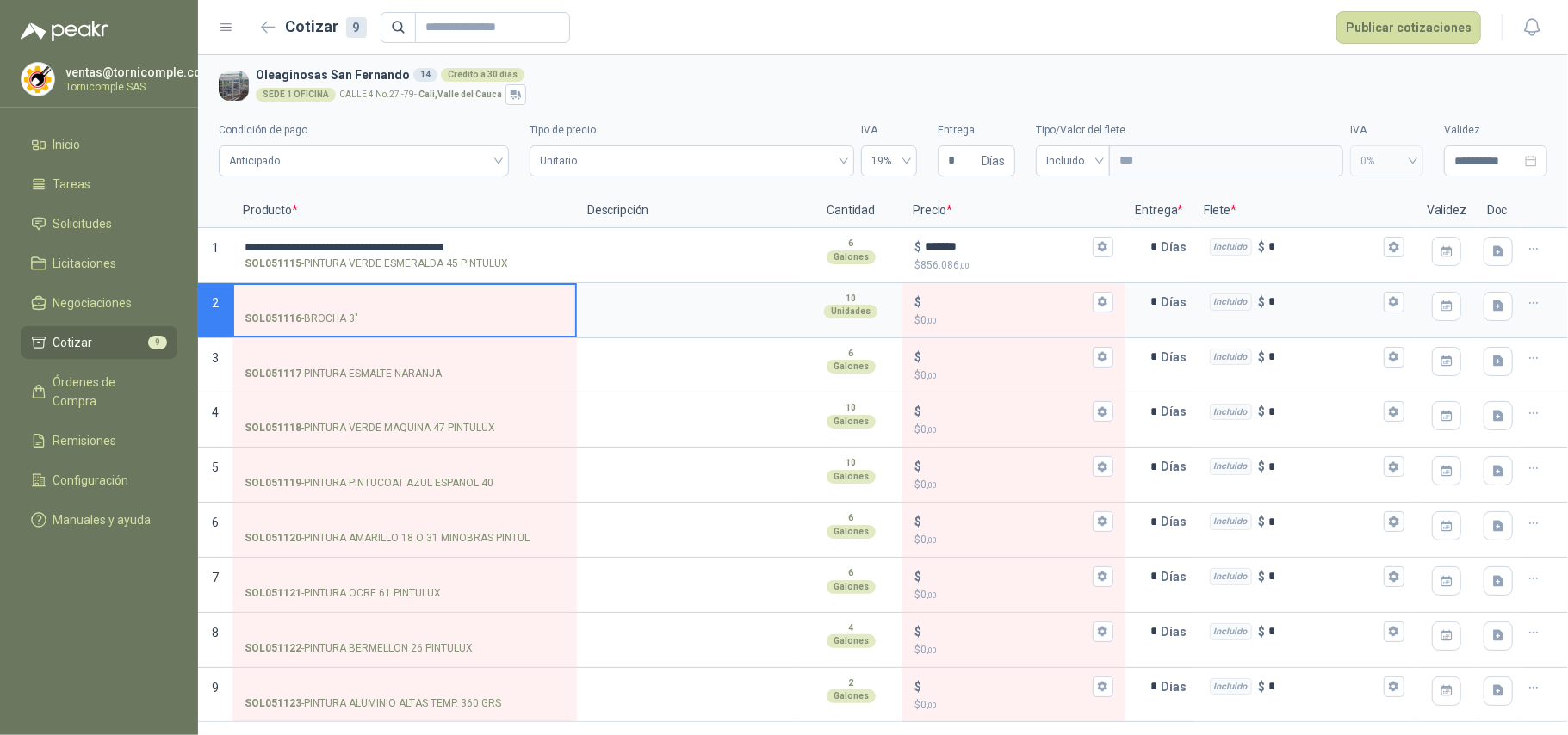 click on "SOL051116  -  BROCHA 3"" at bounding box center (405, 302) 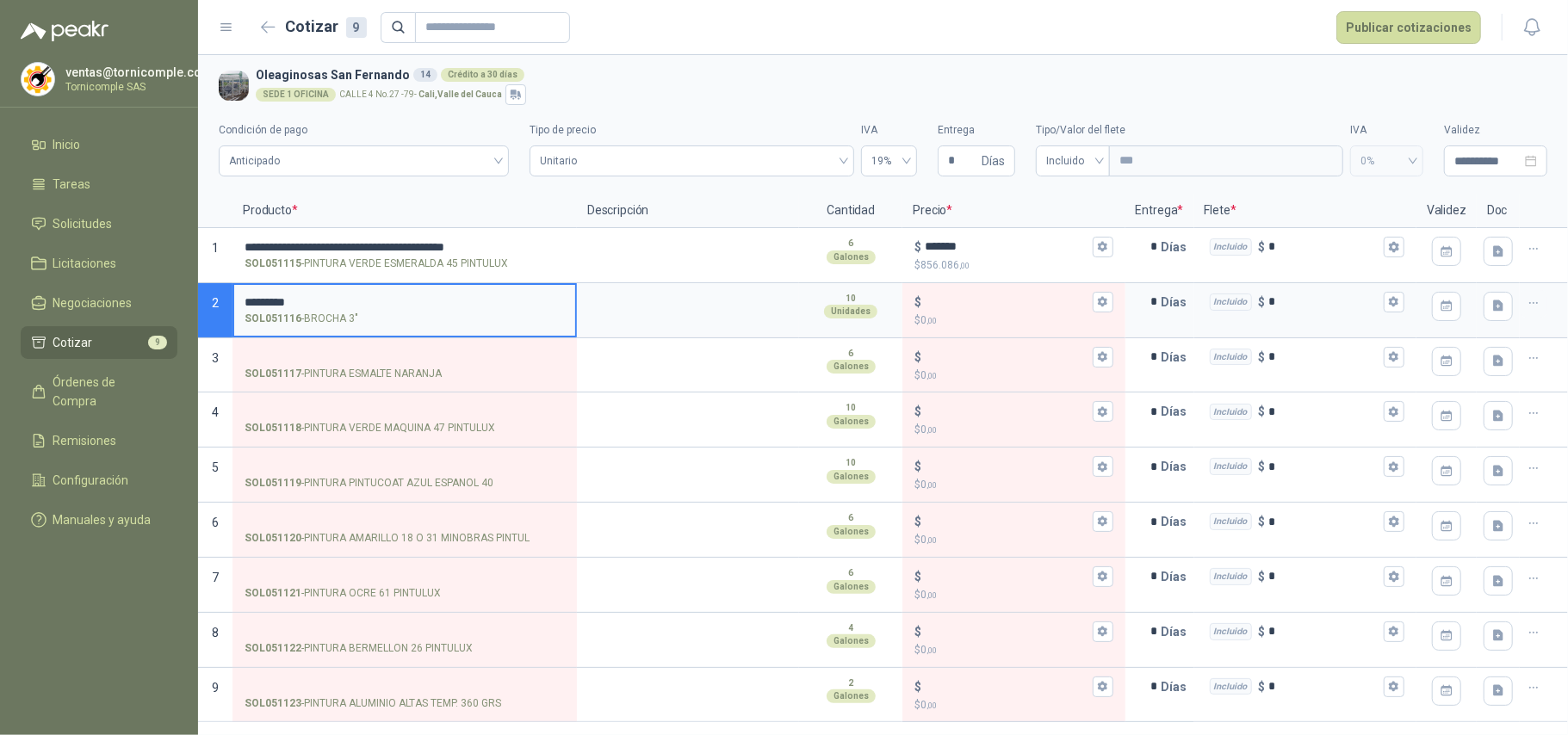 type on "*********" 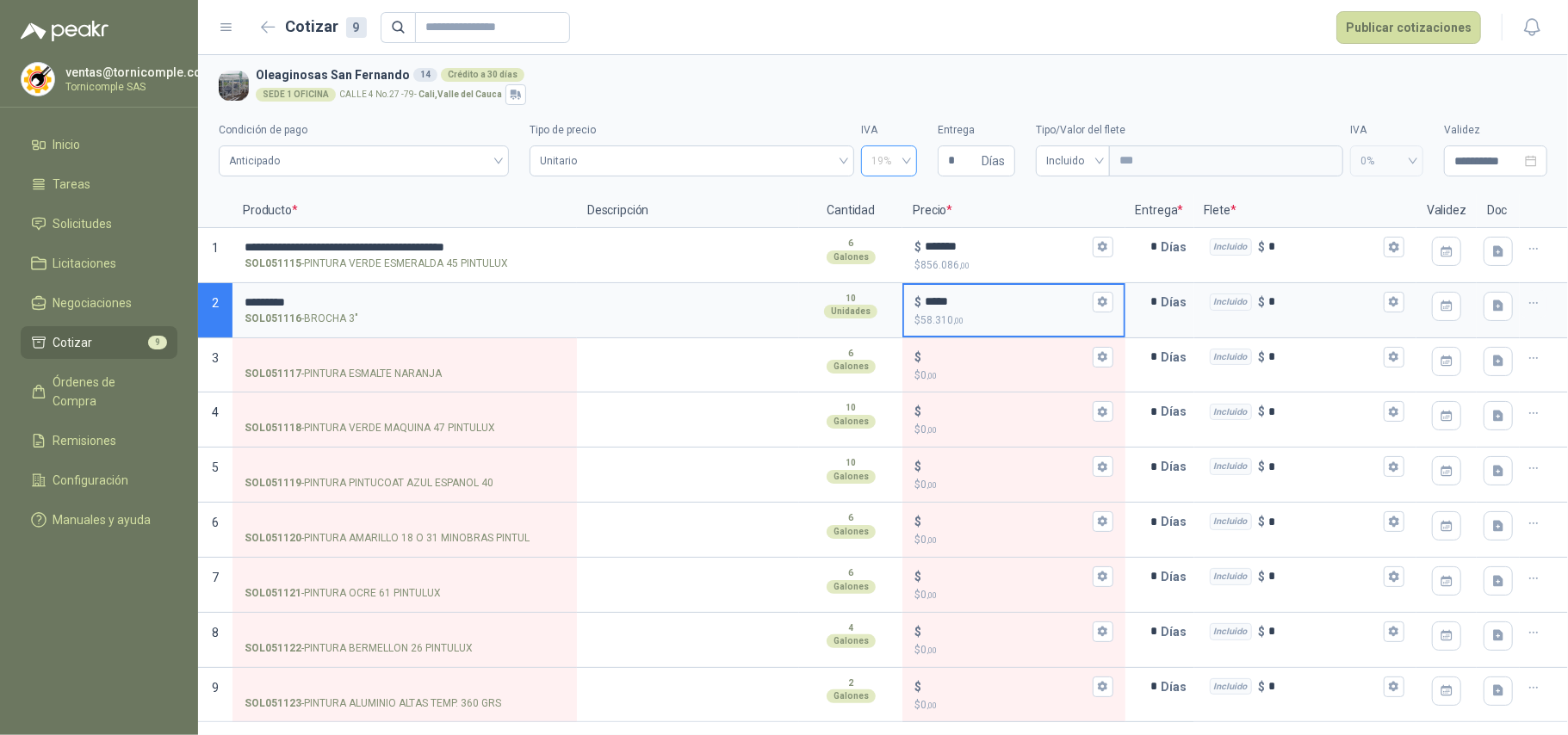 click on "19%" at bounding box center [889, 161] 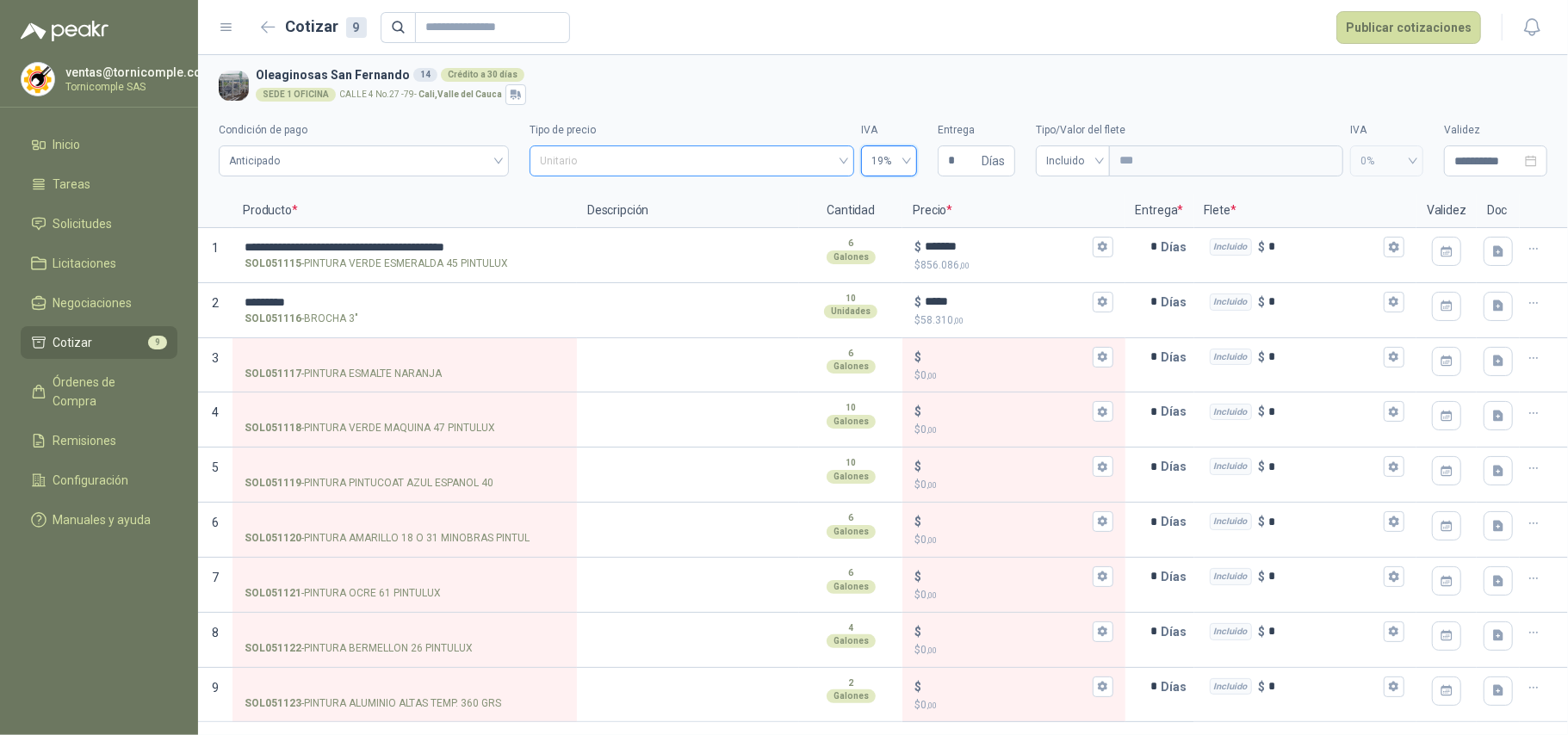 click on "Unitario" at bounding box center [691, 161] 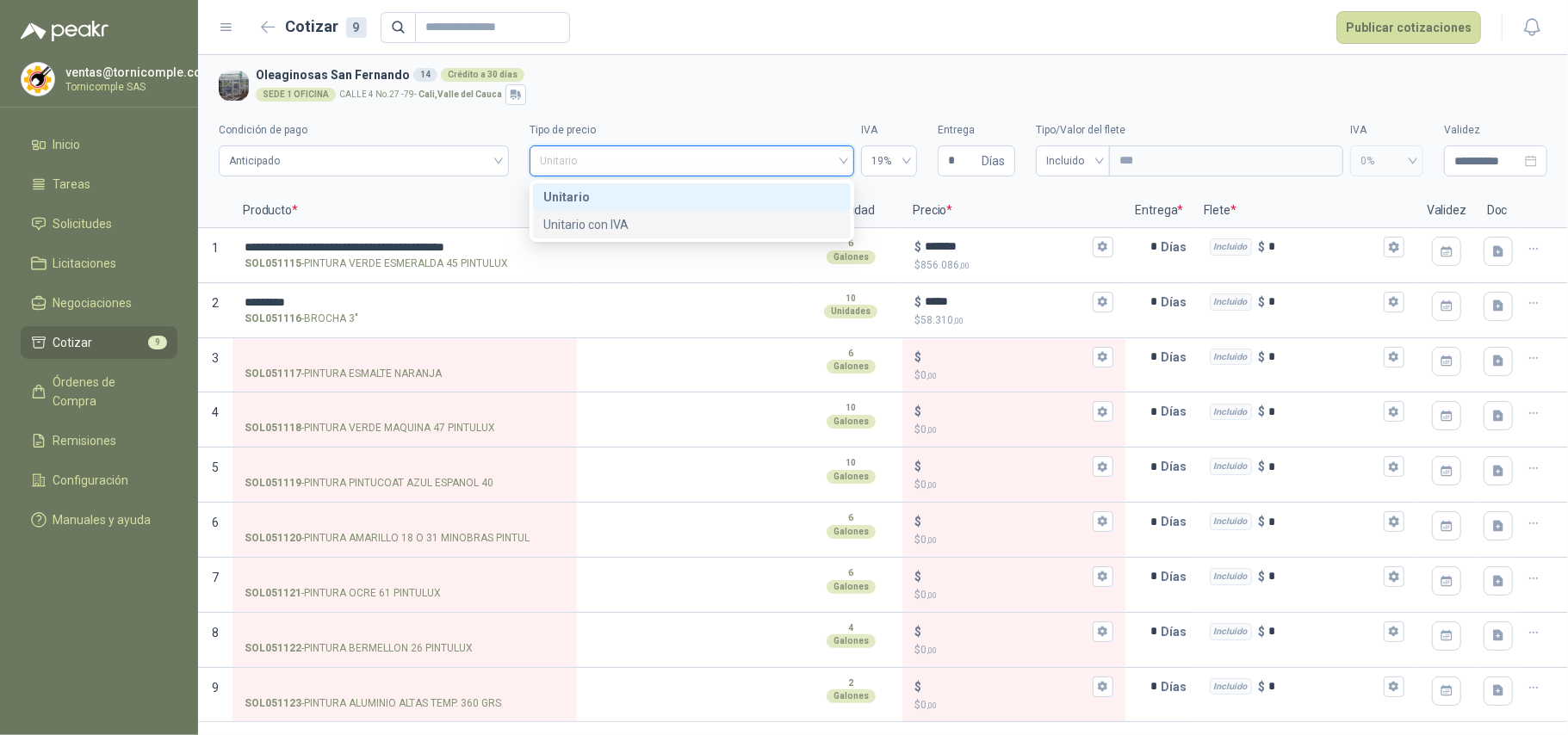 click on "Unitario con IVA" at bounding box center (691, 225) 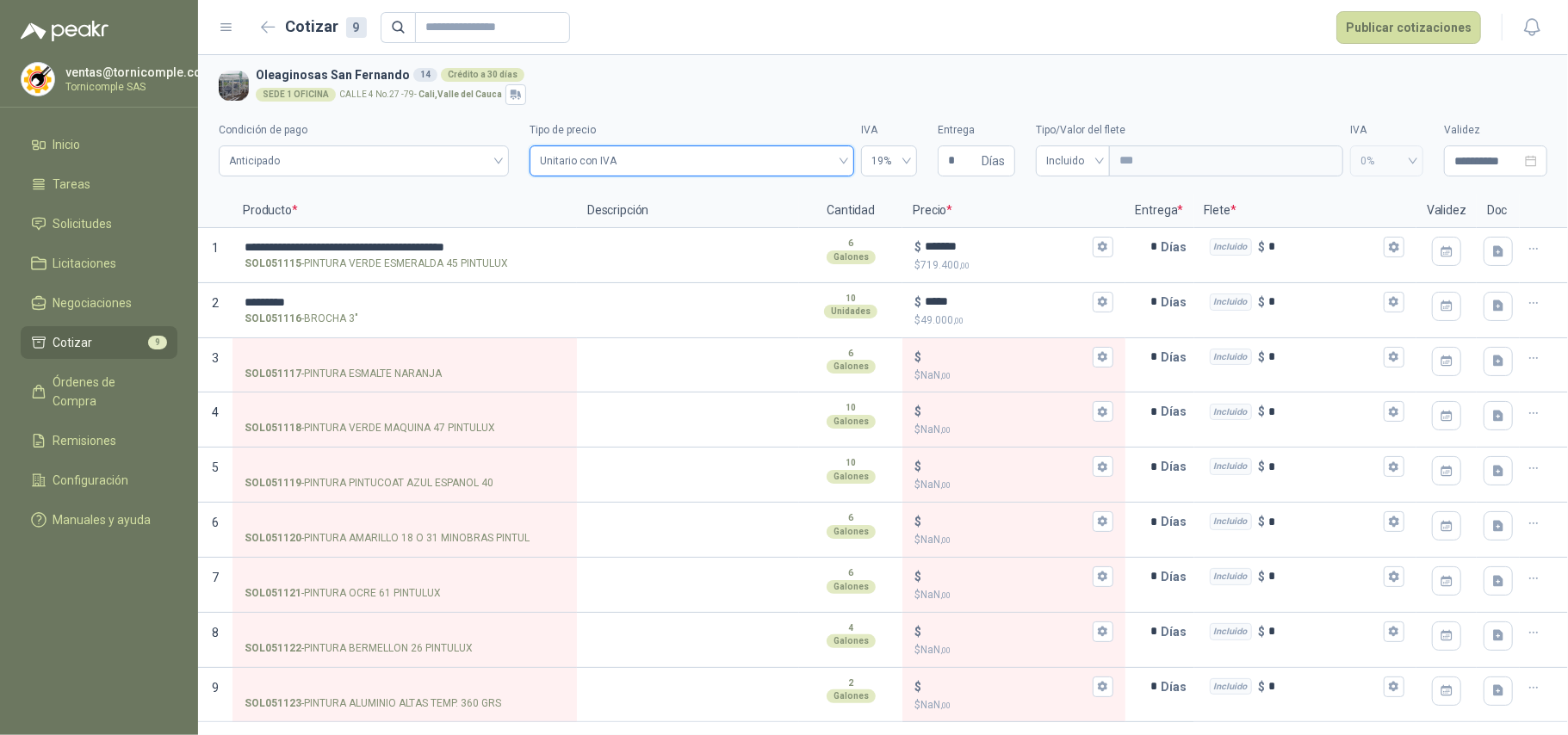 click on "Unitario con IVA" at bounding box center [691, 161] 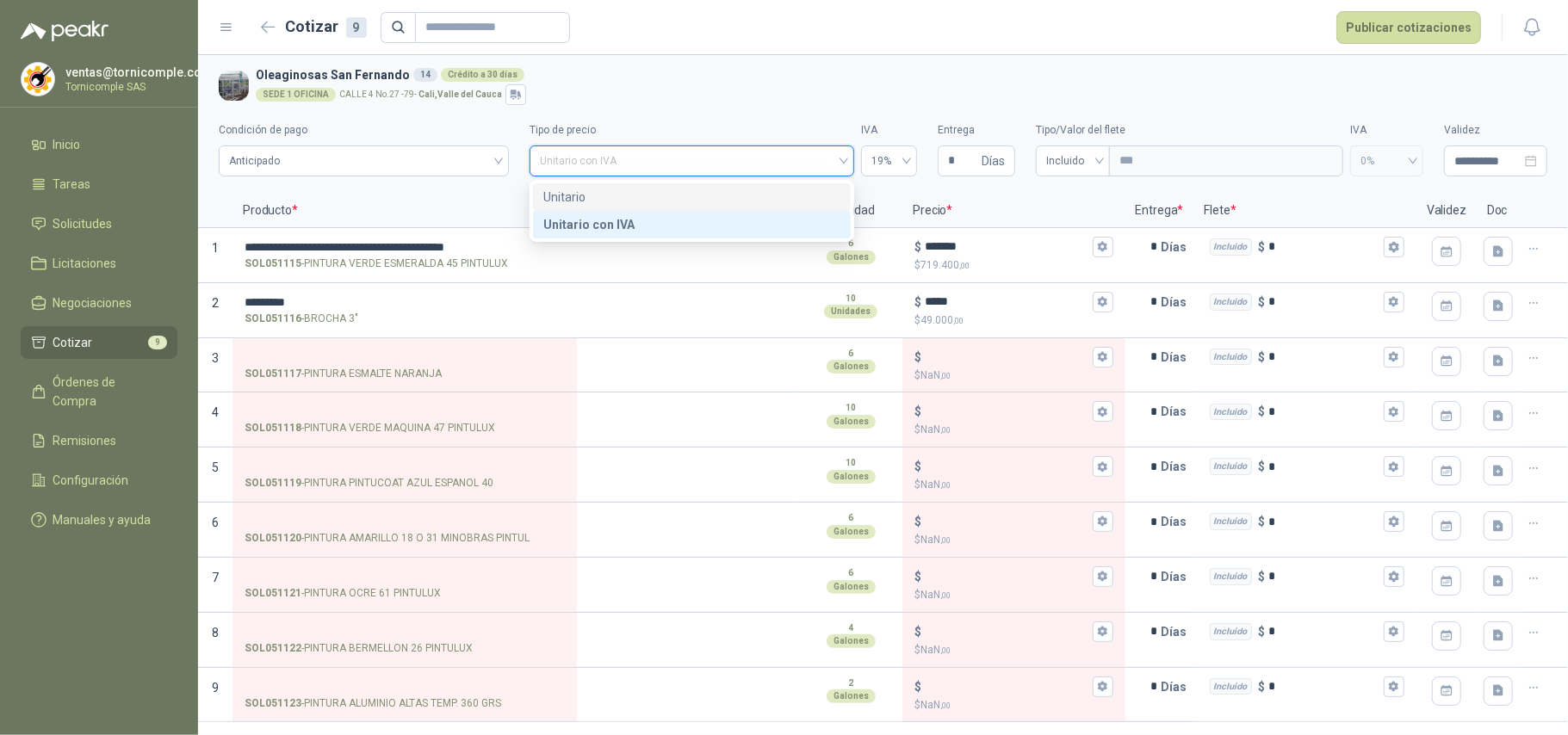 click on "Unitario" at bounding box center (691, 197) 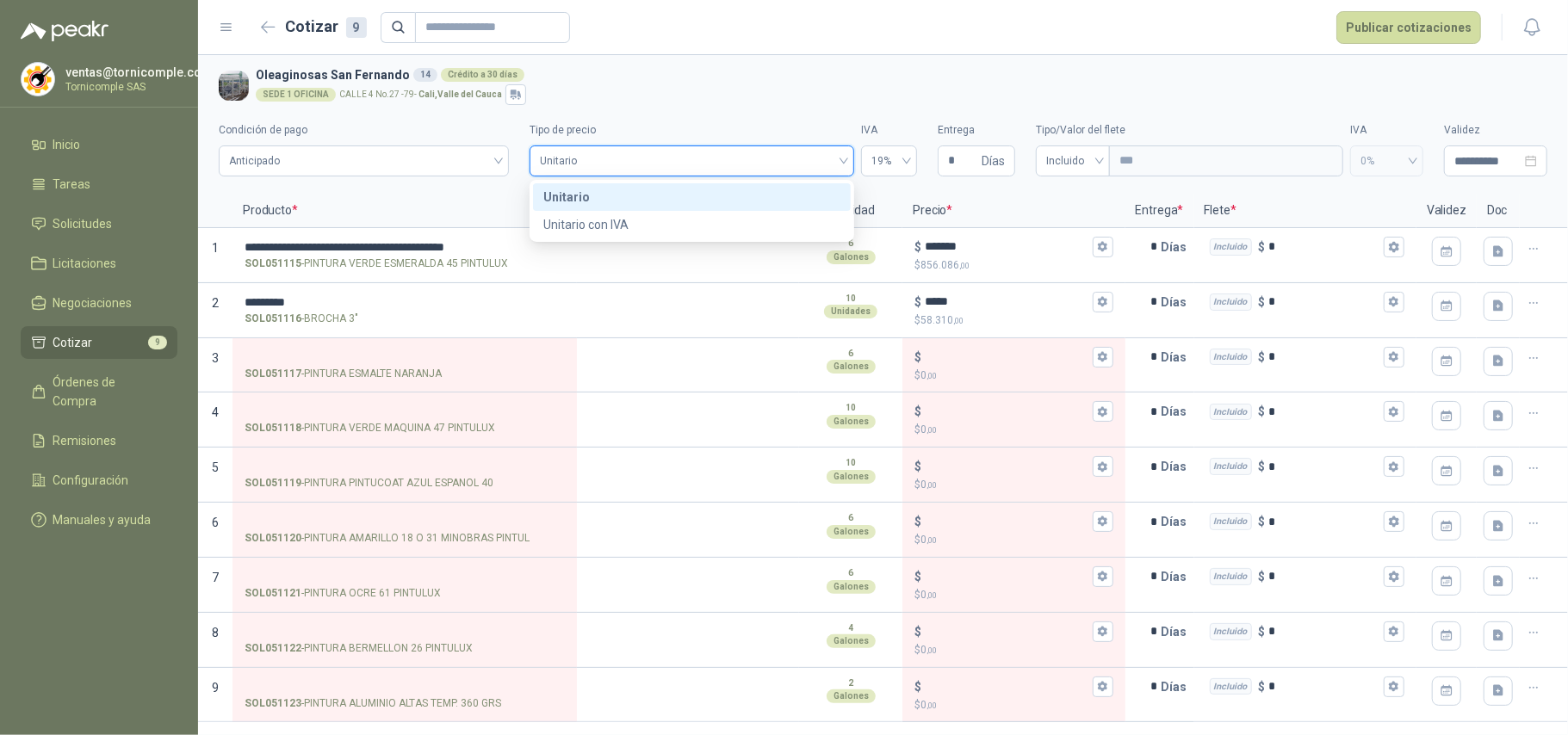 type 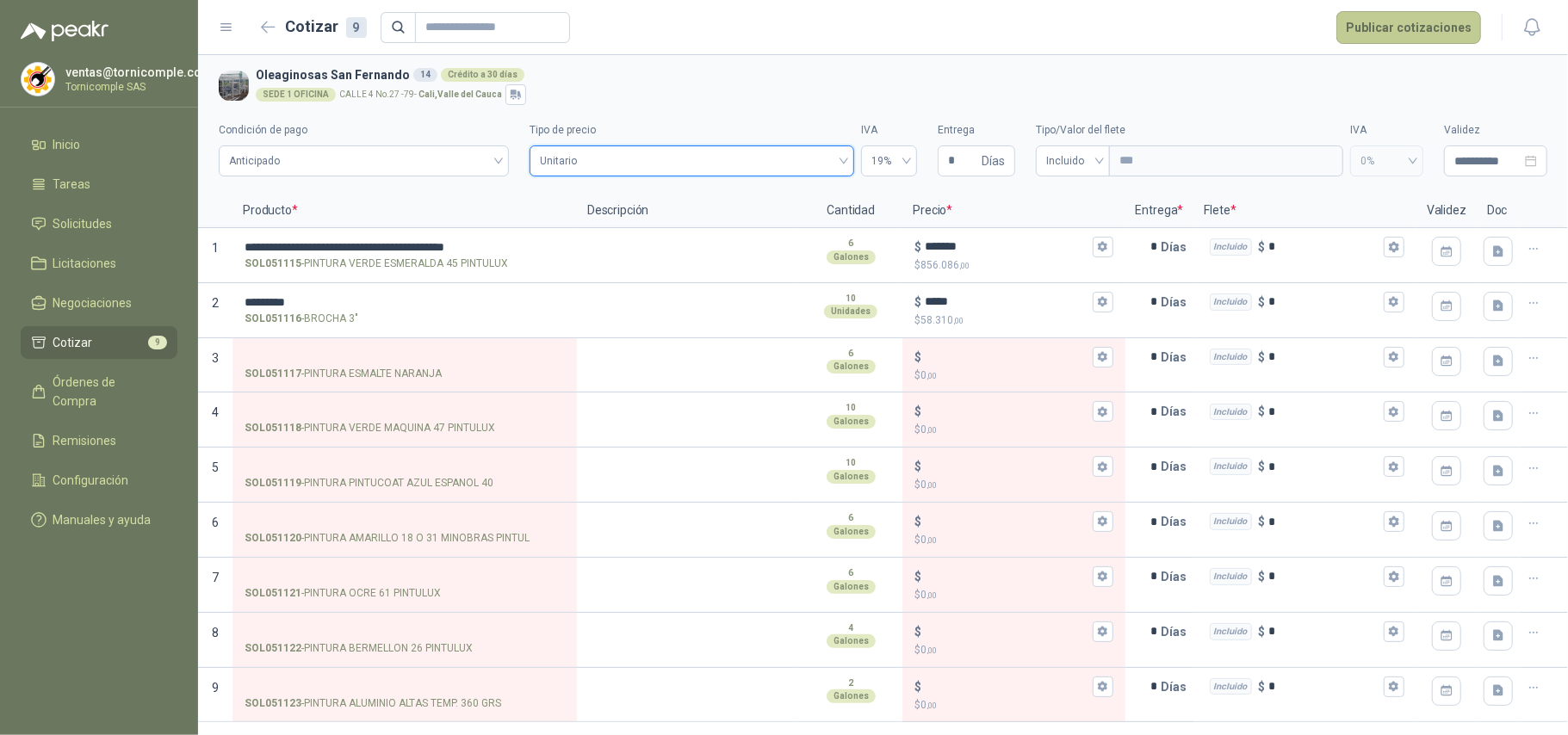 click on "Publicar cotizaciones" at bounding box center (1409, 28) 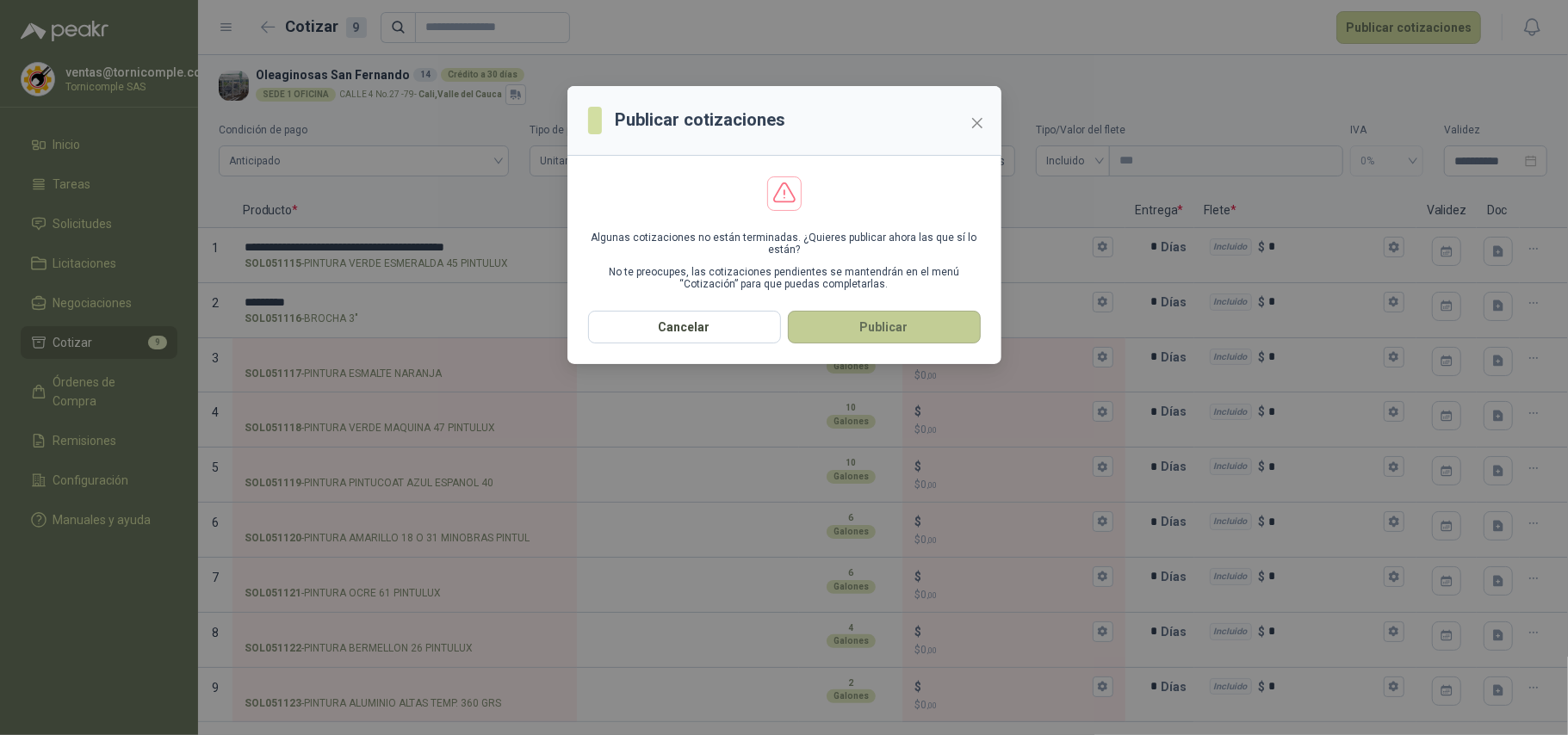 click on "Publicar" at bounding box center (884, 327) 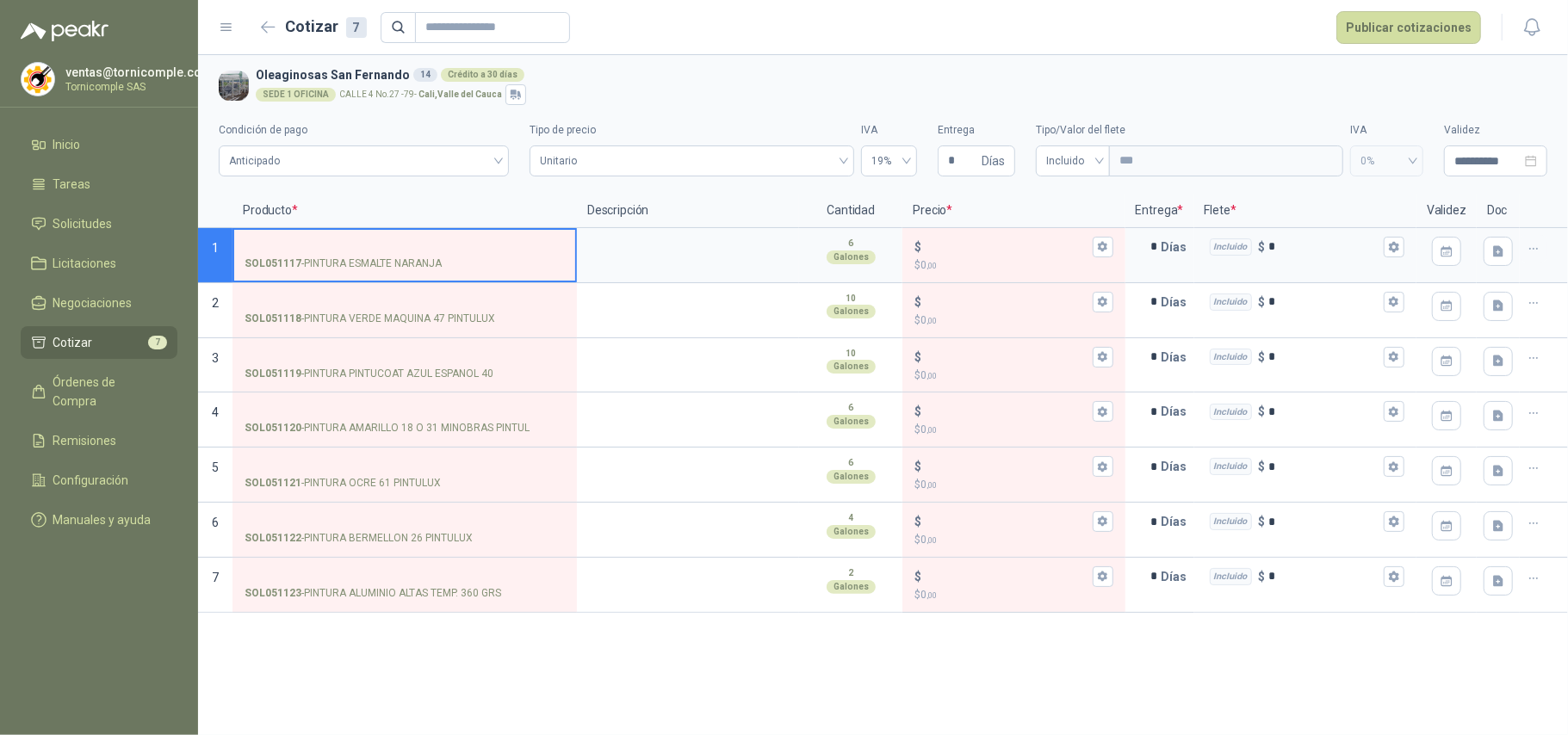 click on "SOL051117  -  PINTURA ESMALTE NARANJA" at bounding box center [405, 247] 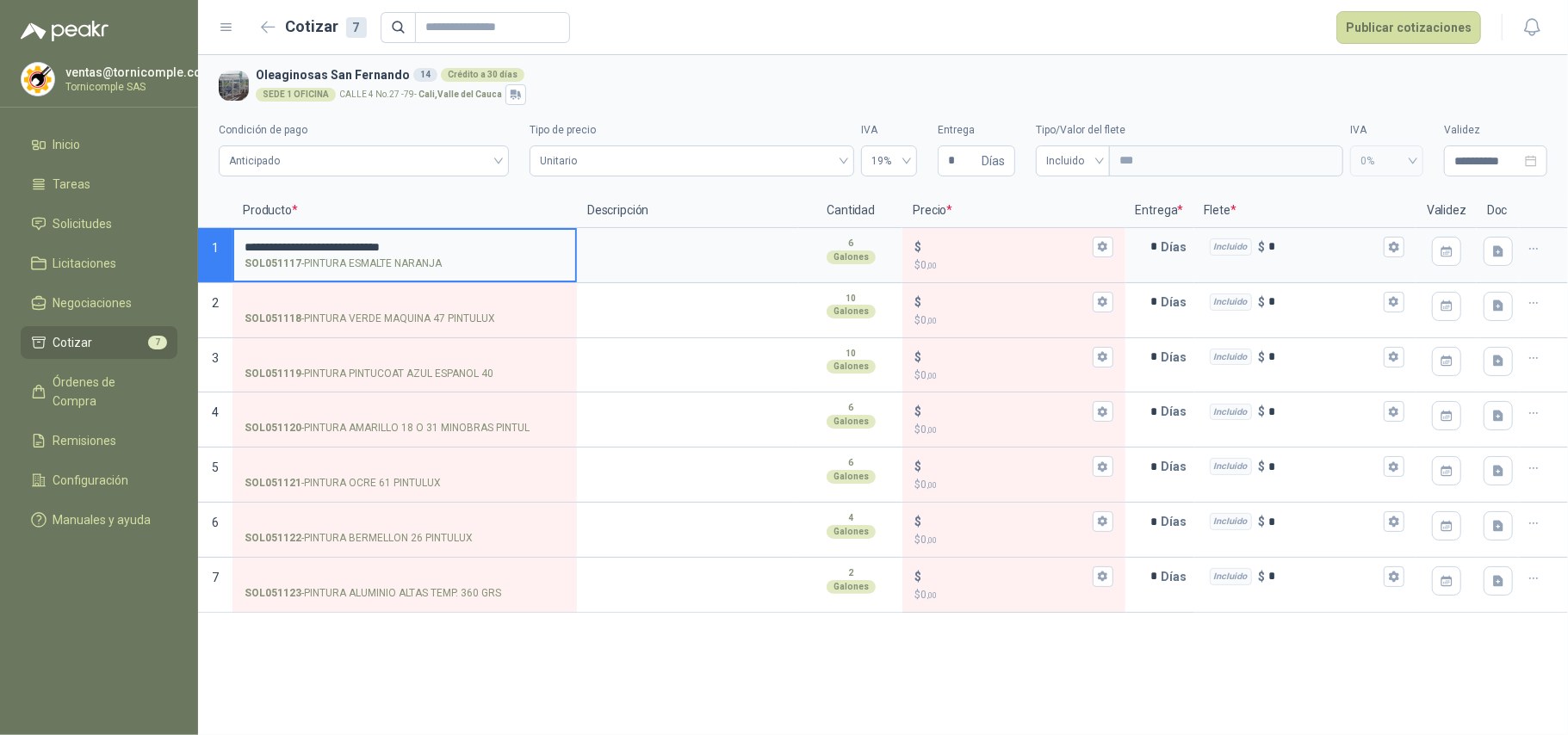 type on "**********" 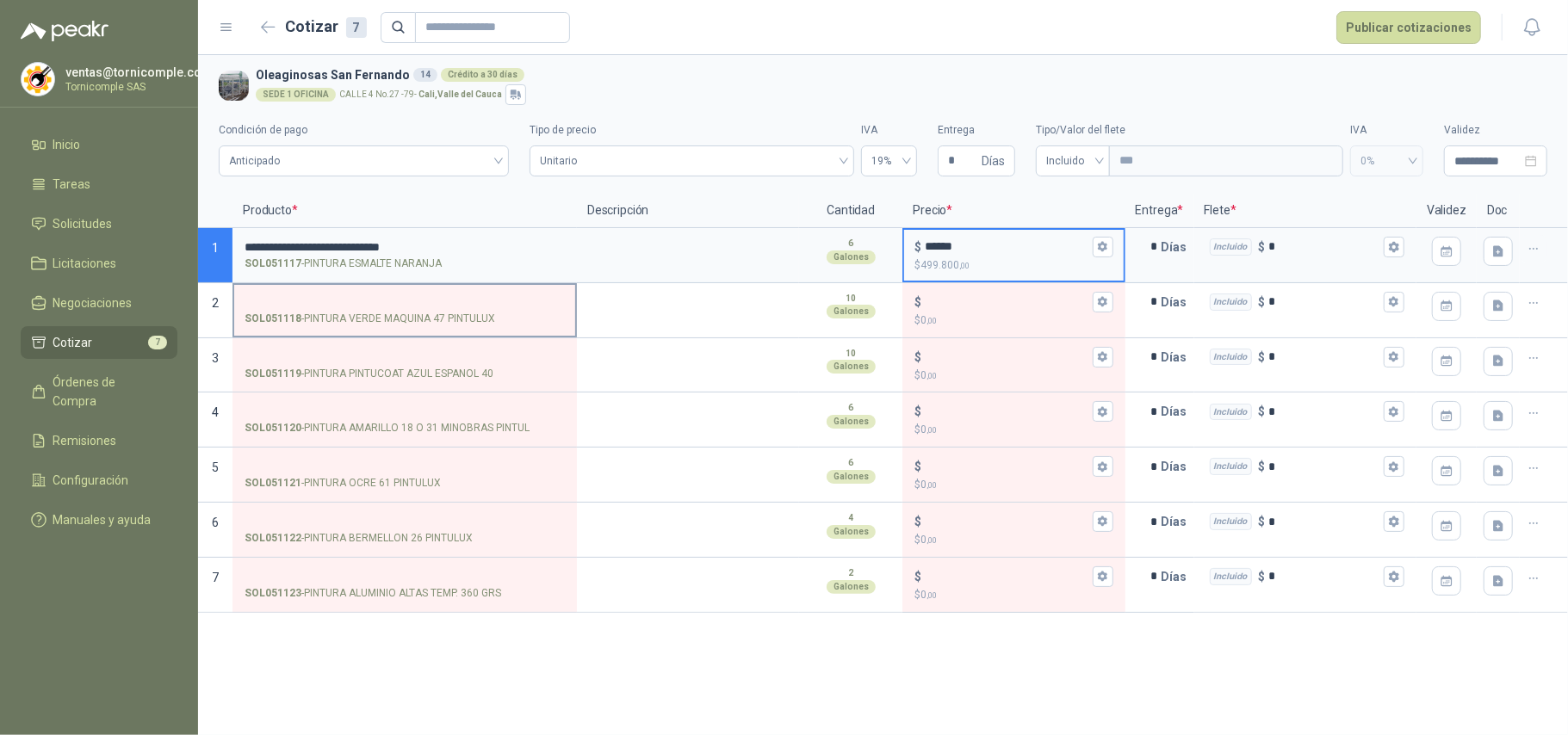 type on "******" 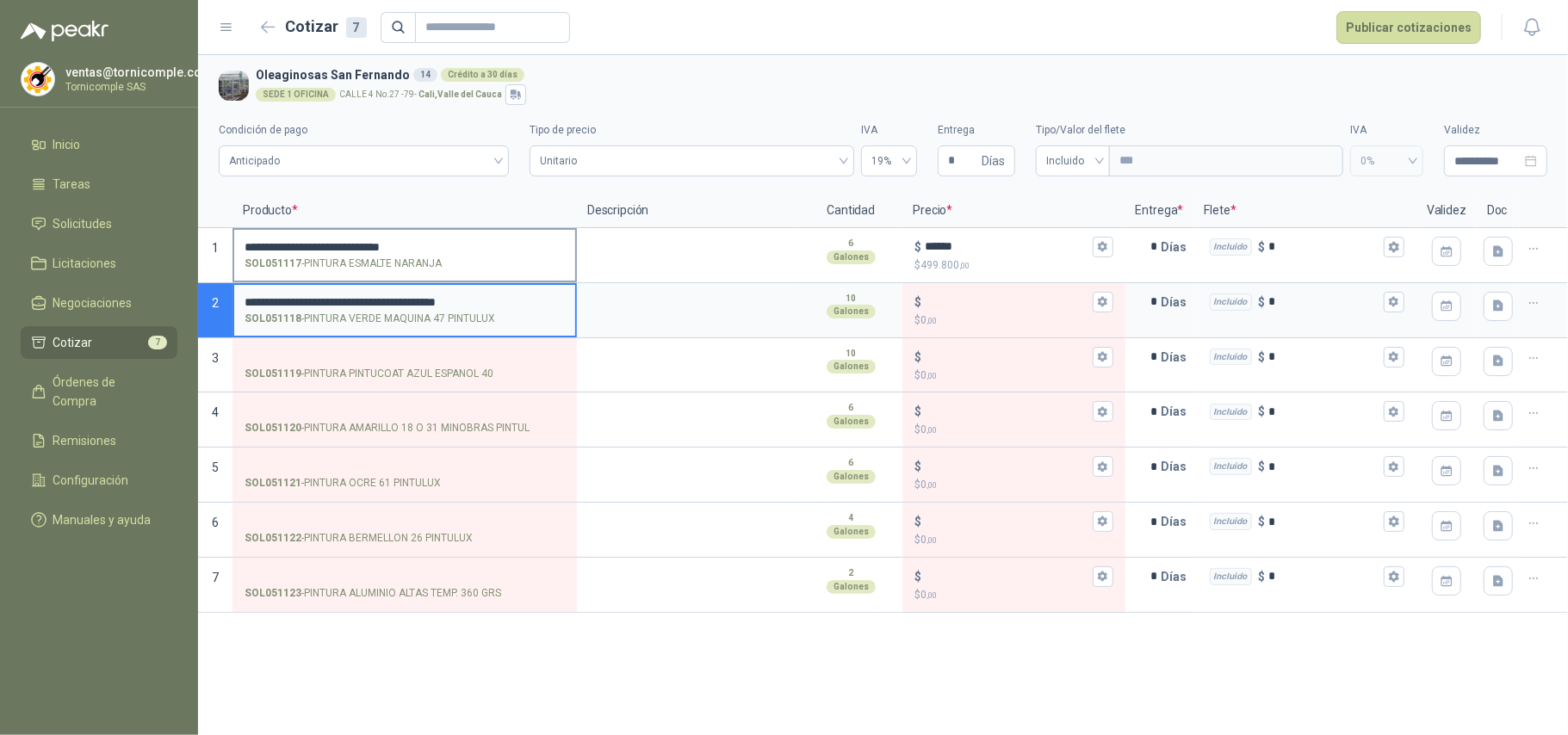 type on "**********" 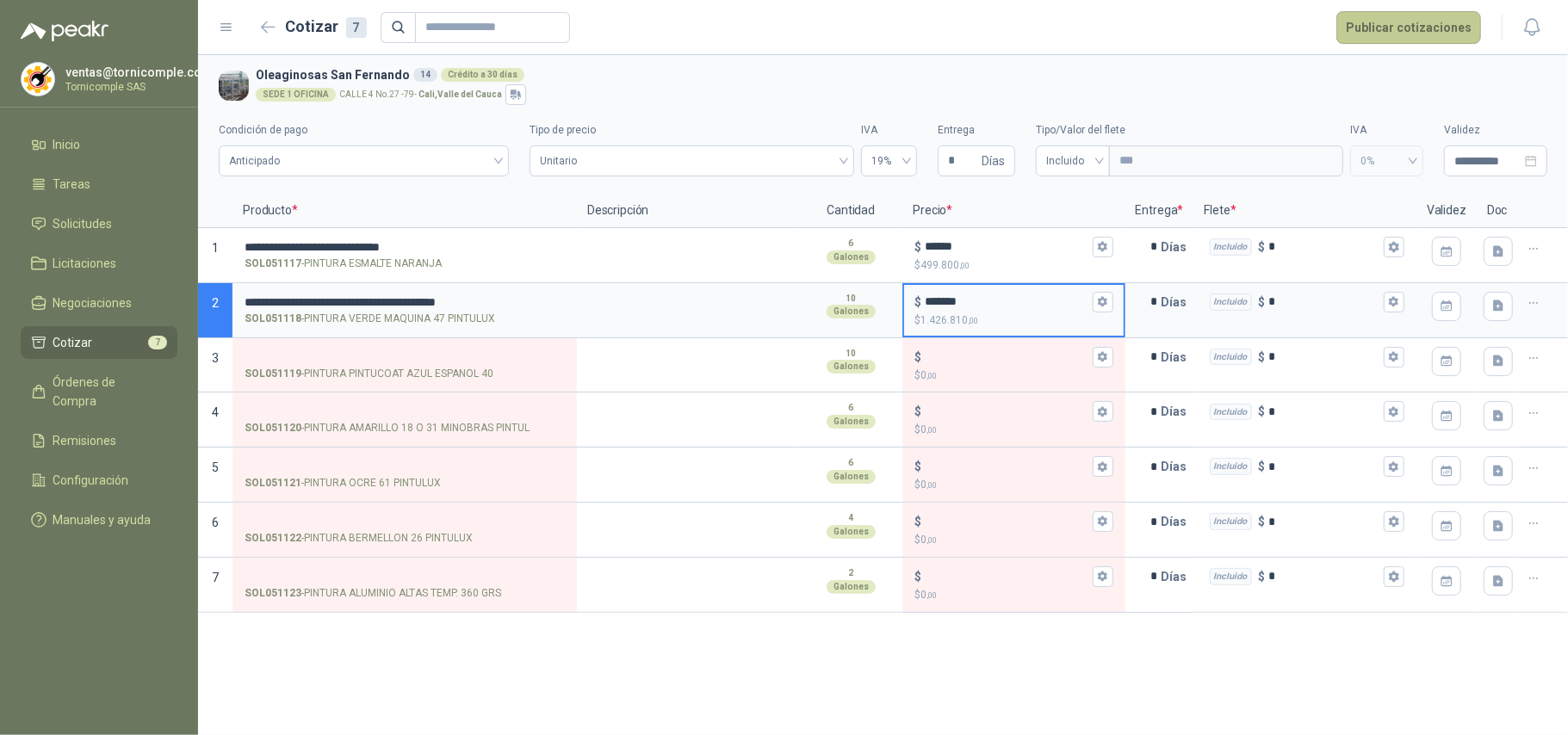 type on "*******" 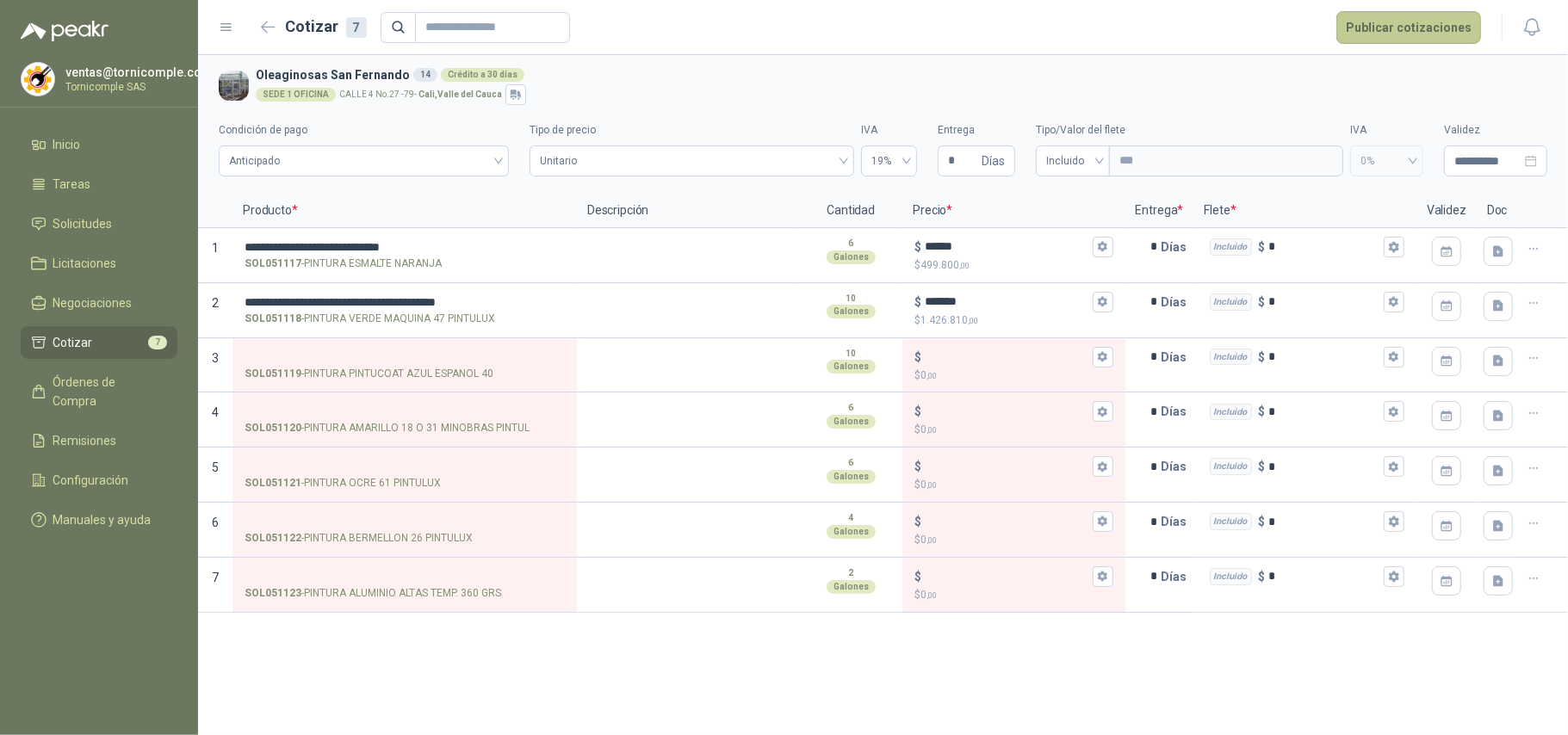 click on "Publicar cotizaciones" at bounding box center (1409, 28) 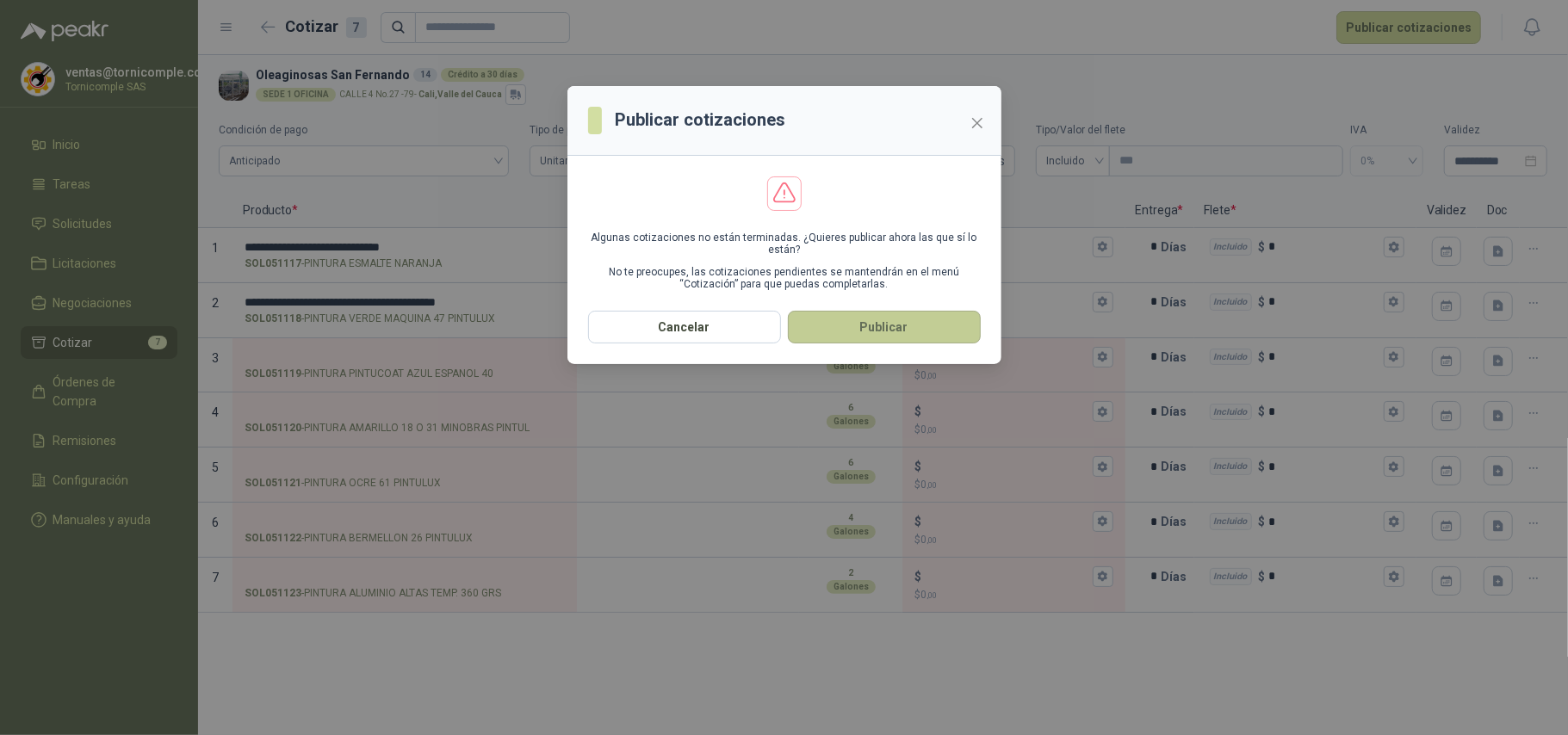 click on "Publicar" at bounding box center (884, 327) 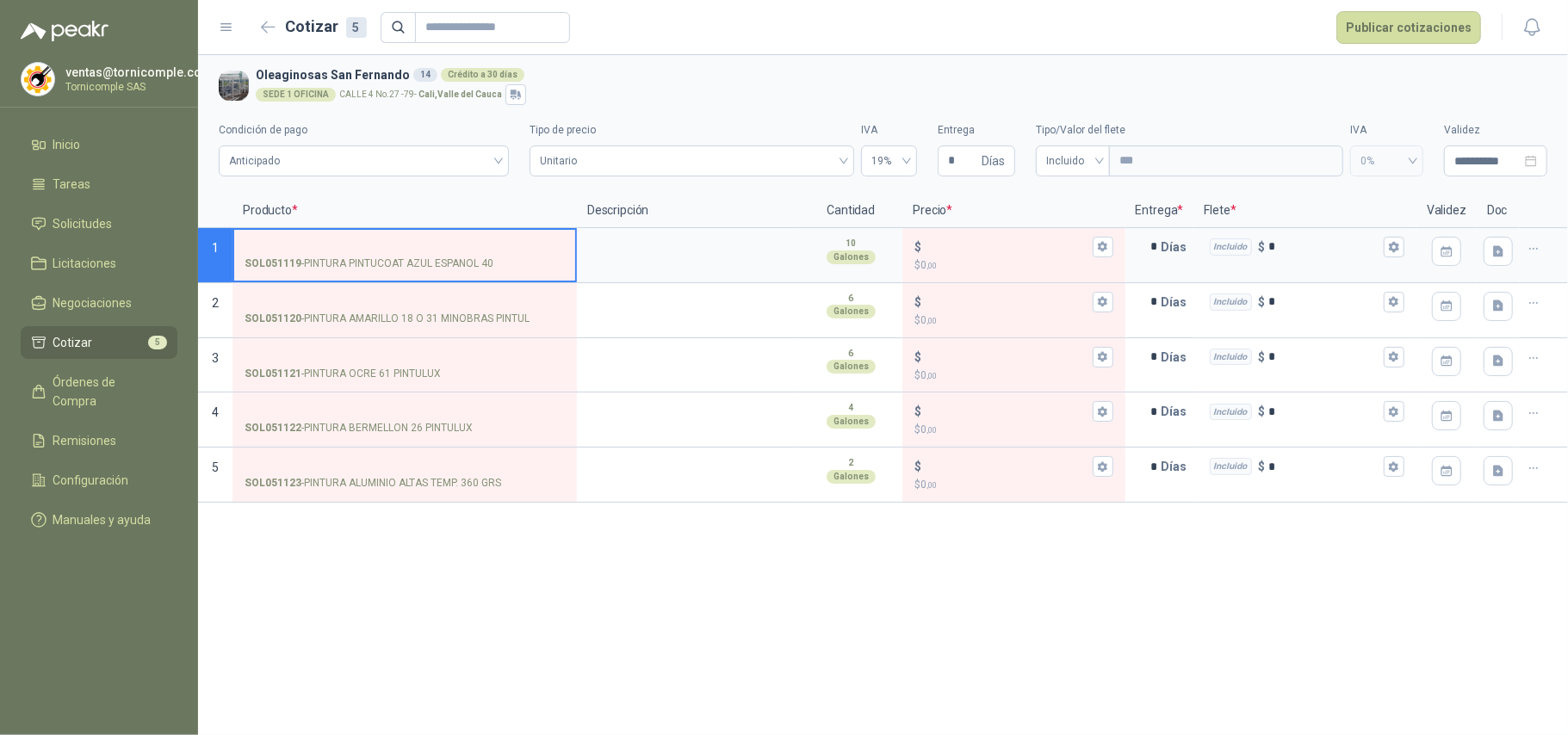click on "SOL051119  -  PINTURA PINTUCOAT AZUL ESPANOL 40" at bounding box center [405, 247] 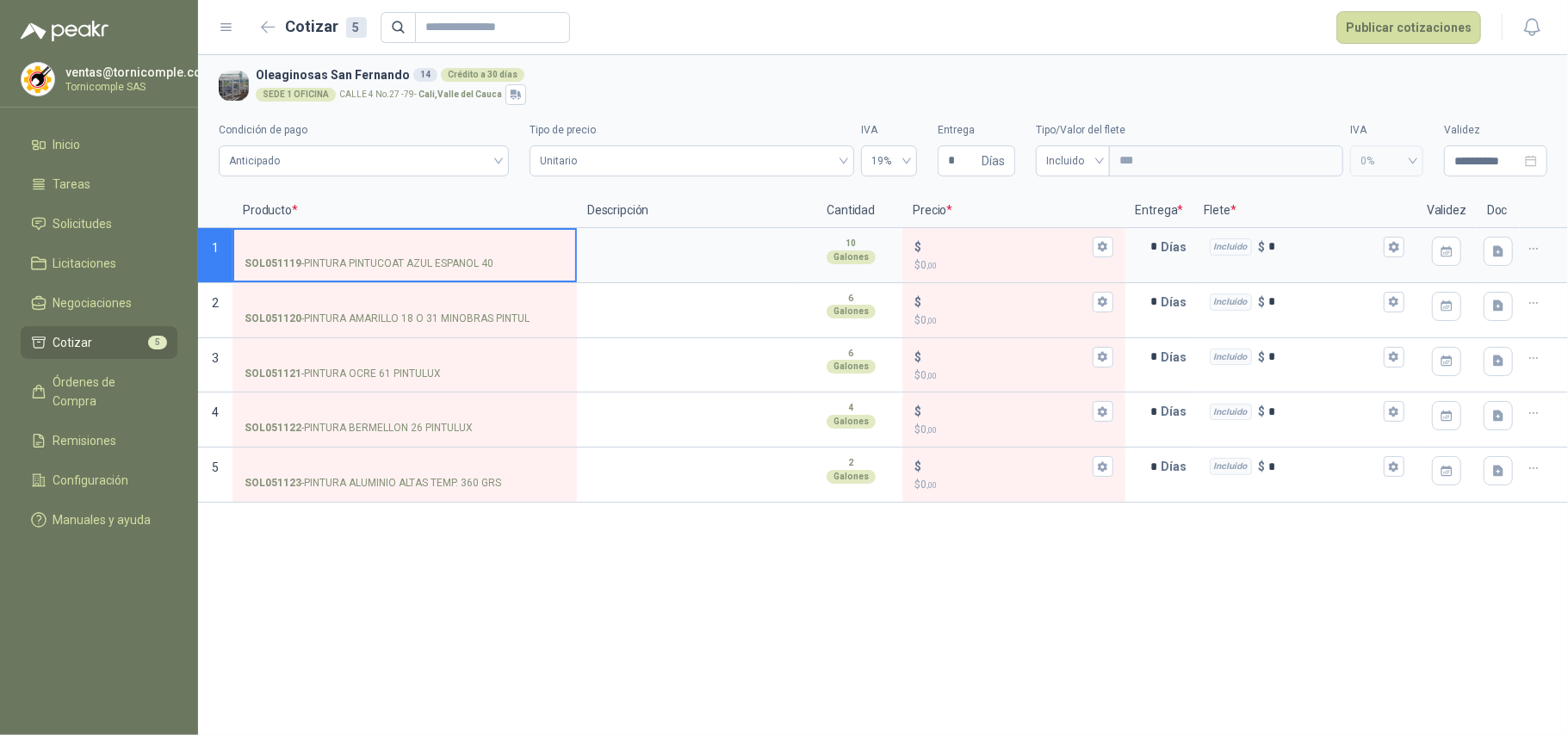 click on "SOL051119  -  PINTURA PINTUCOAT AZUL ESPANOL 40" at bounding box center (405, 247) 